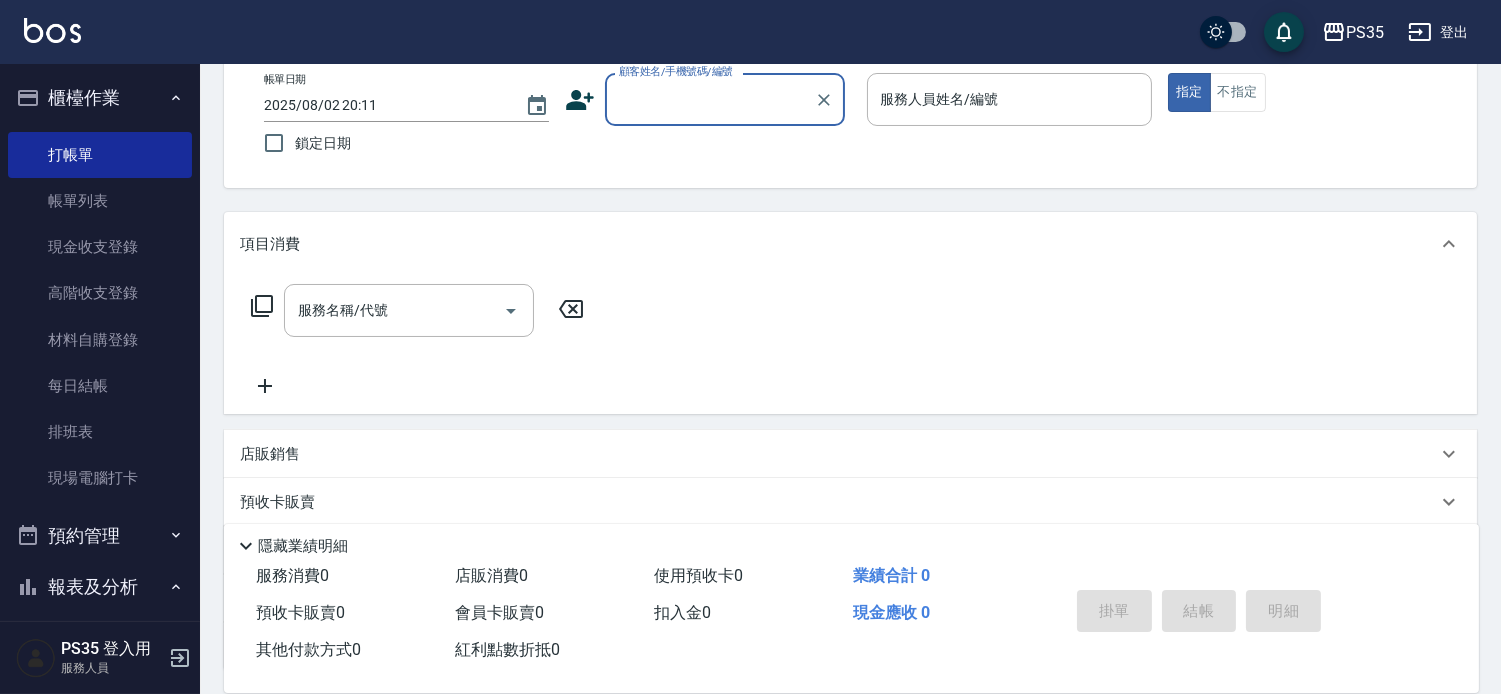 scroll, scrollTop: 111, scrollLeft: 0, axis: vertical 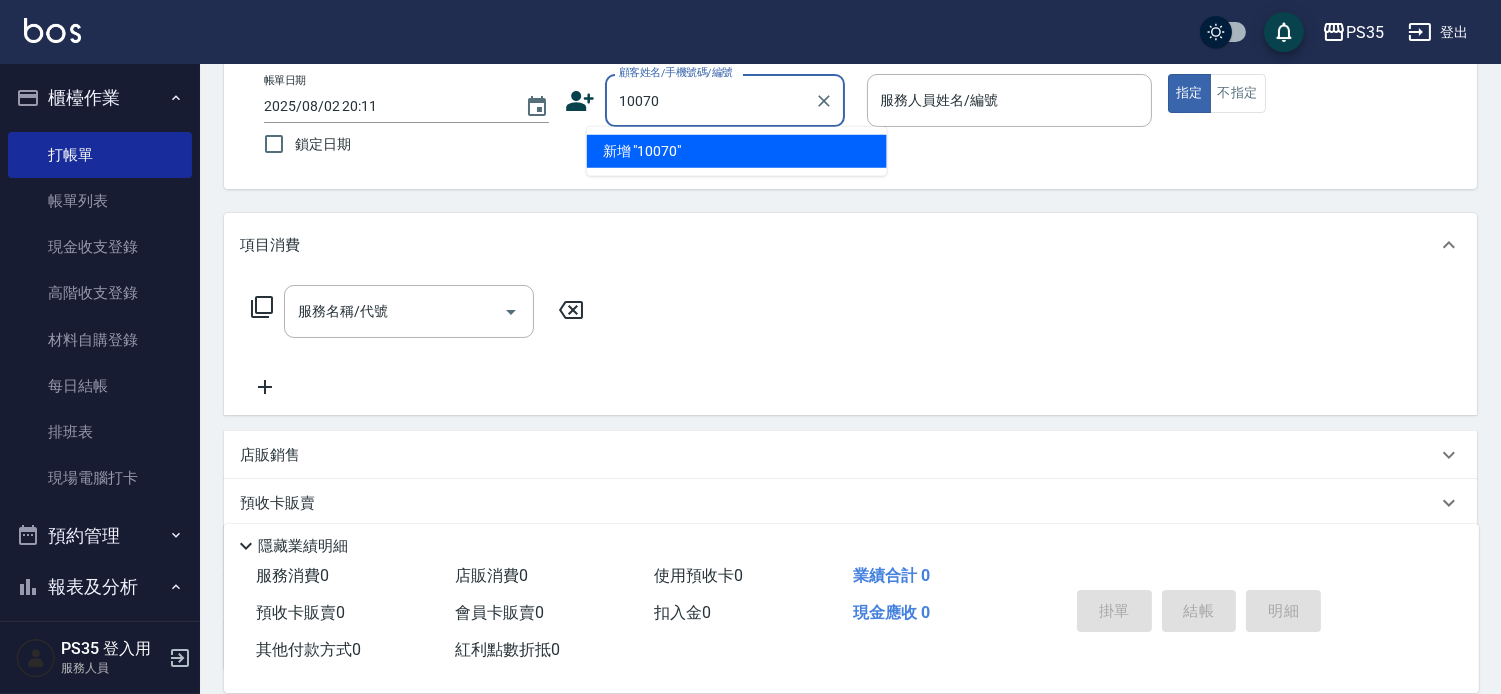 type on "10070" 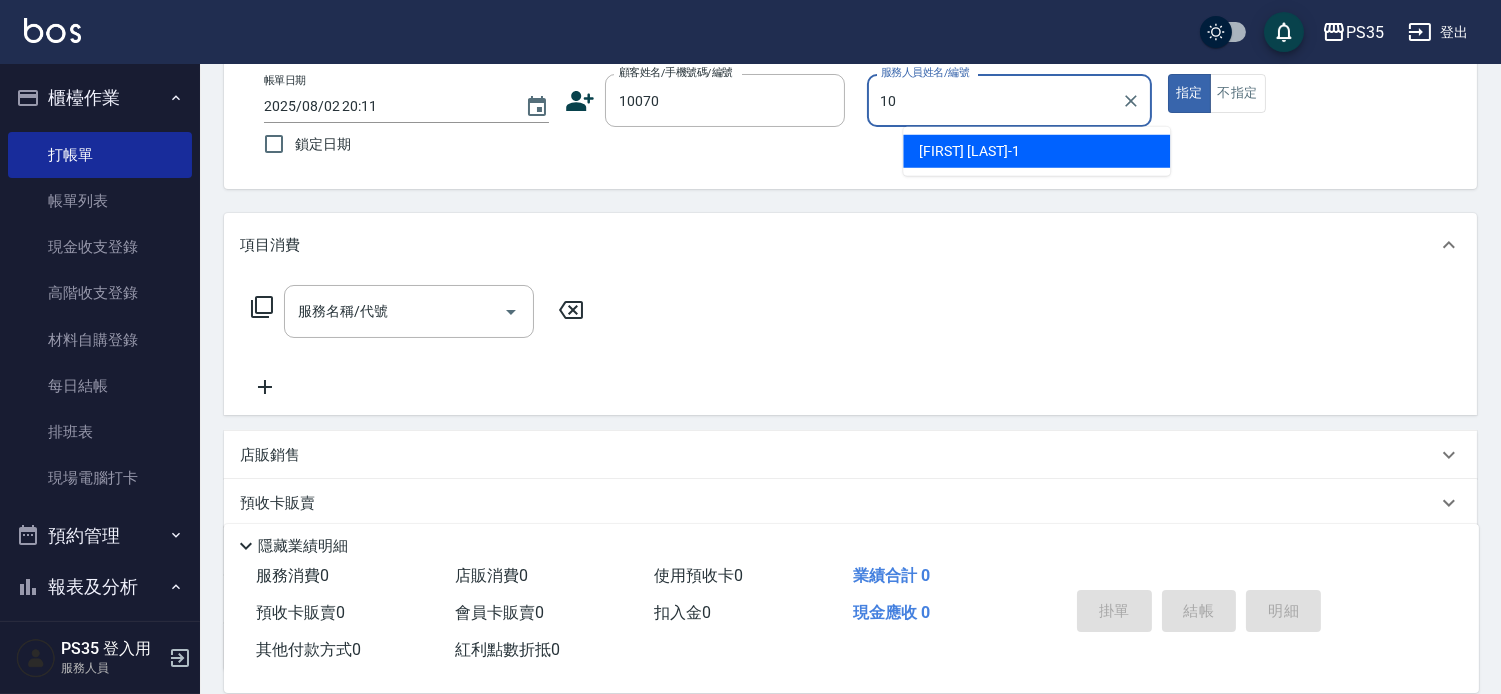 type on "10" 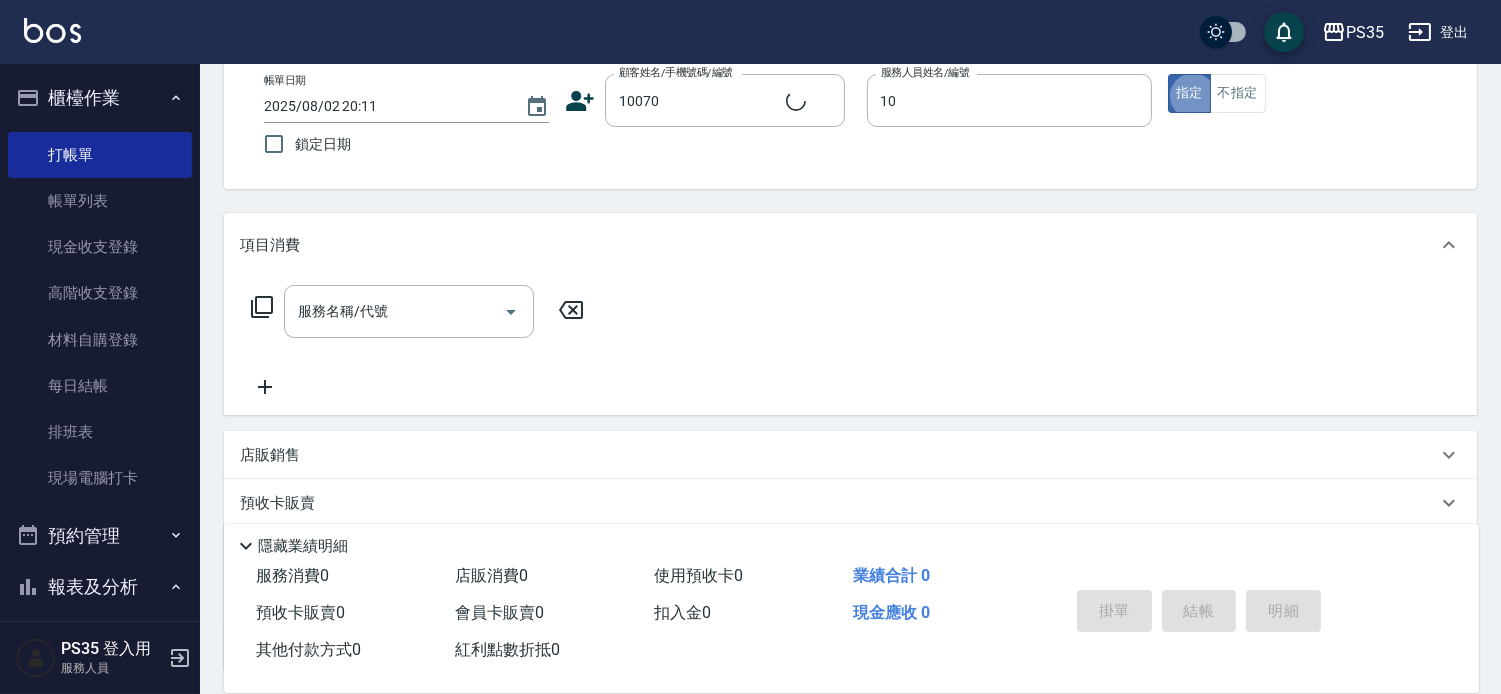type on "[FIRST] [LAST]-[NUMBER]" 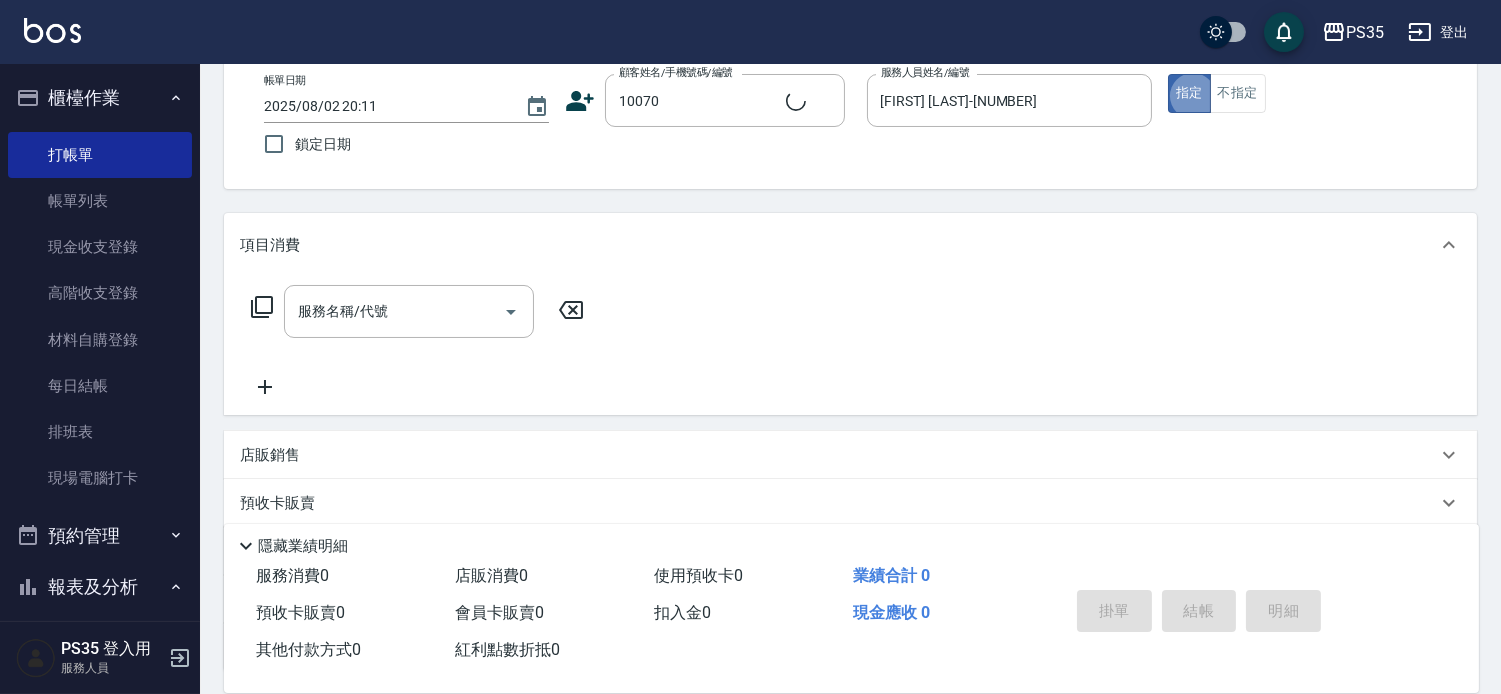 type on "[FIRST] [LAST]/[PHONE]/[NUMBER]" 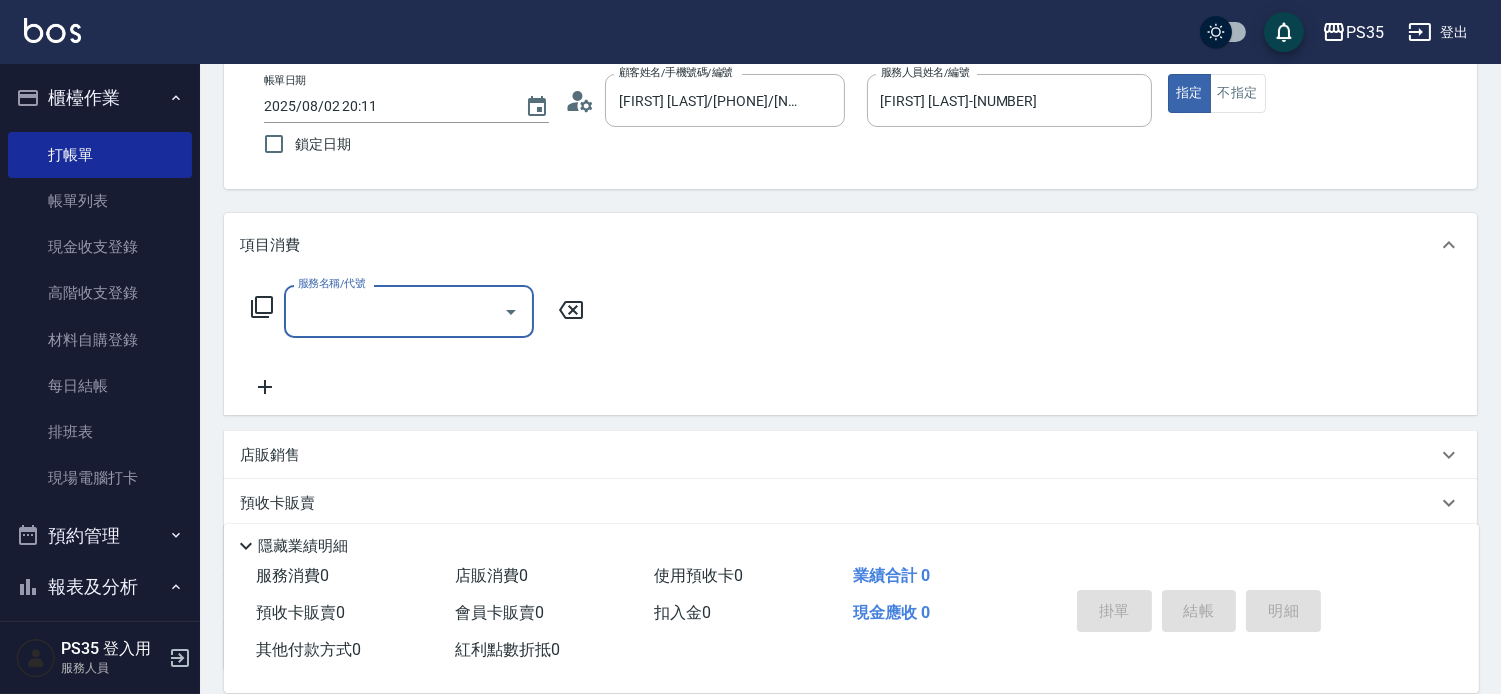 click on "服務名稱/代號" at bounding box center [394, 311] 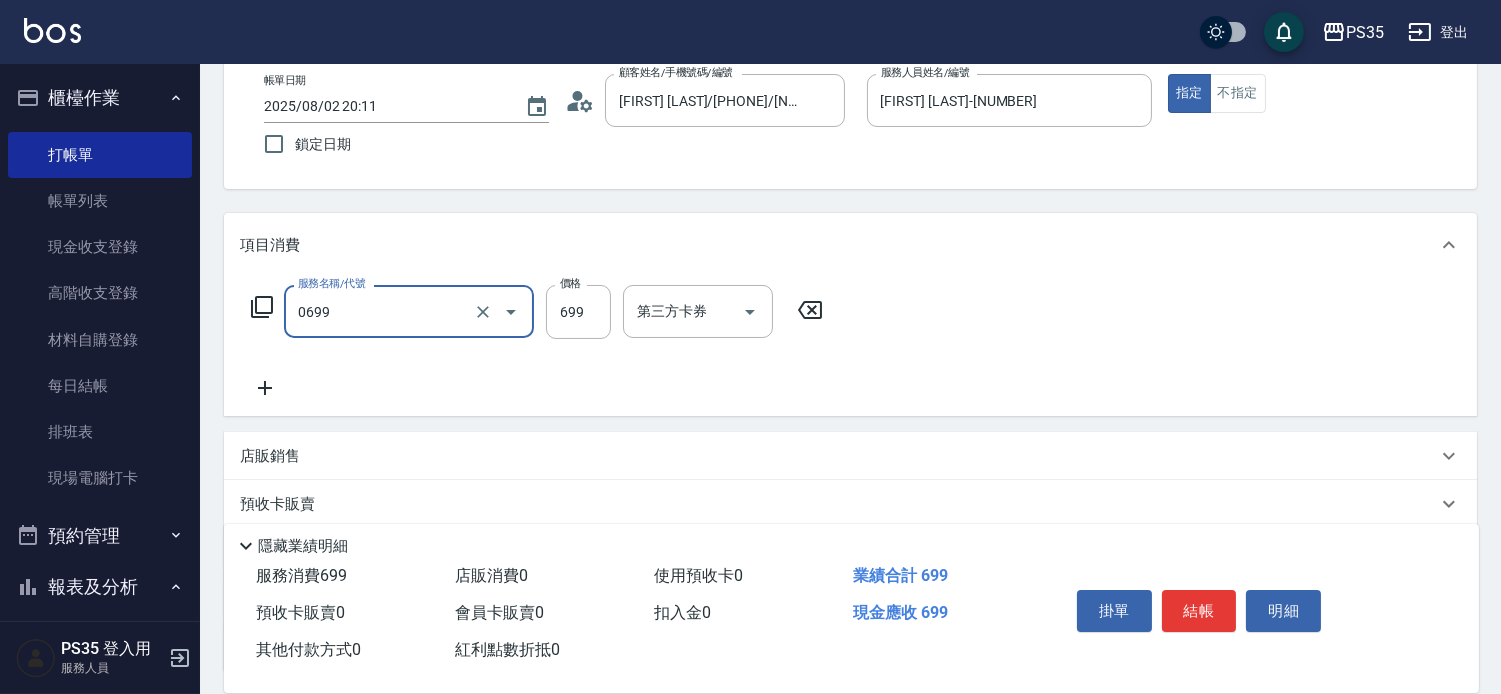 type on "精油SPA(0699)" 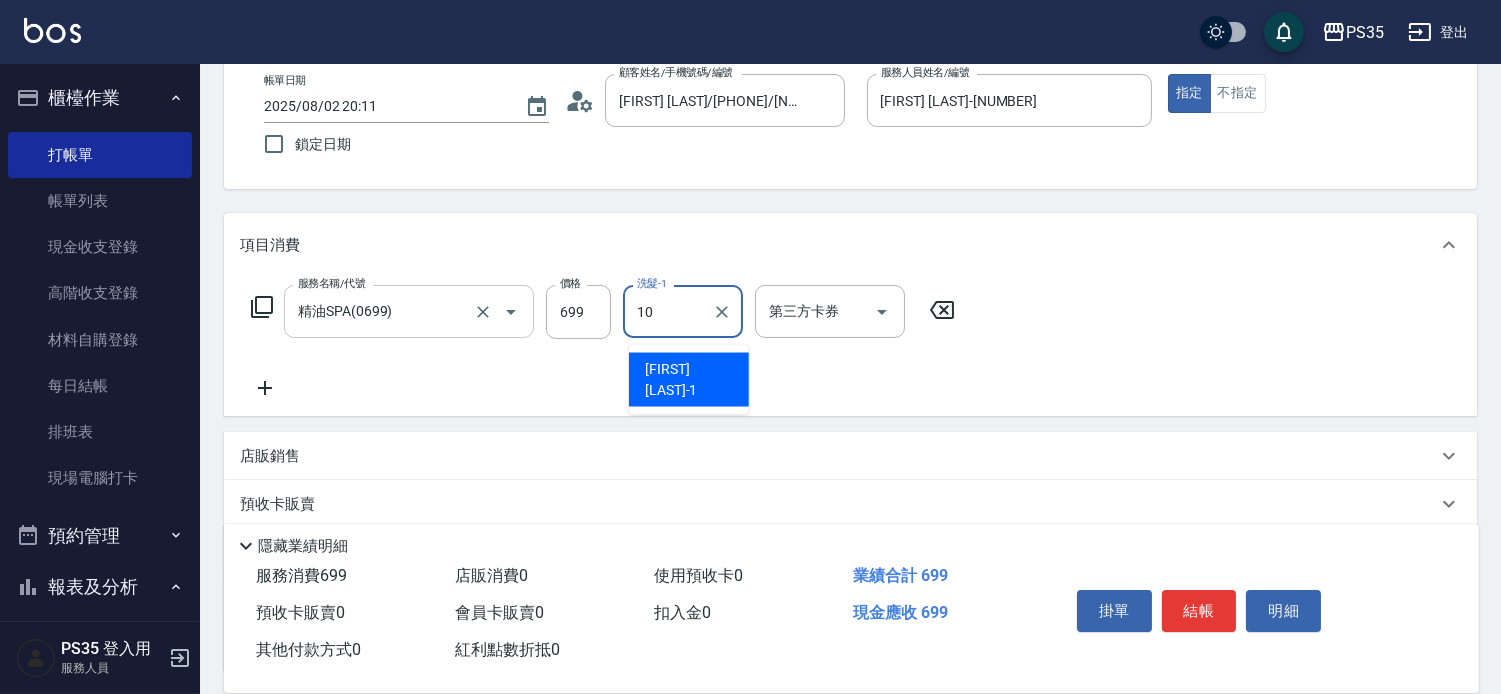 type on "[FIRST] [LAST]-[NUMBER]" 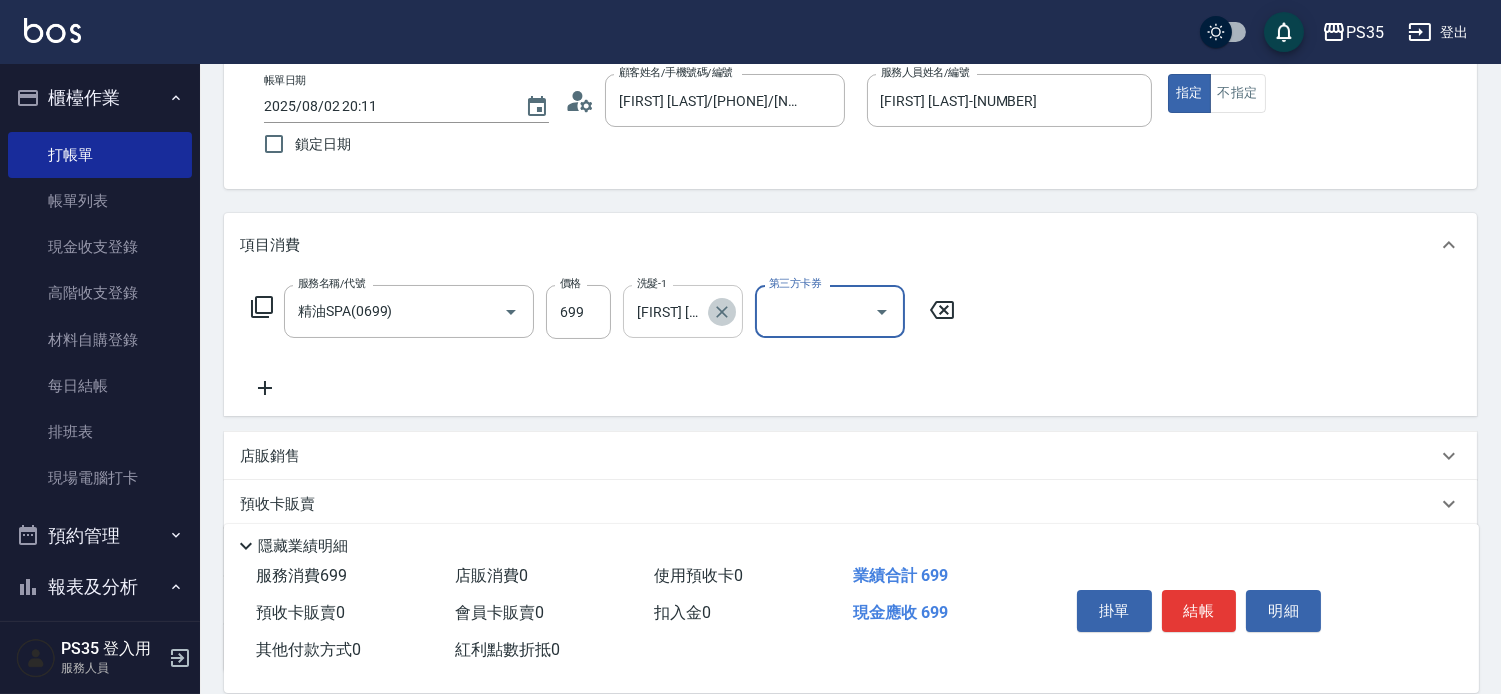click 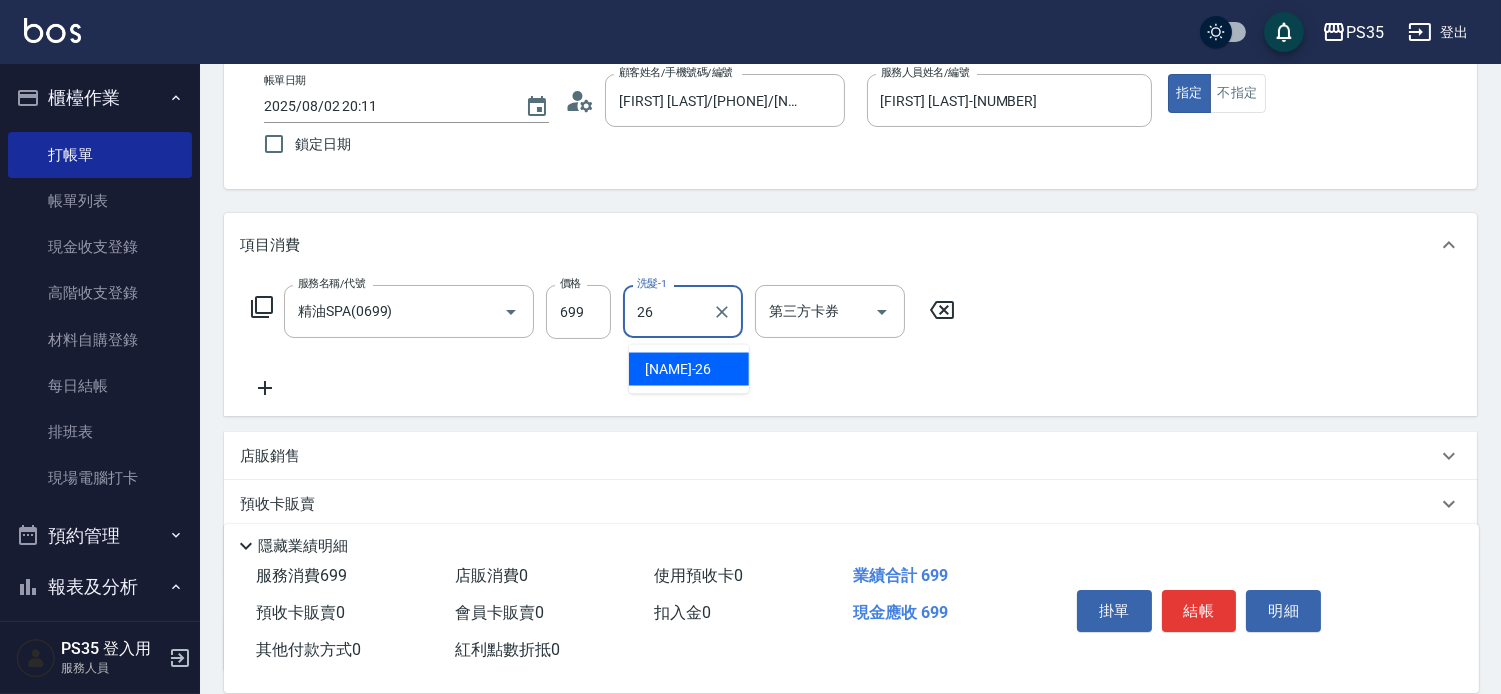 type on "菲菲-26" 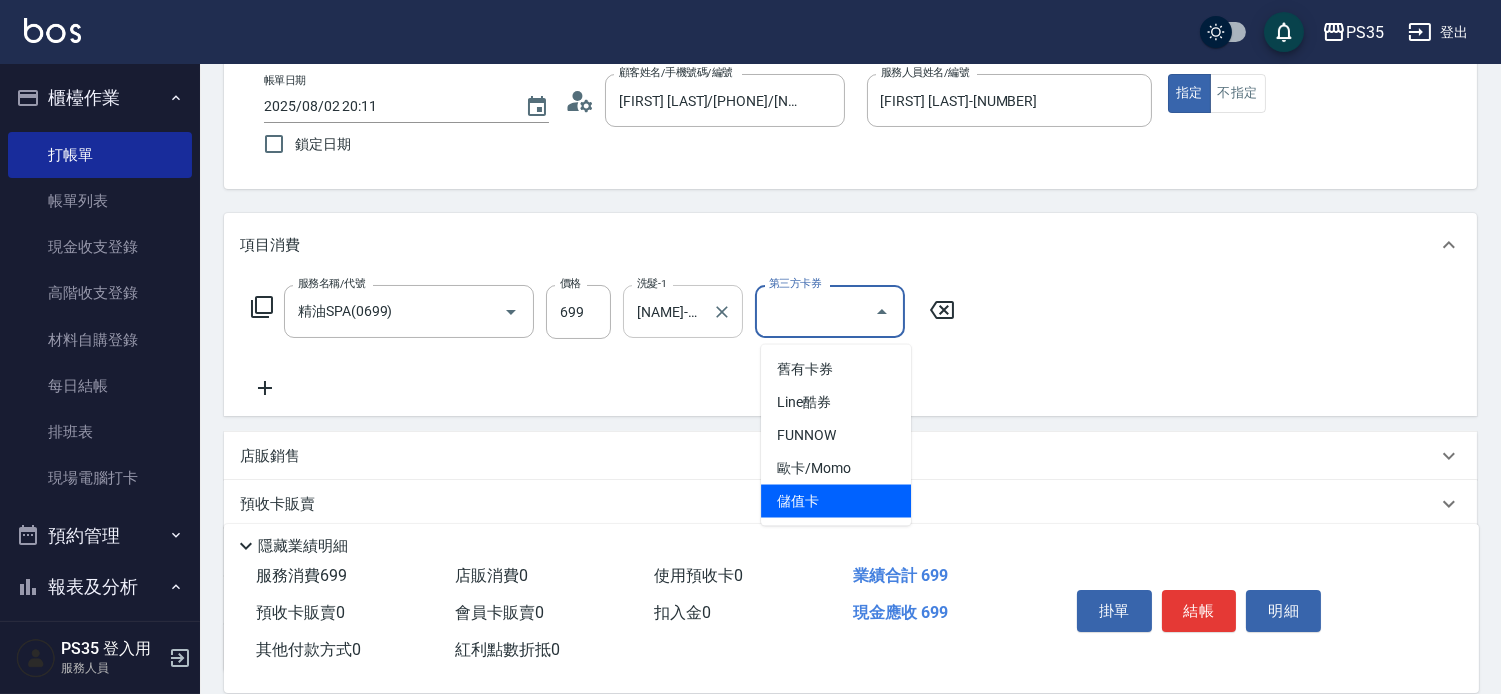 type on "儲值卡" 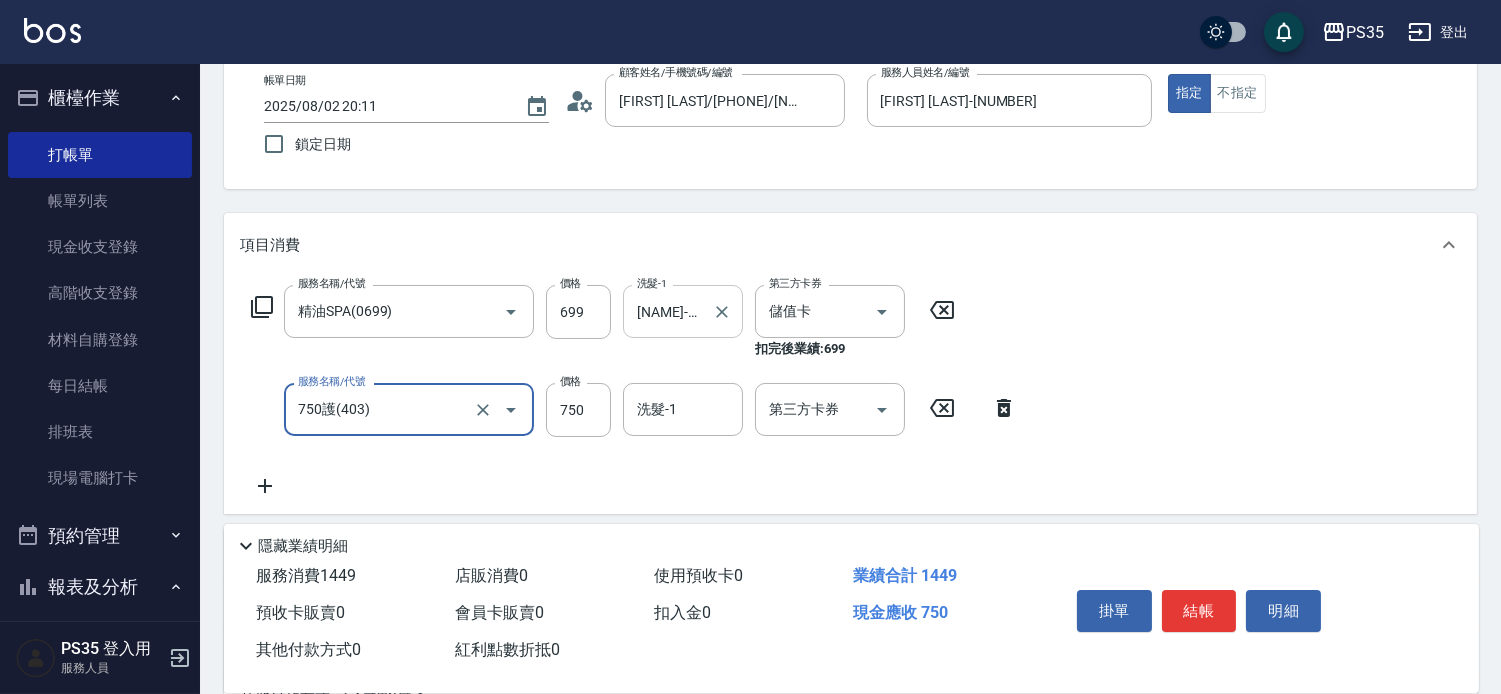 type on "750護(403)" 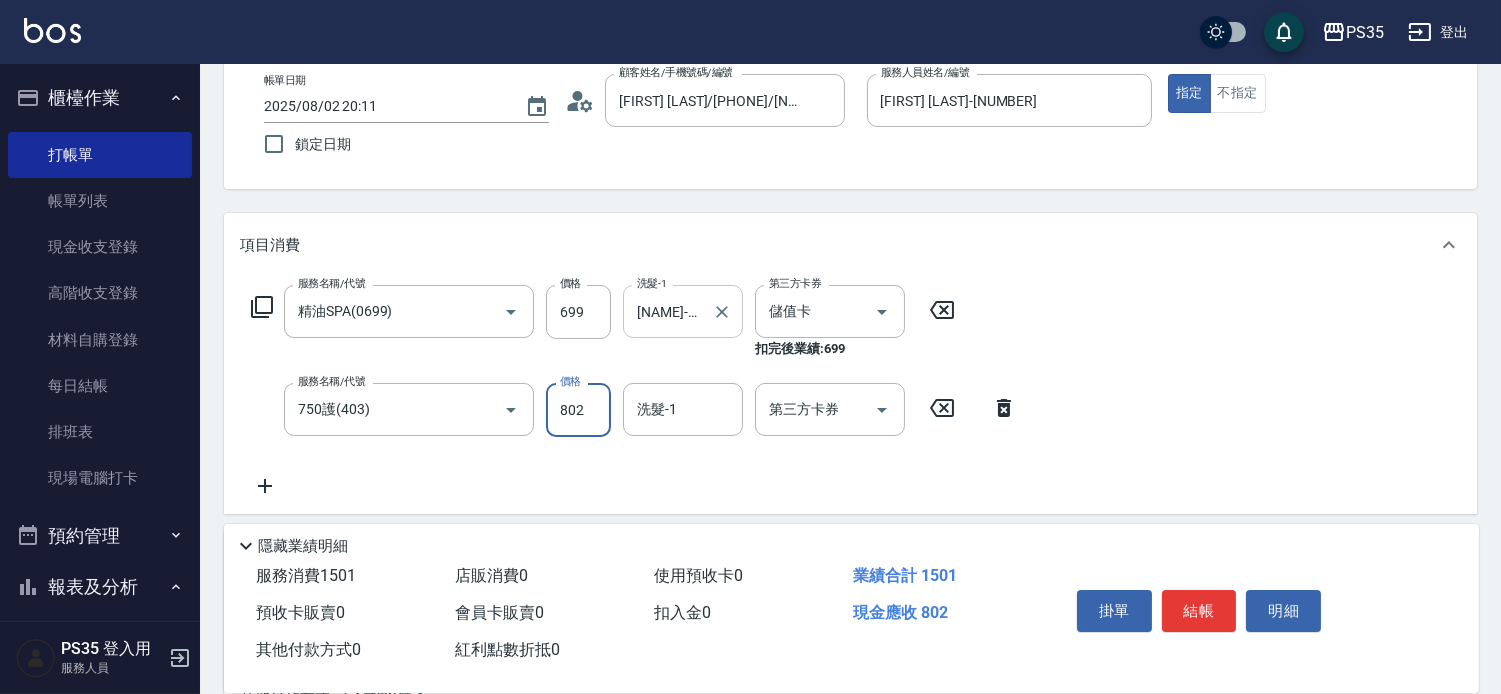 type on "802" 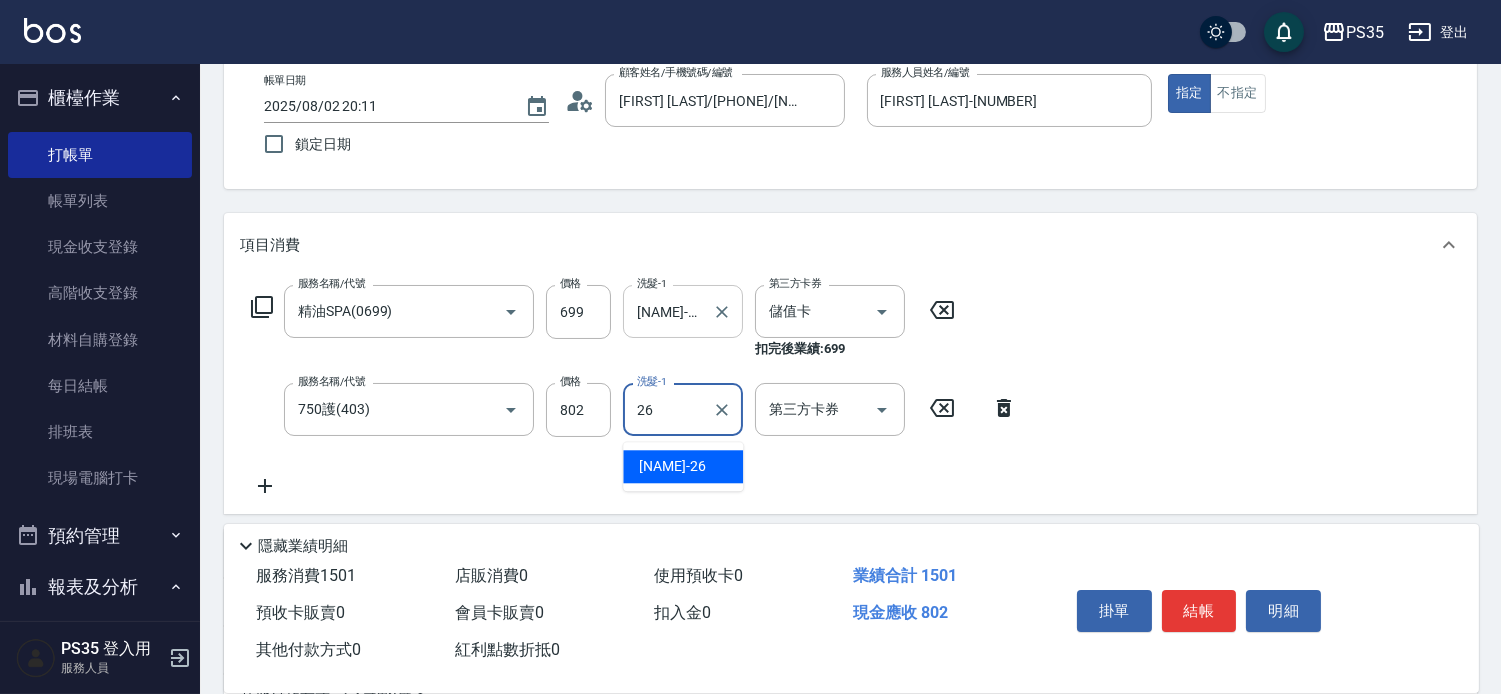 type on "菲菲-26" 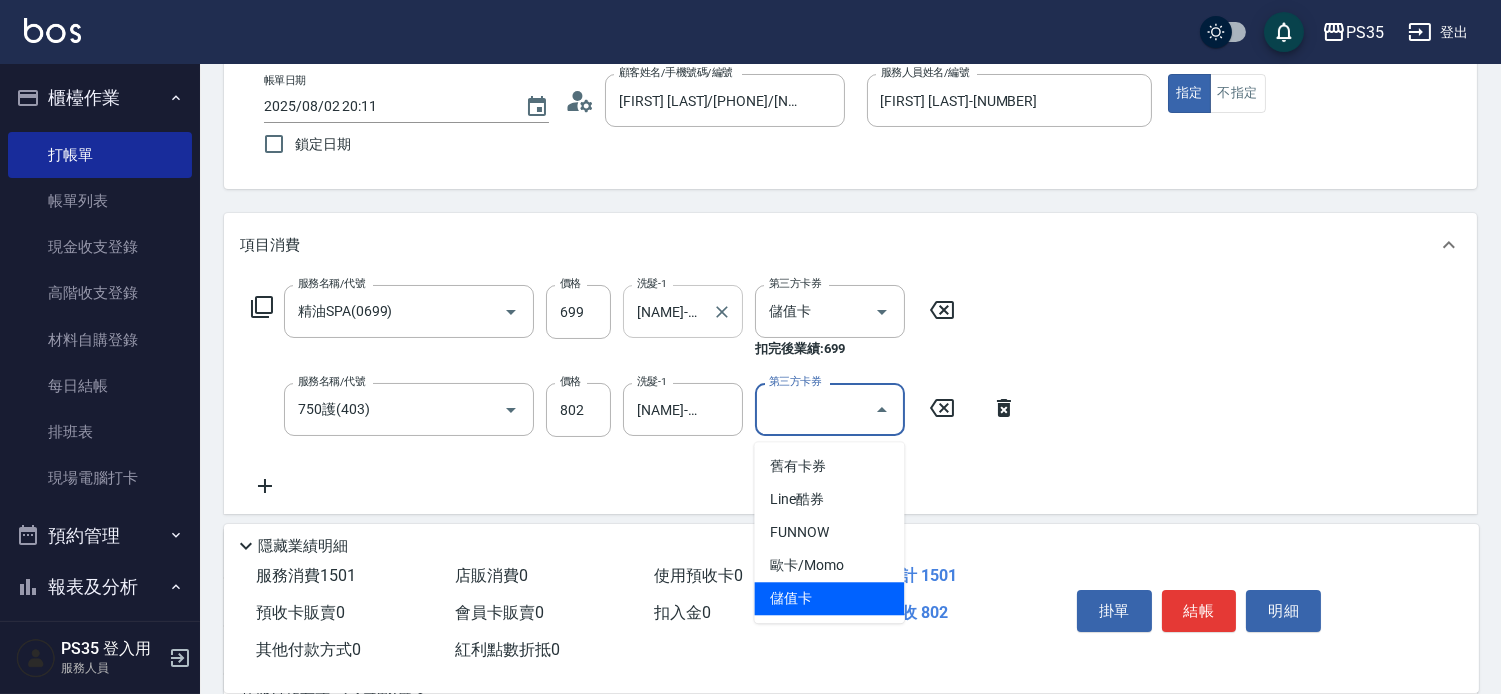 type on "儲值卡" 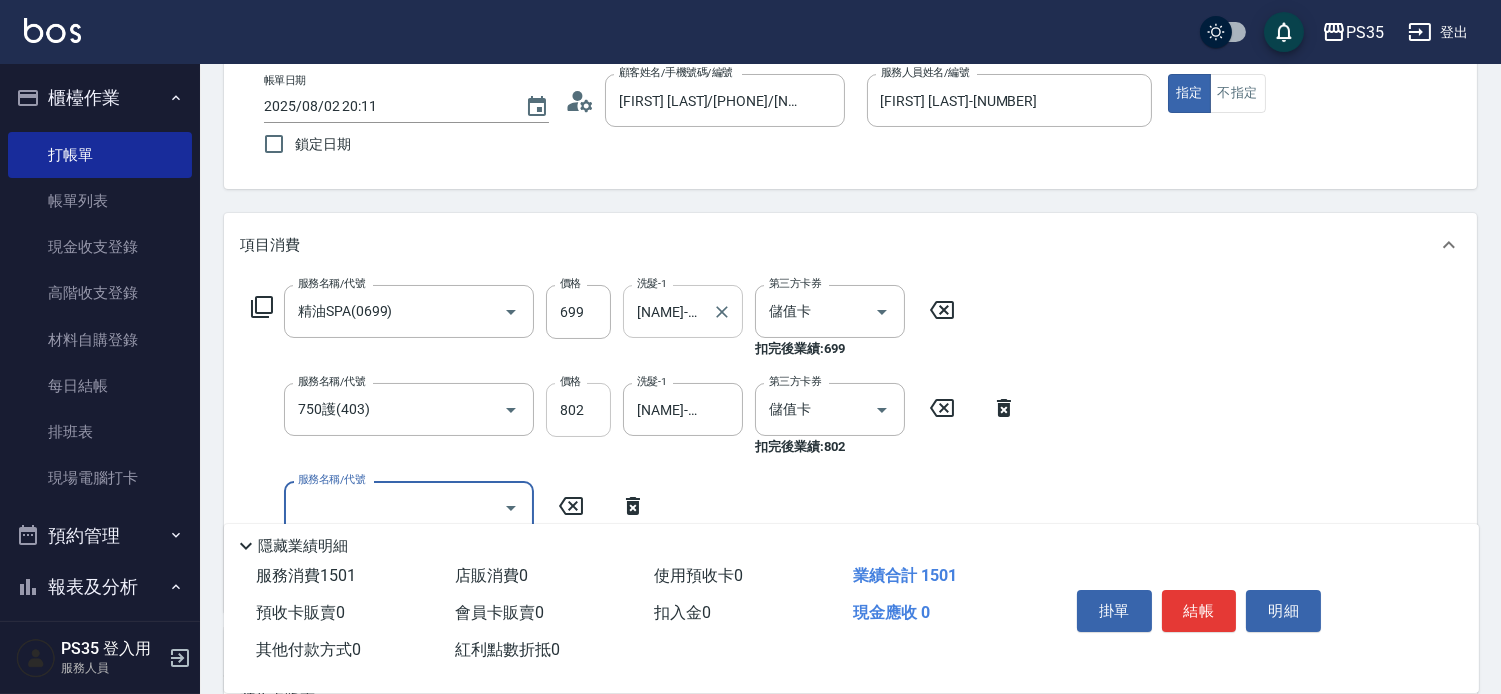 click on "802" at bounding box center (578, 410) 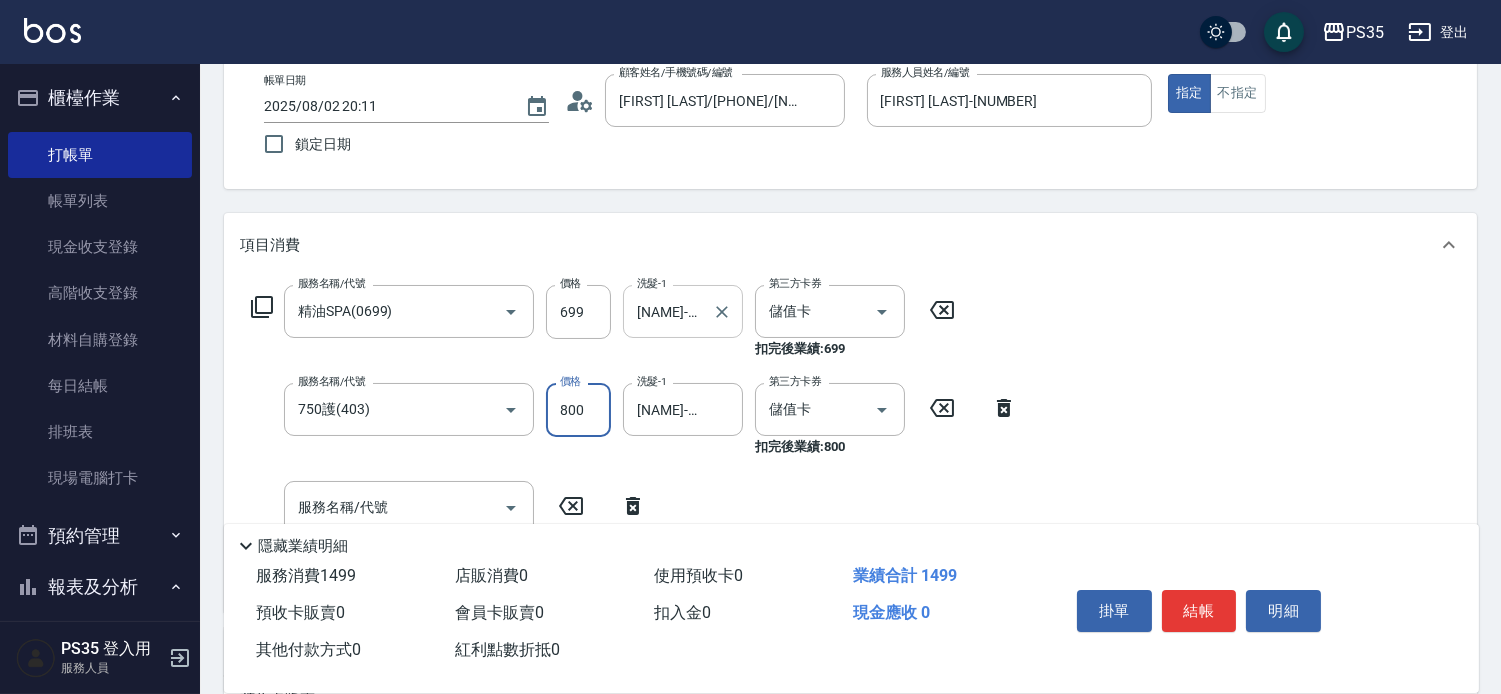 type on "800" 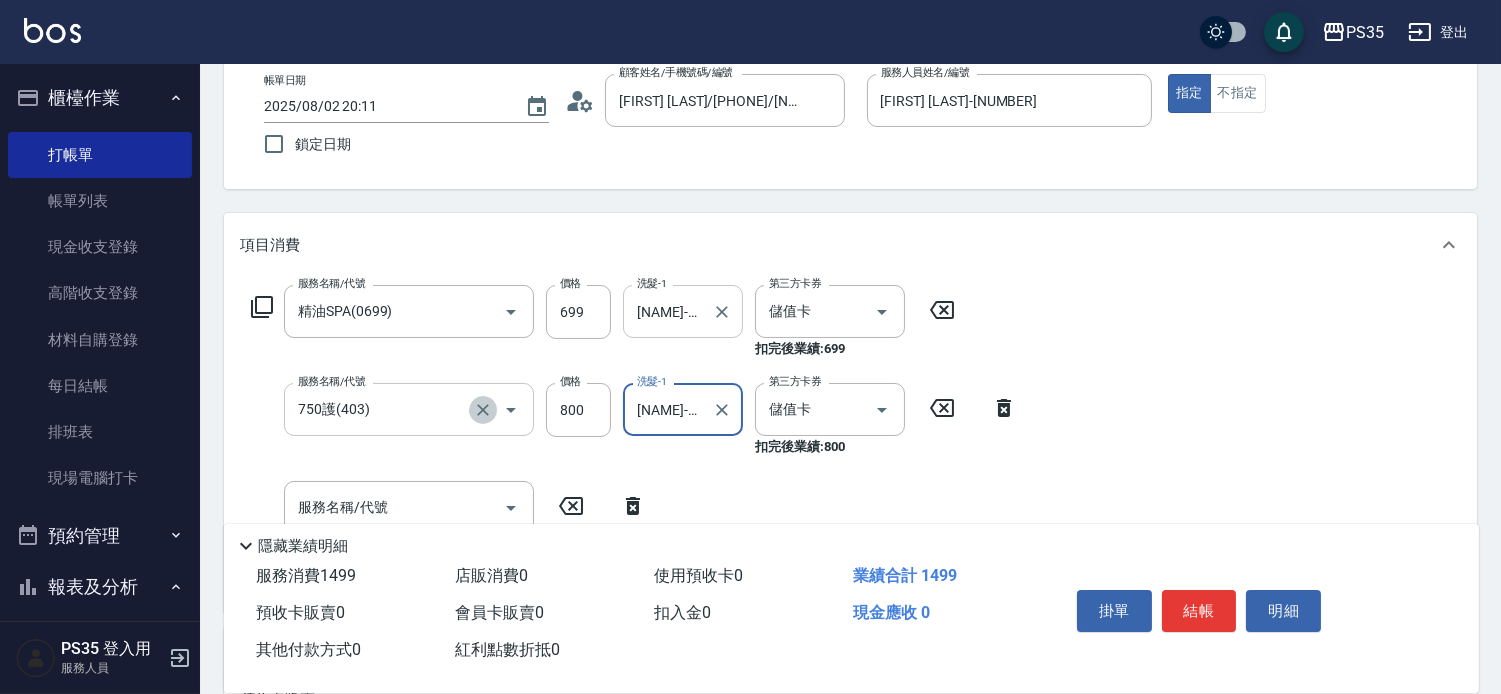 click 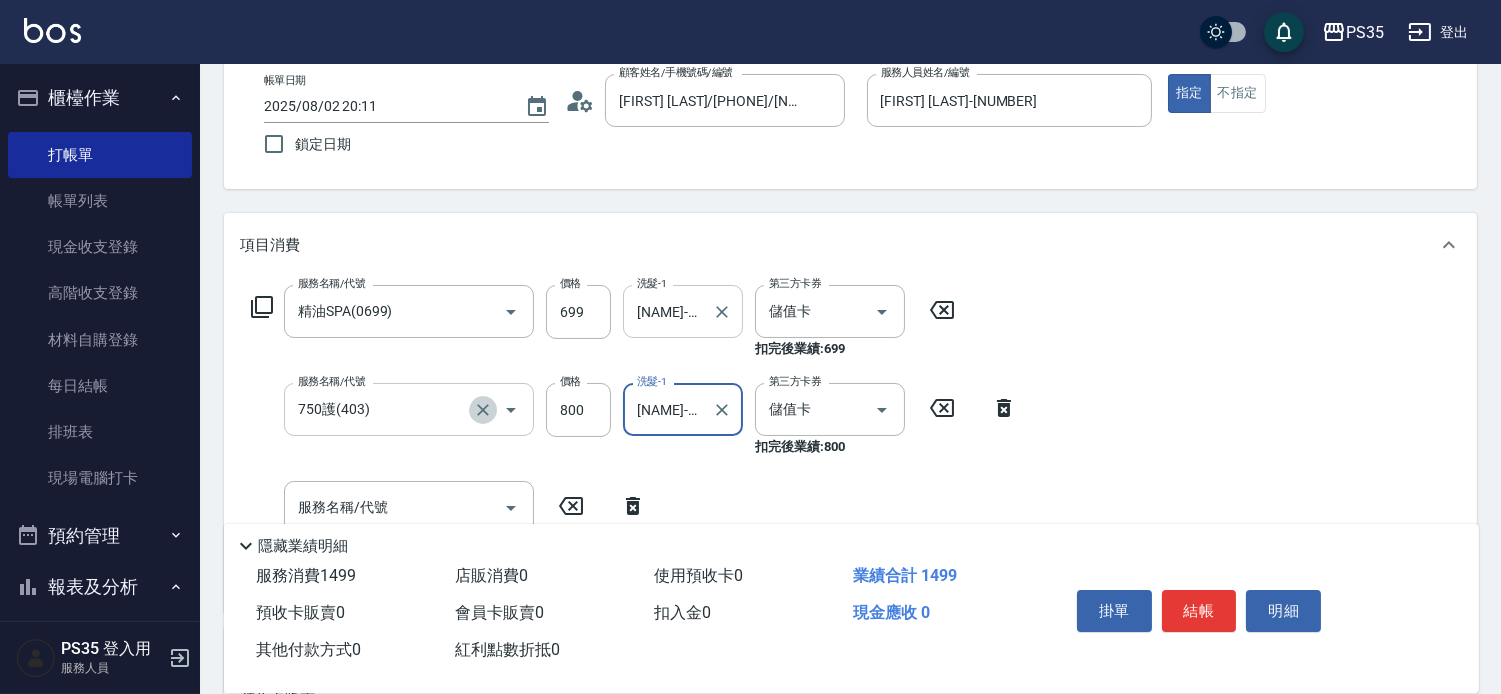 type on "750護(403)" 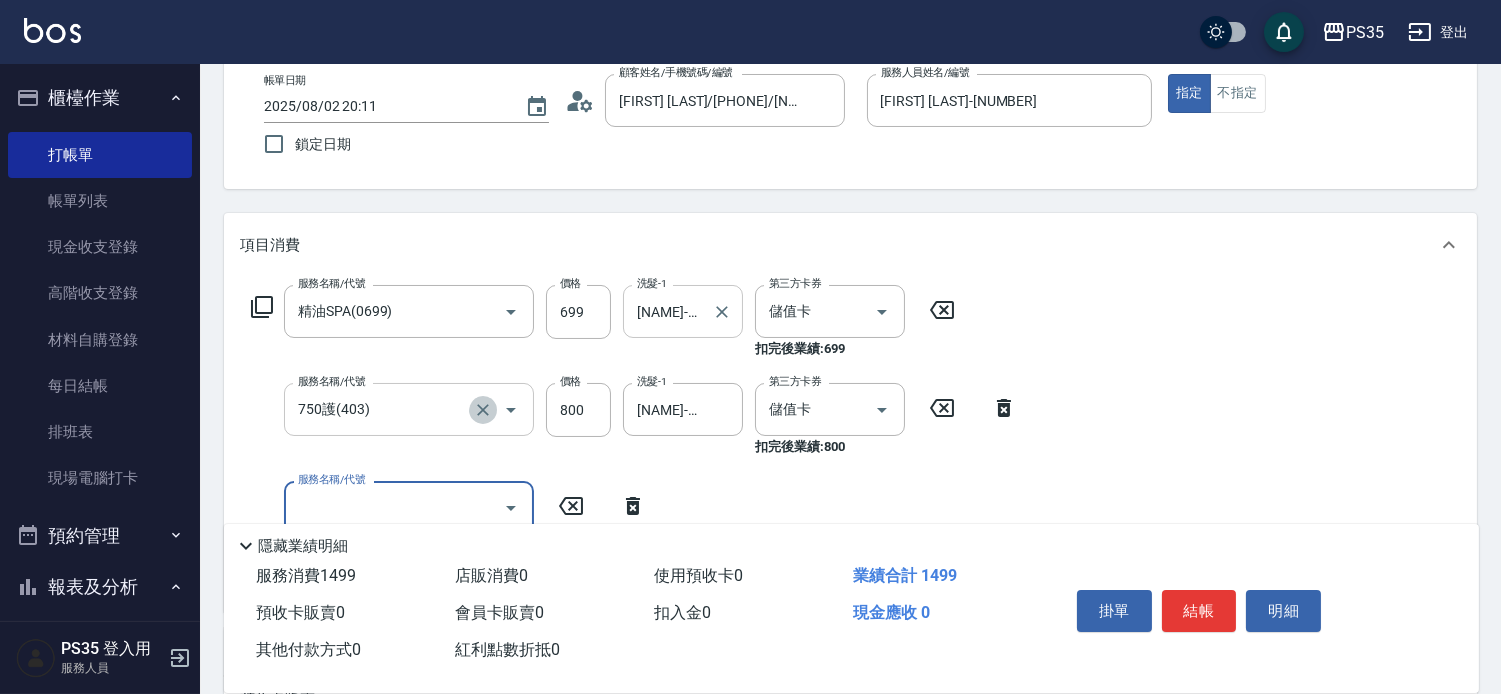 click 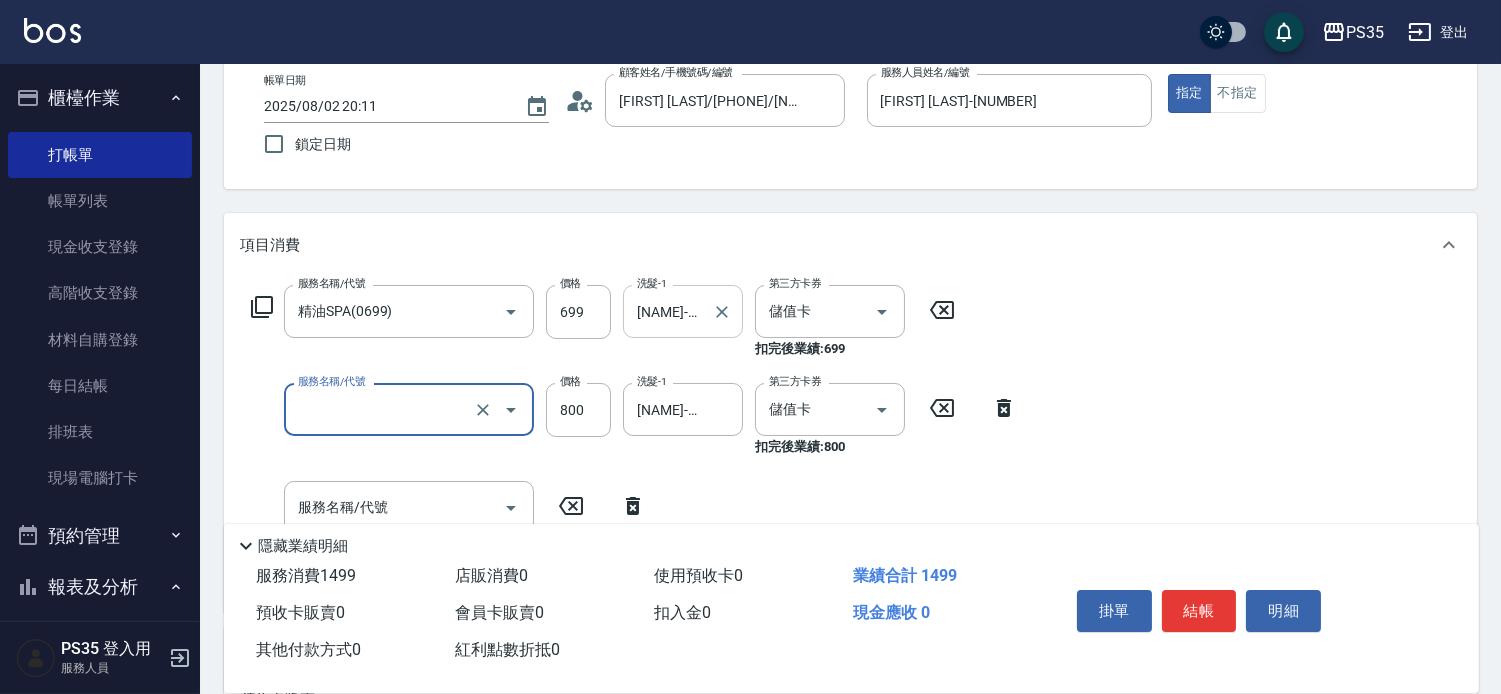 click on "服務名稱/代號" at bounding box center (381, 409) 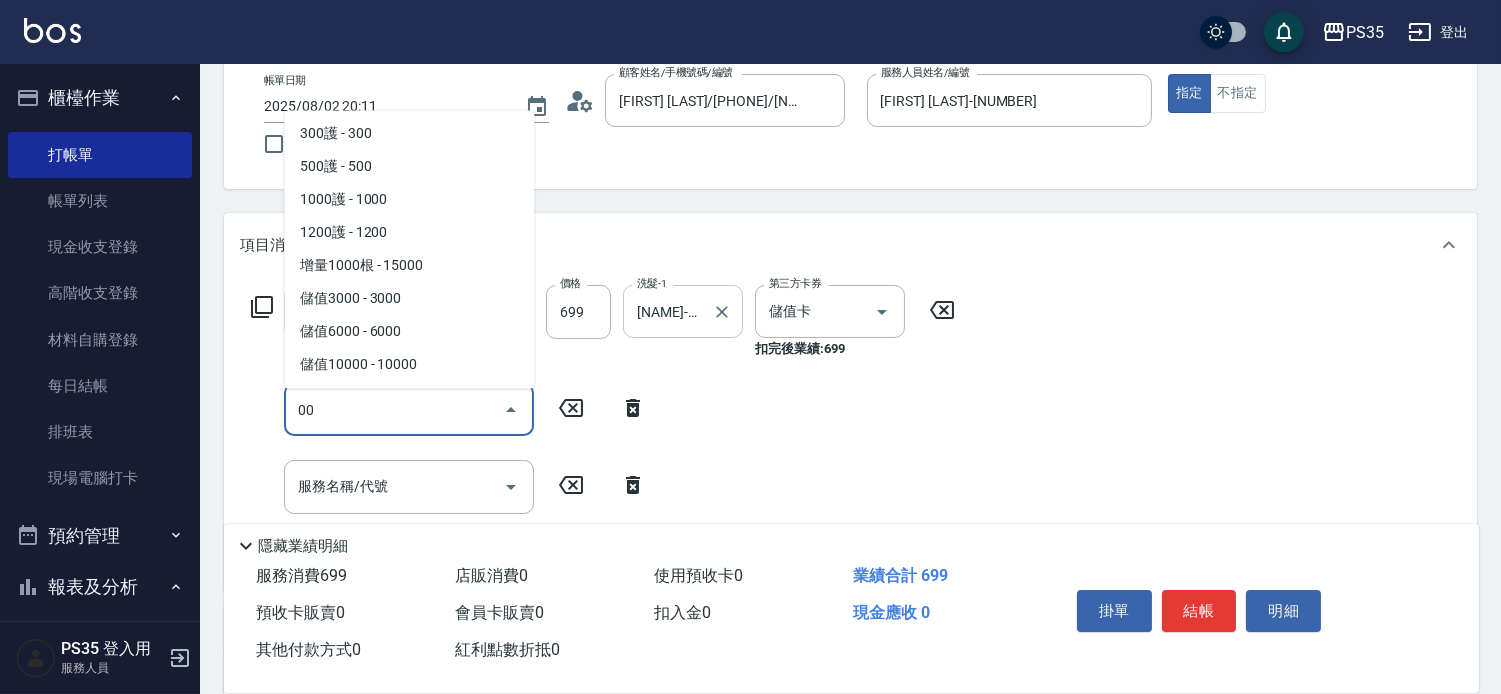 scroll, scrollTop: 0, scrollLeft: 0, axis: both 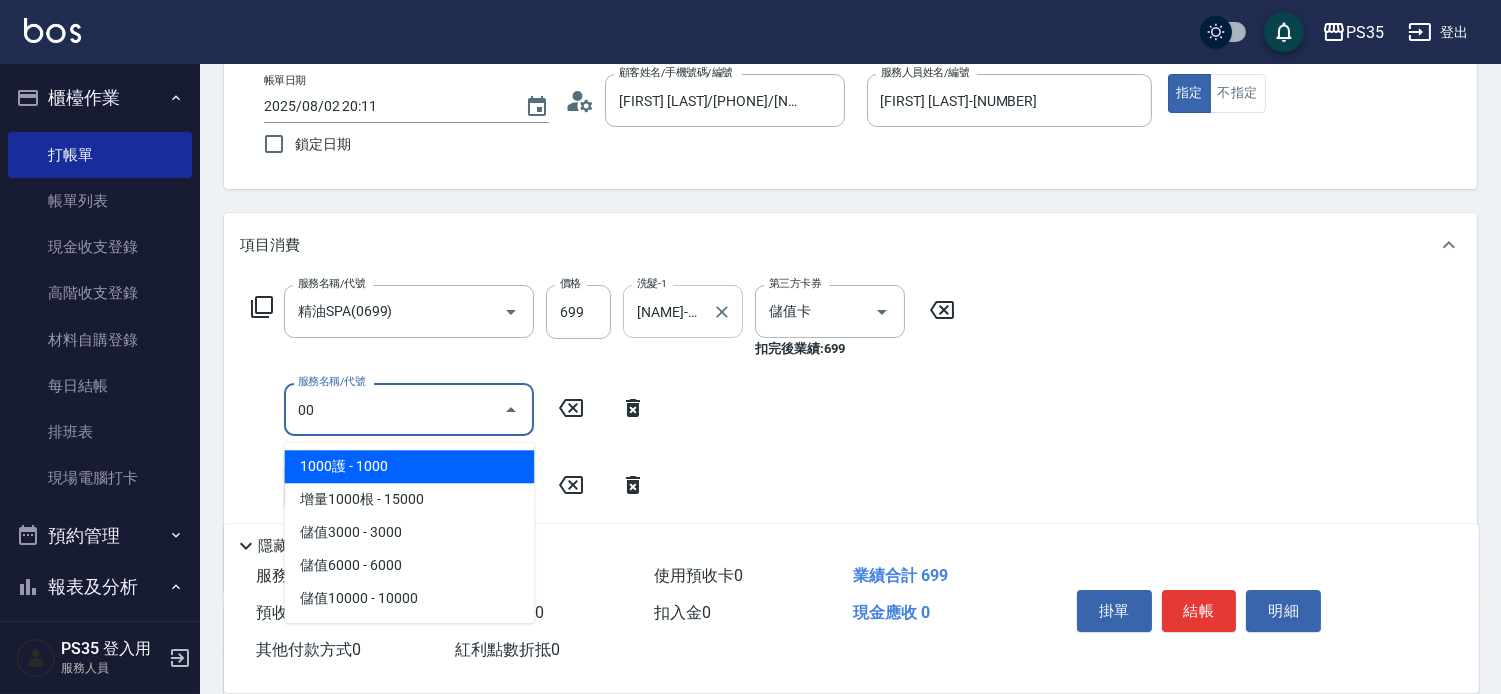 type on "0" 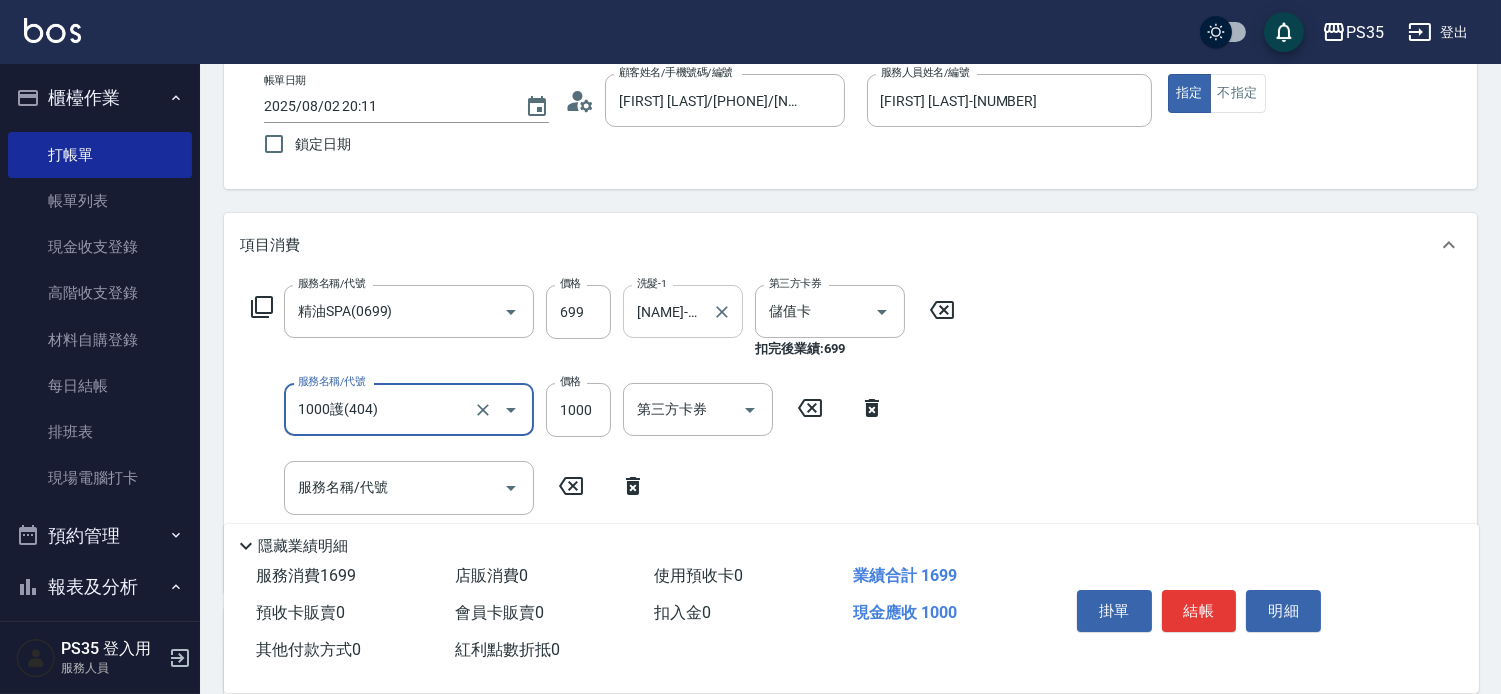 type on "1000護(404)" 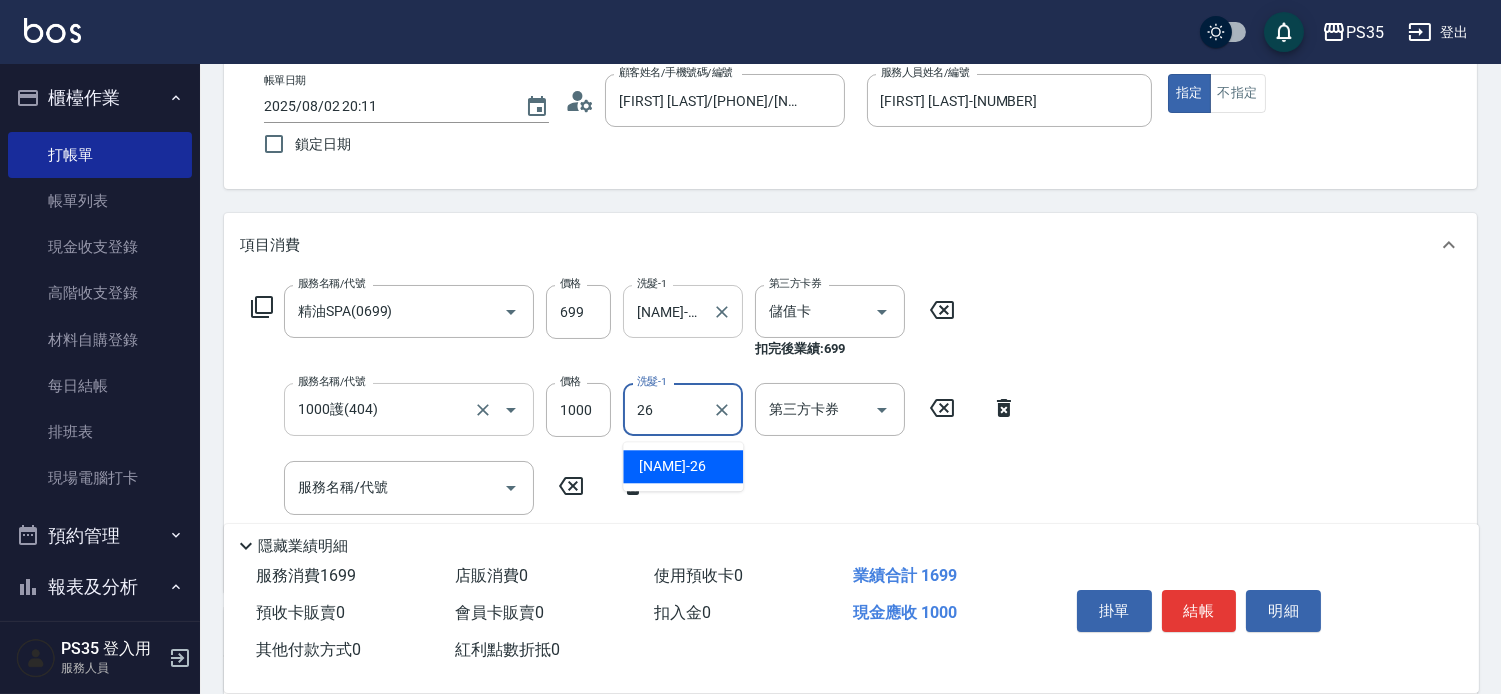 type on "菲菲-26" 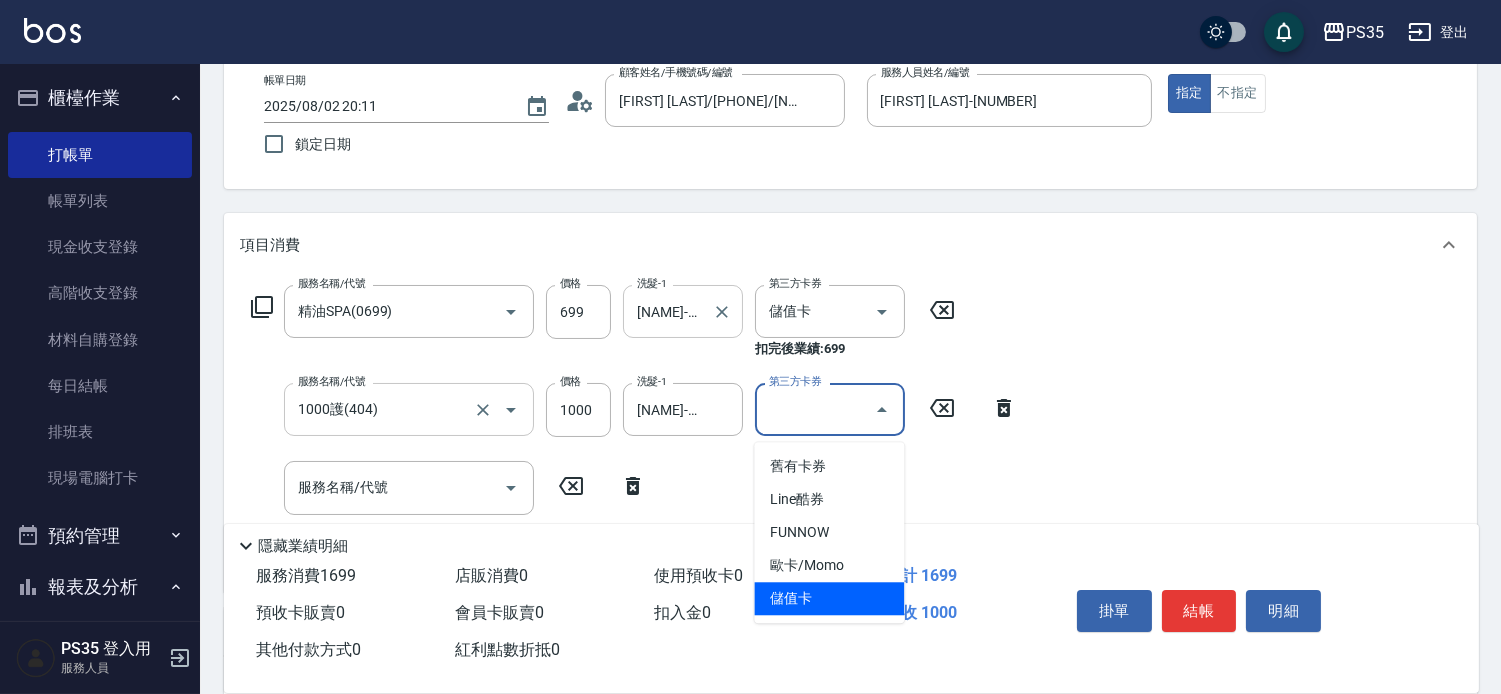 type on "儲值卡" 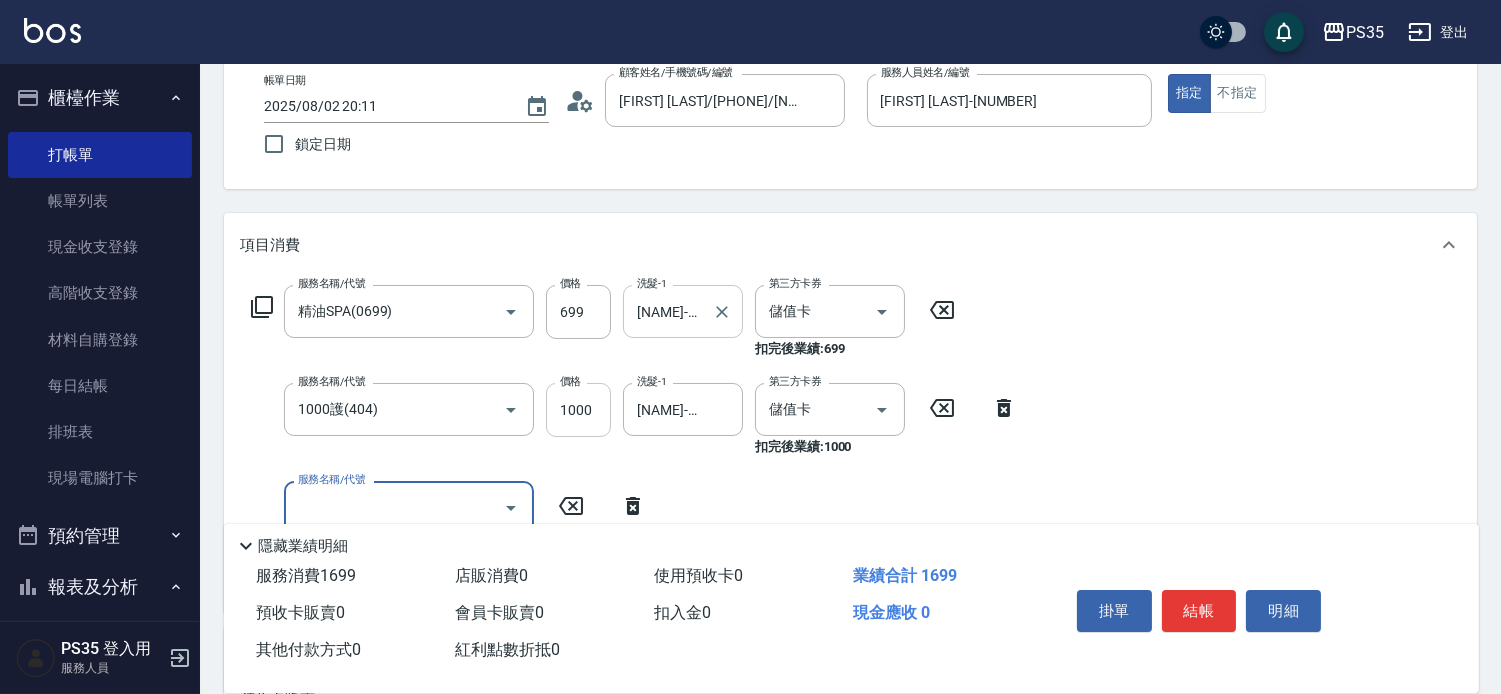 click on "1000" at bounding box center (578, 410) 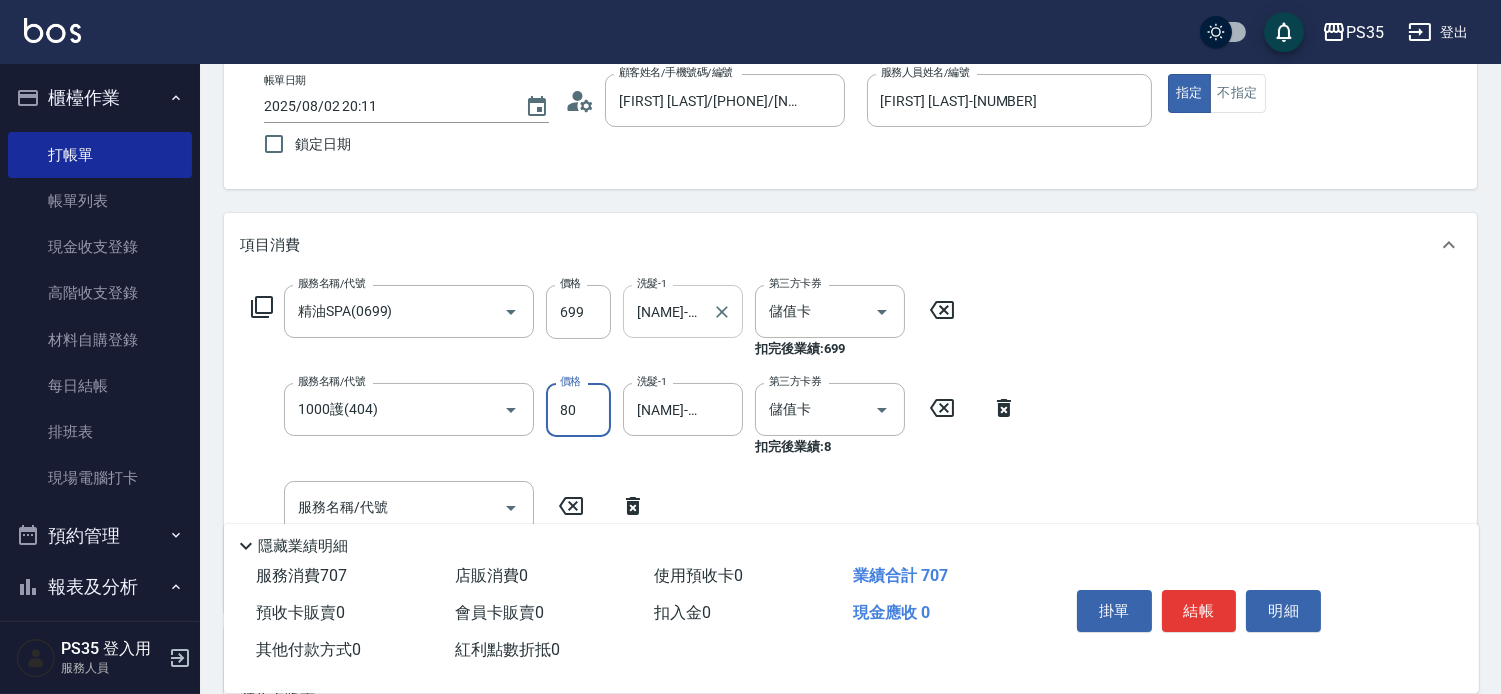 type on "800" 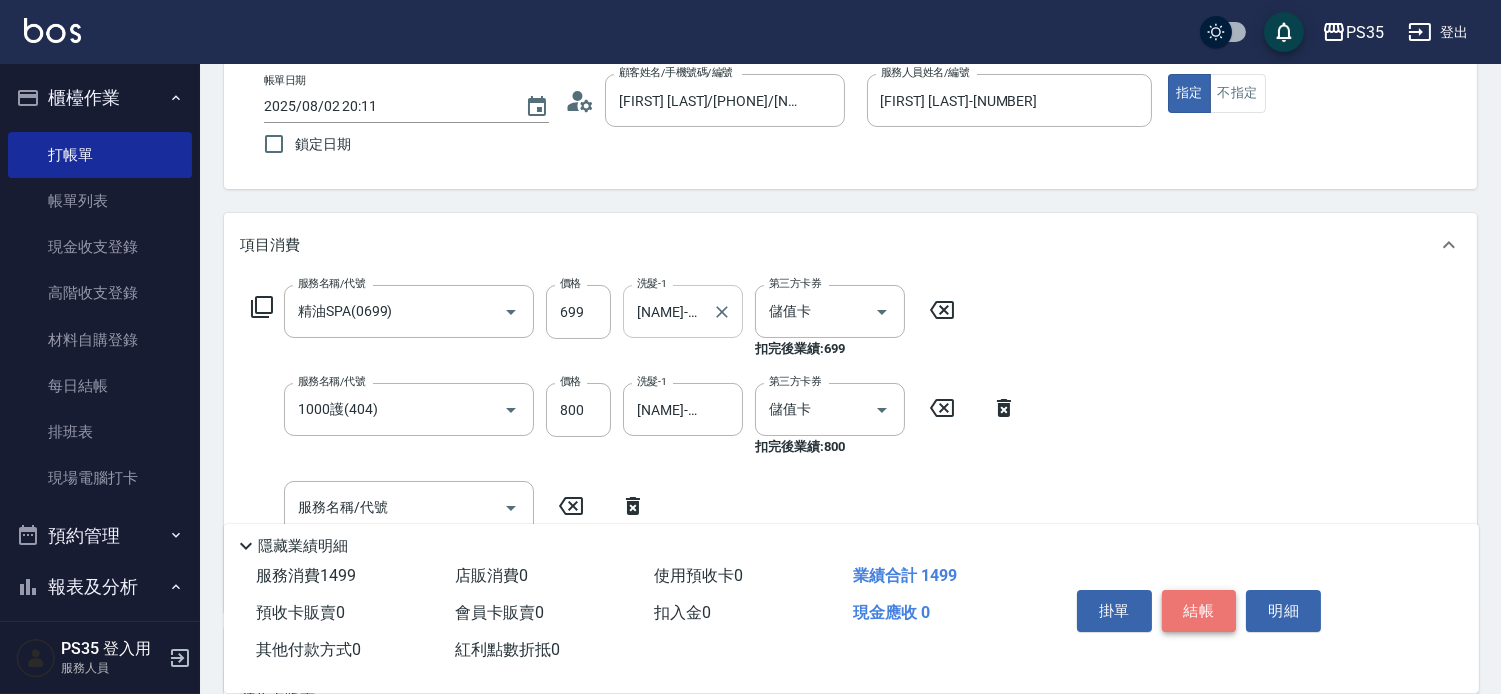 click on "結帳" at bounding box center [1199, 611] 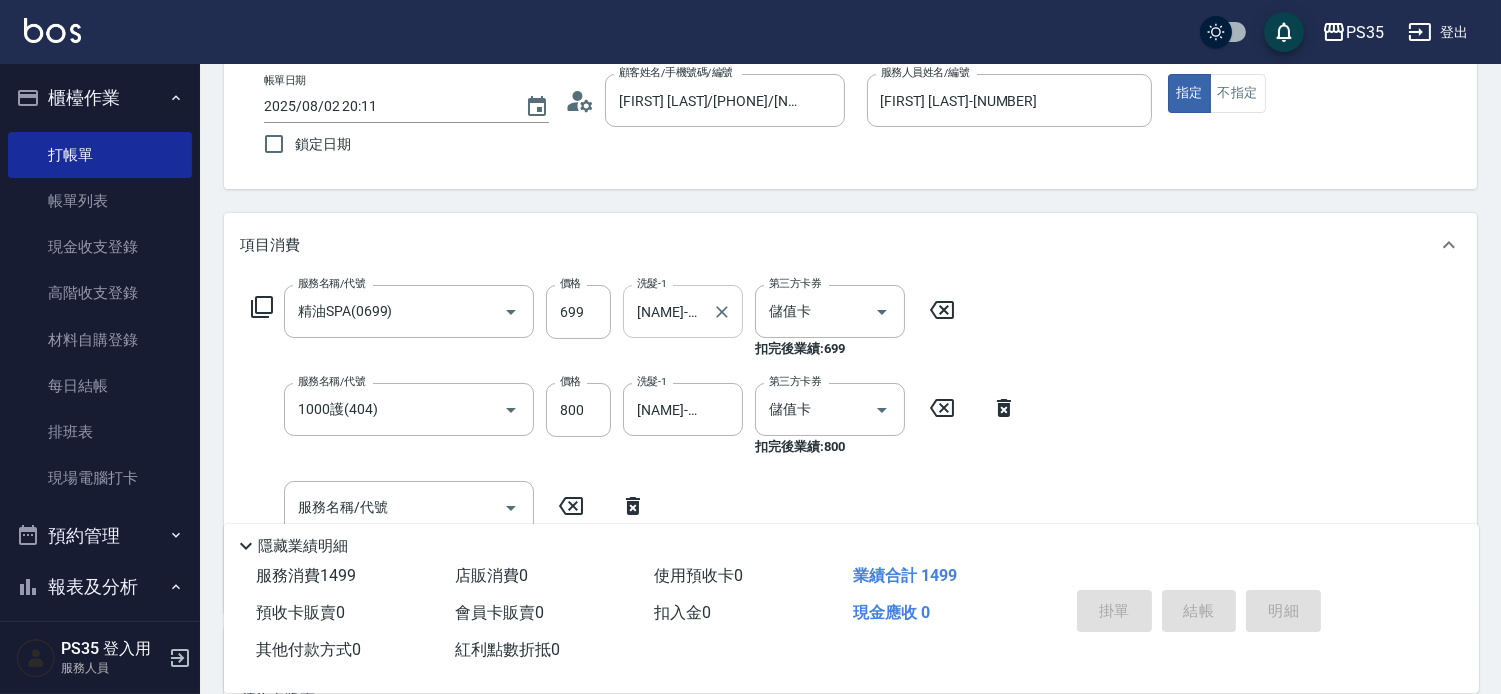 type on "2025/08/02 20:47" 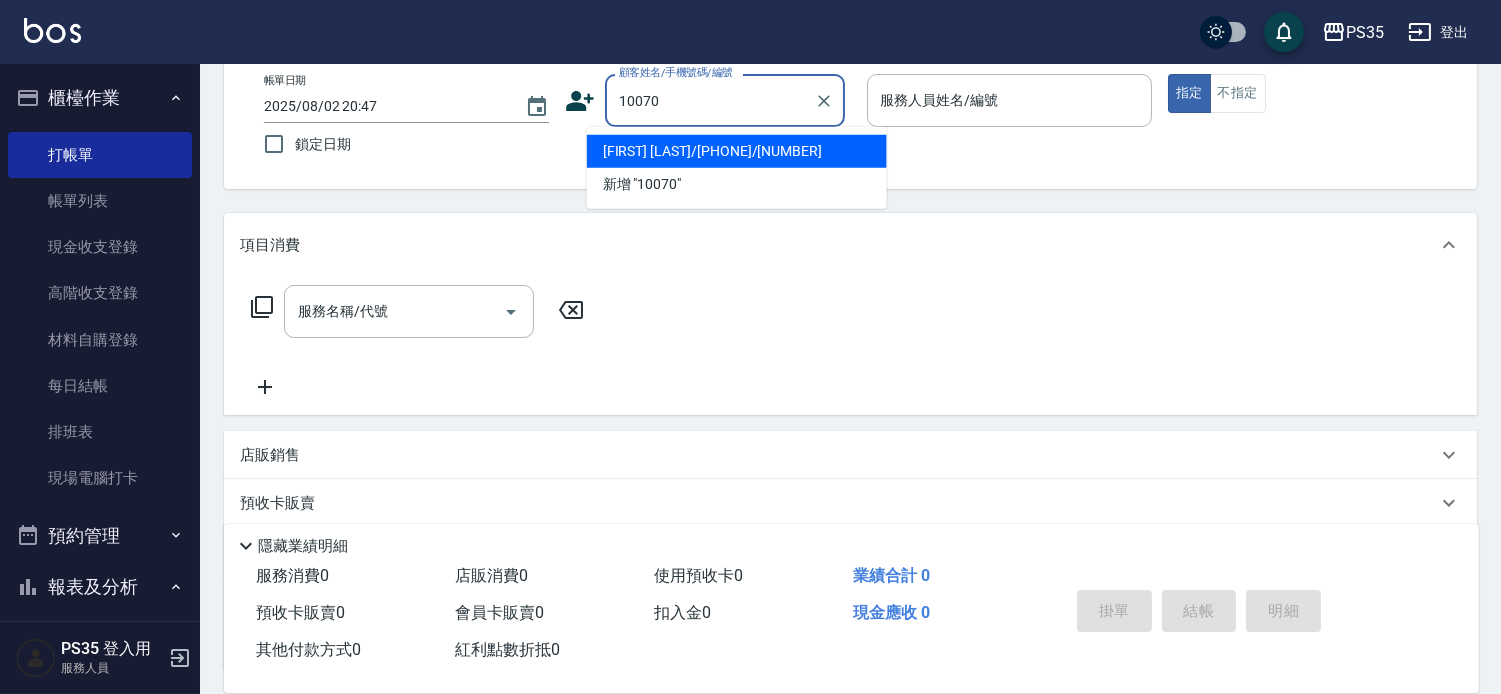 type on "[LAST]/[PHONE]/10070" 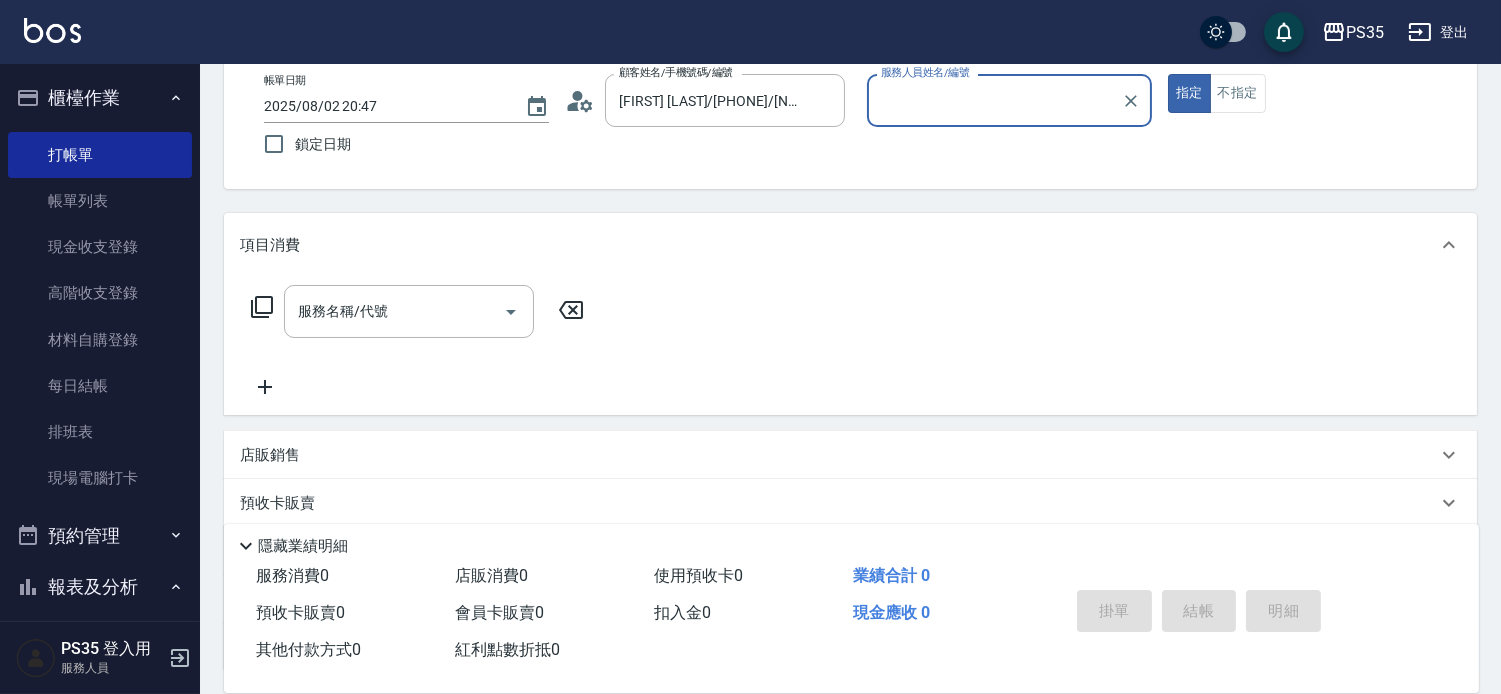 type on "[LAST]-10" 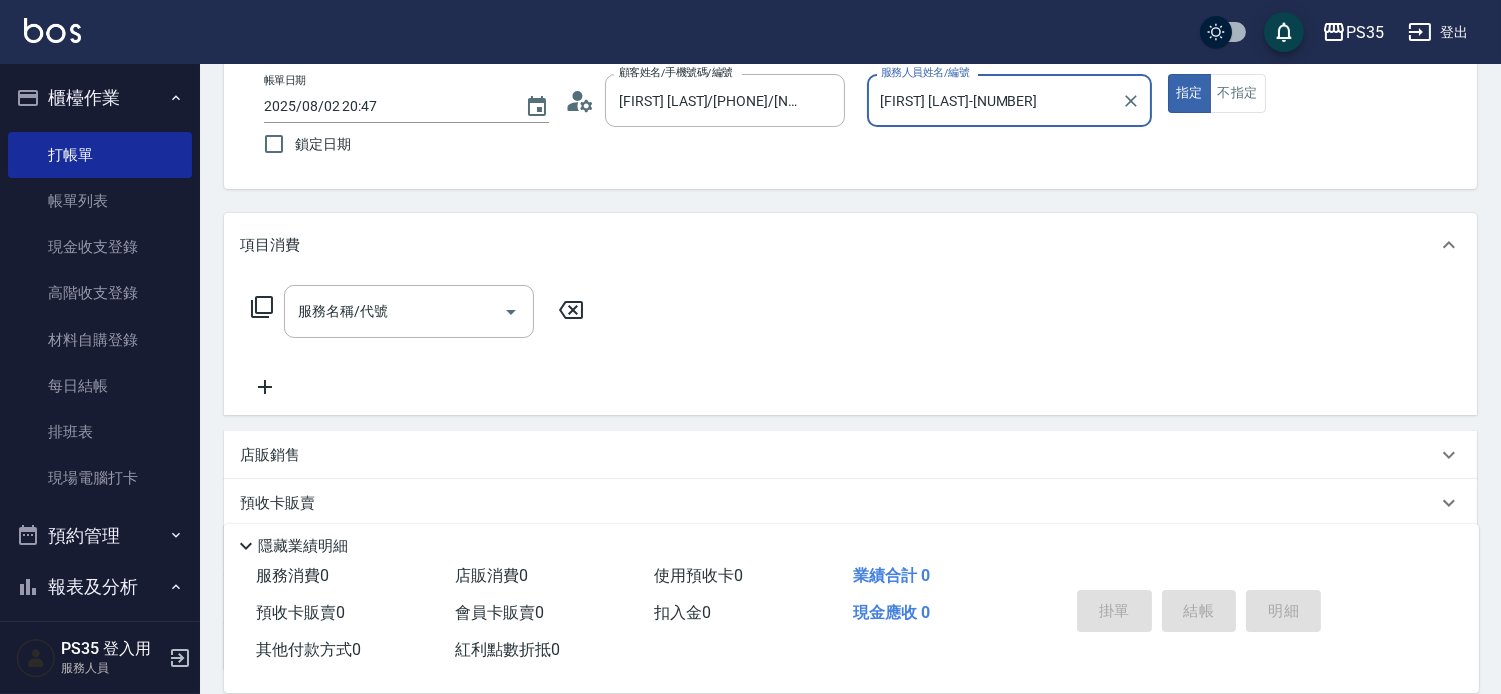 click on "指定" at bounding box center (1189, 93) 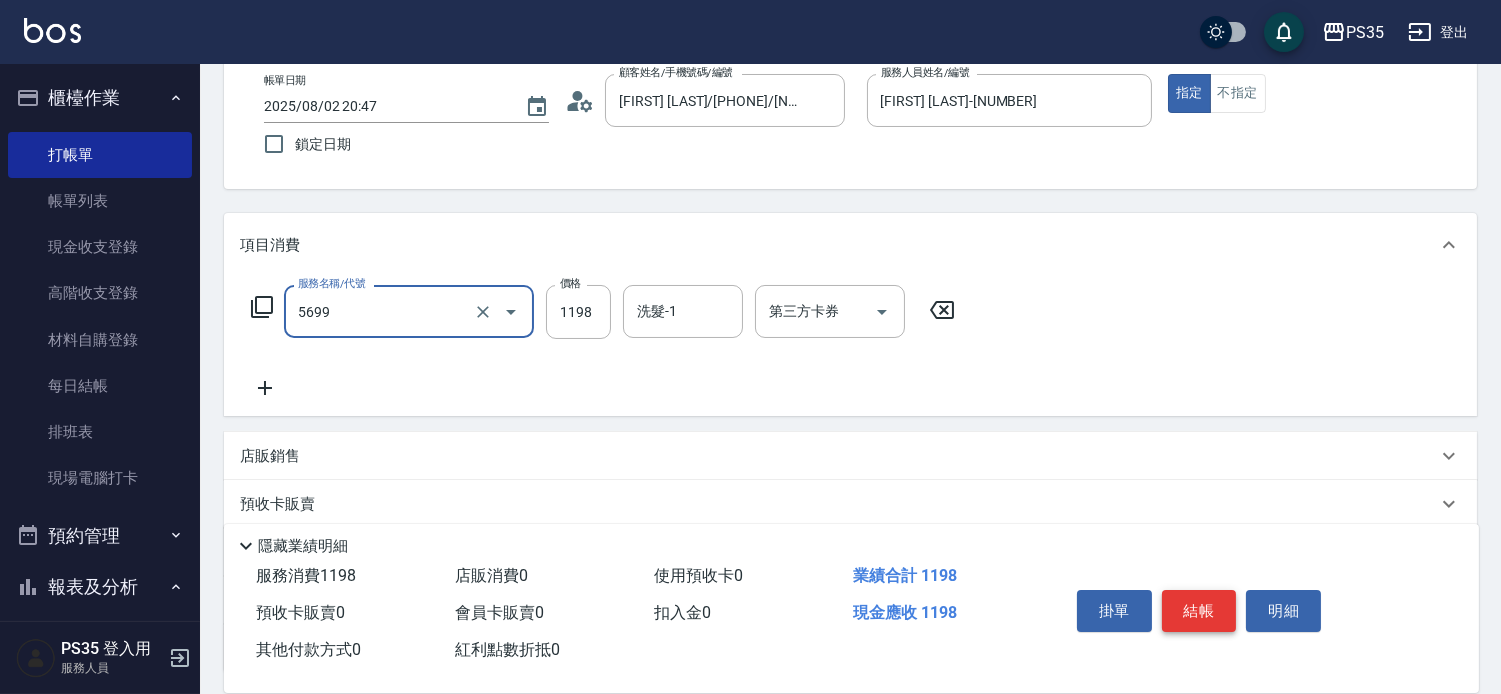 type on "水沁涼套餐(5699)" 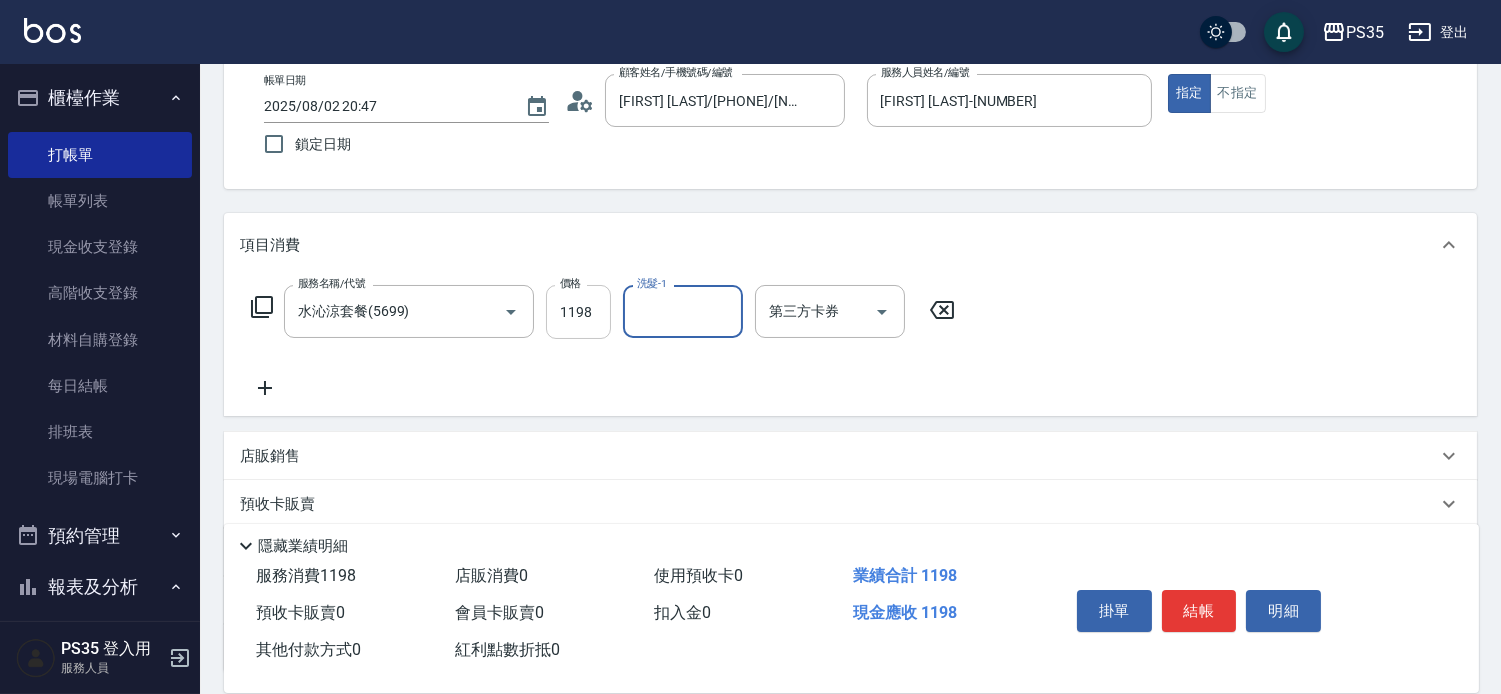 click on "1198" at bounding box center [578, 312] 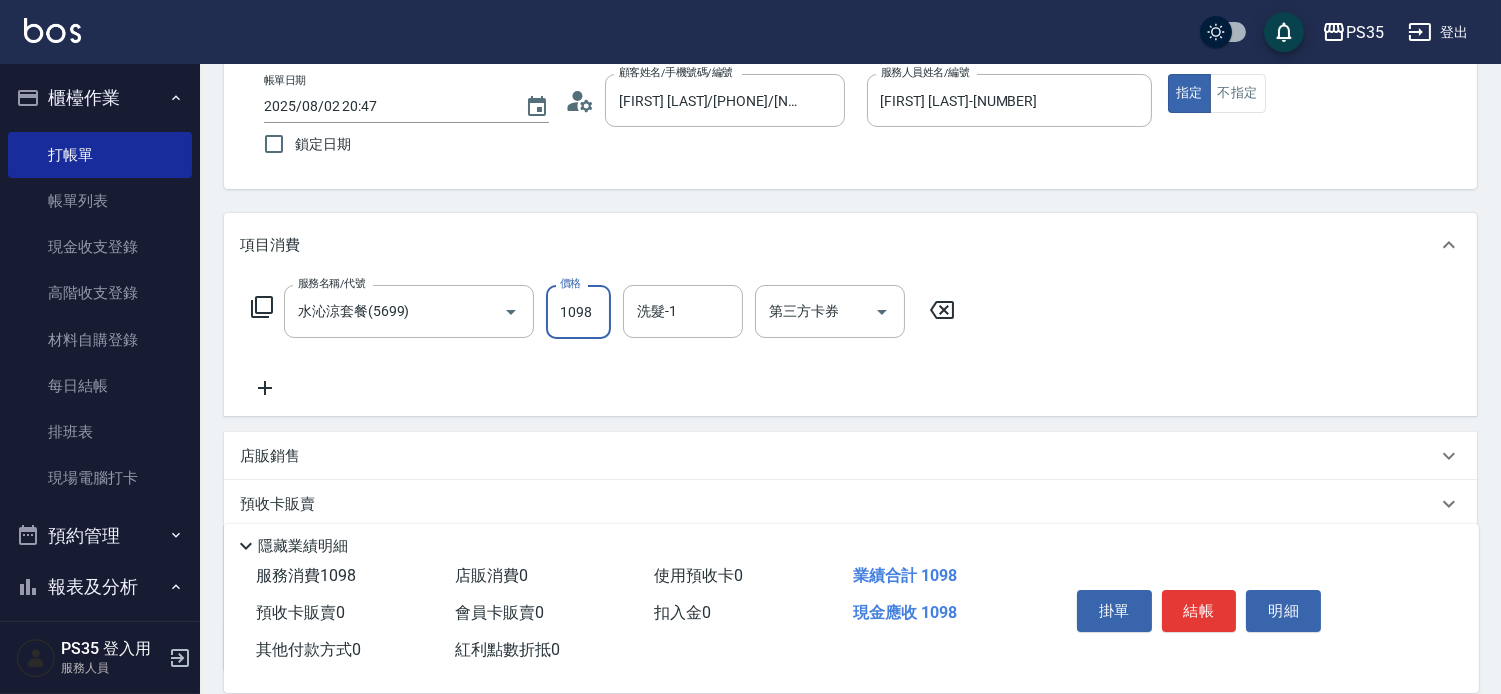 type on "1098" 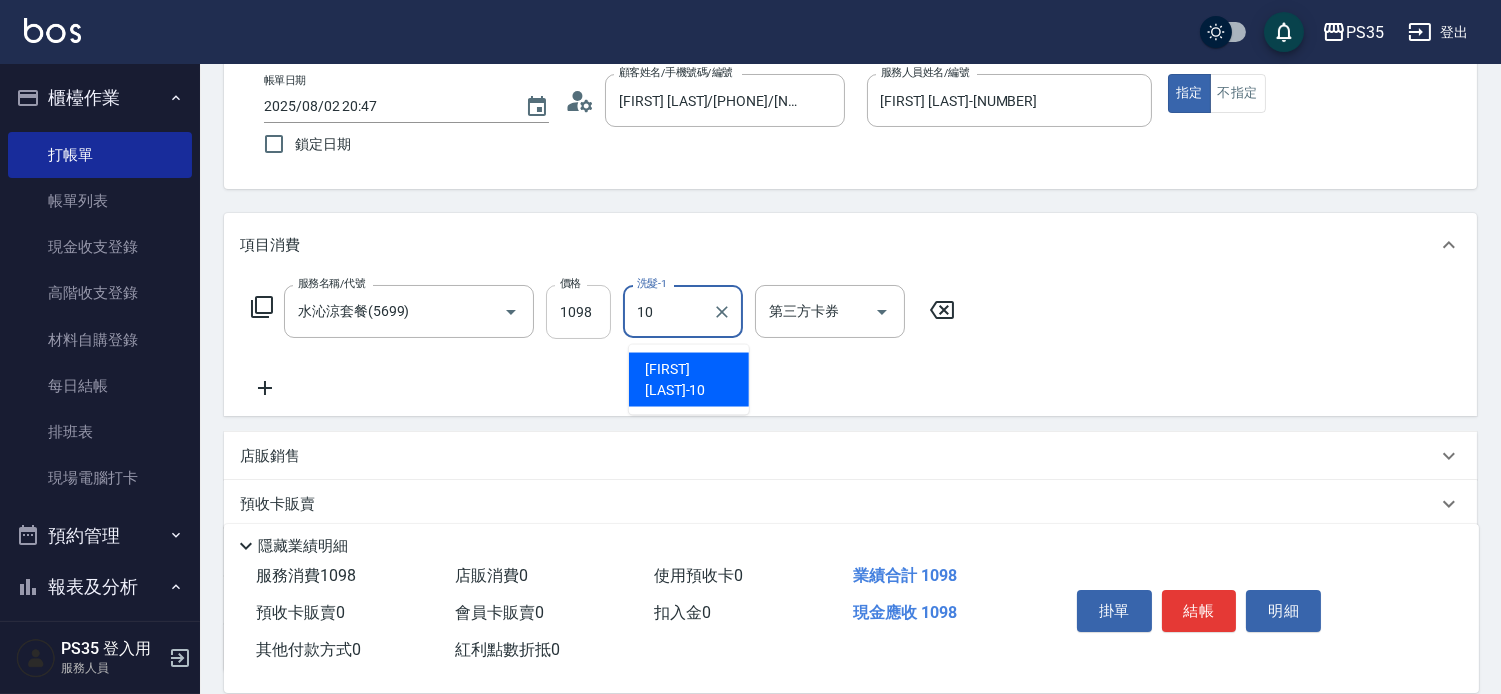 type on "[LAST]-10" 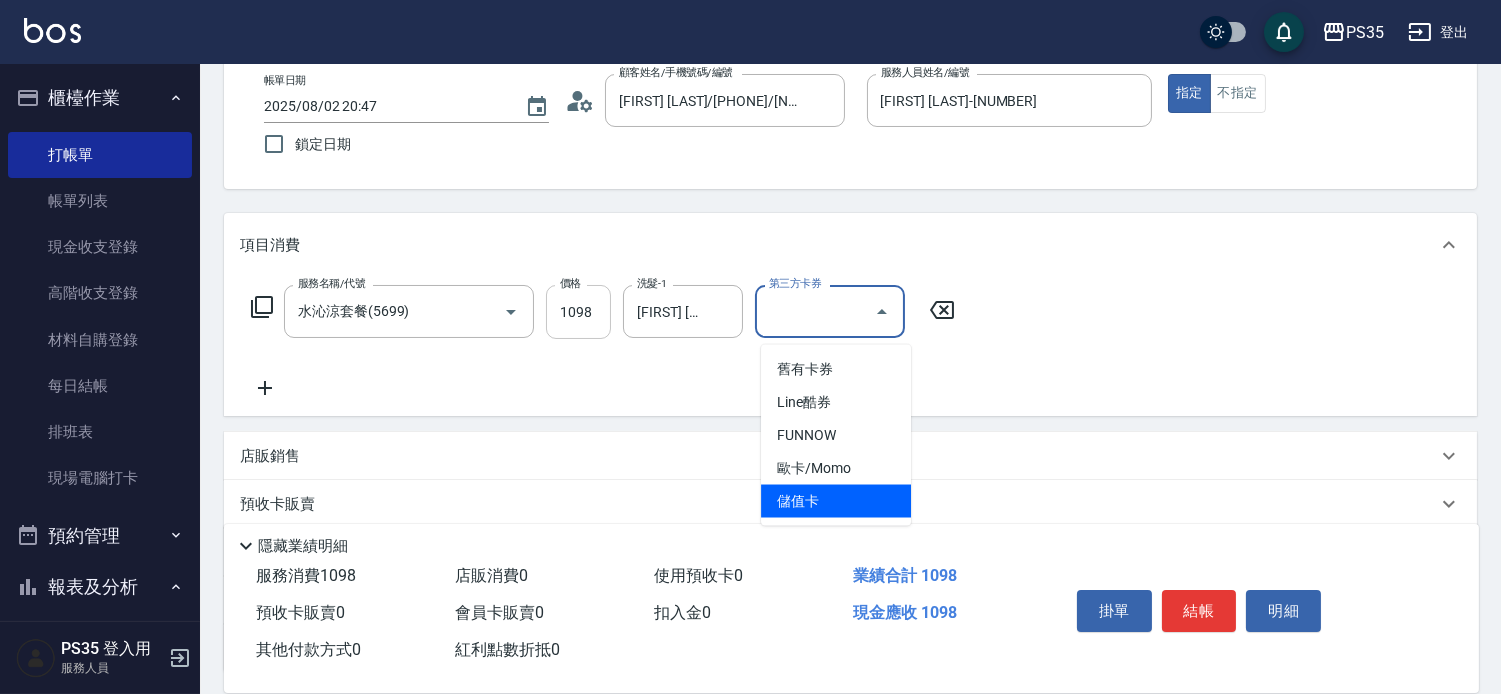 type on "儲值卡" 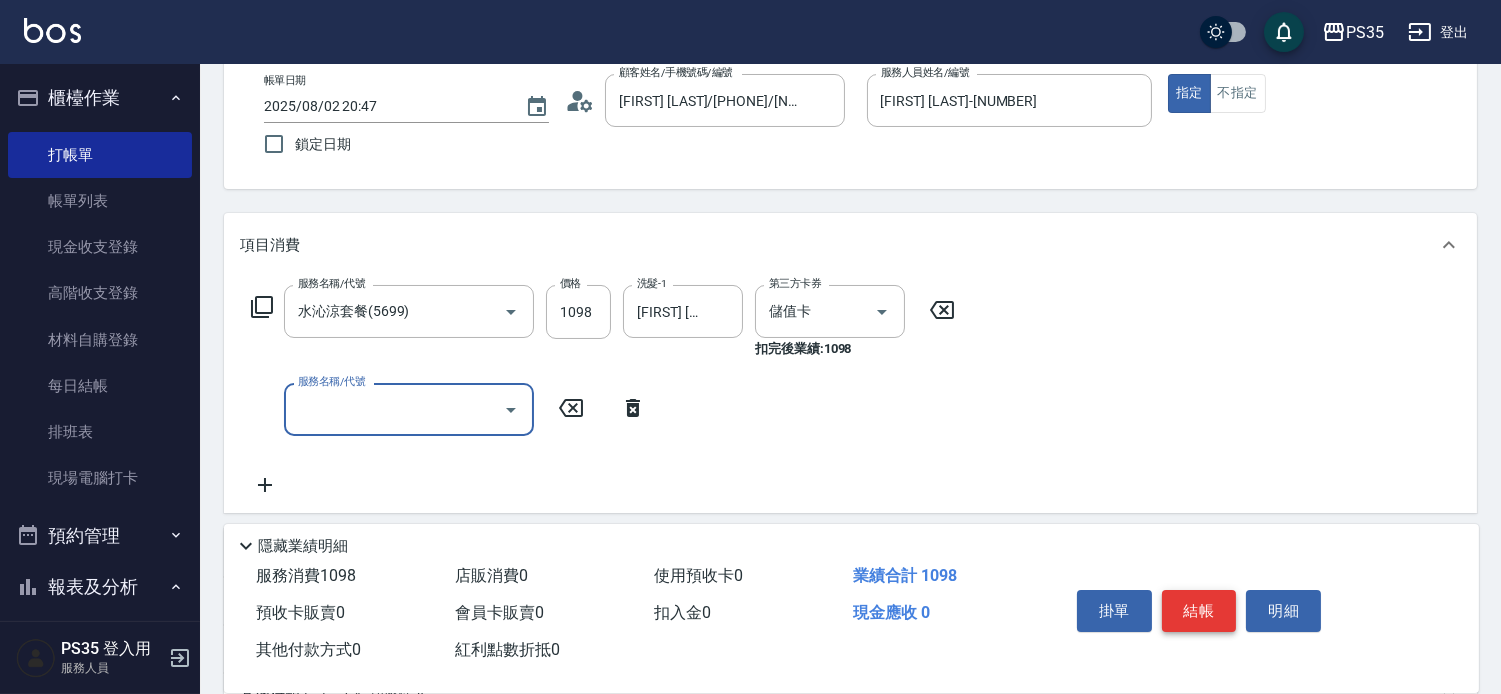 click on "結帳" at bounding box center (1199, 611) 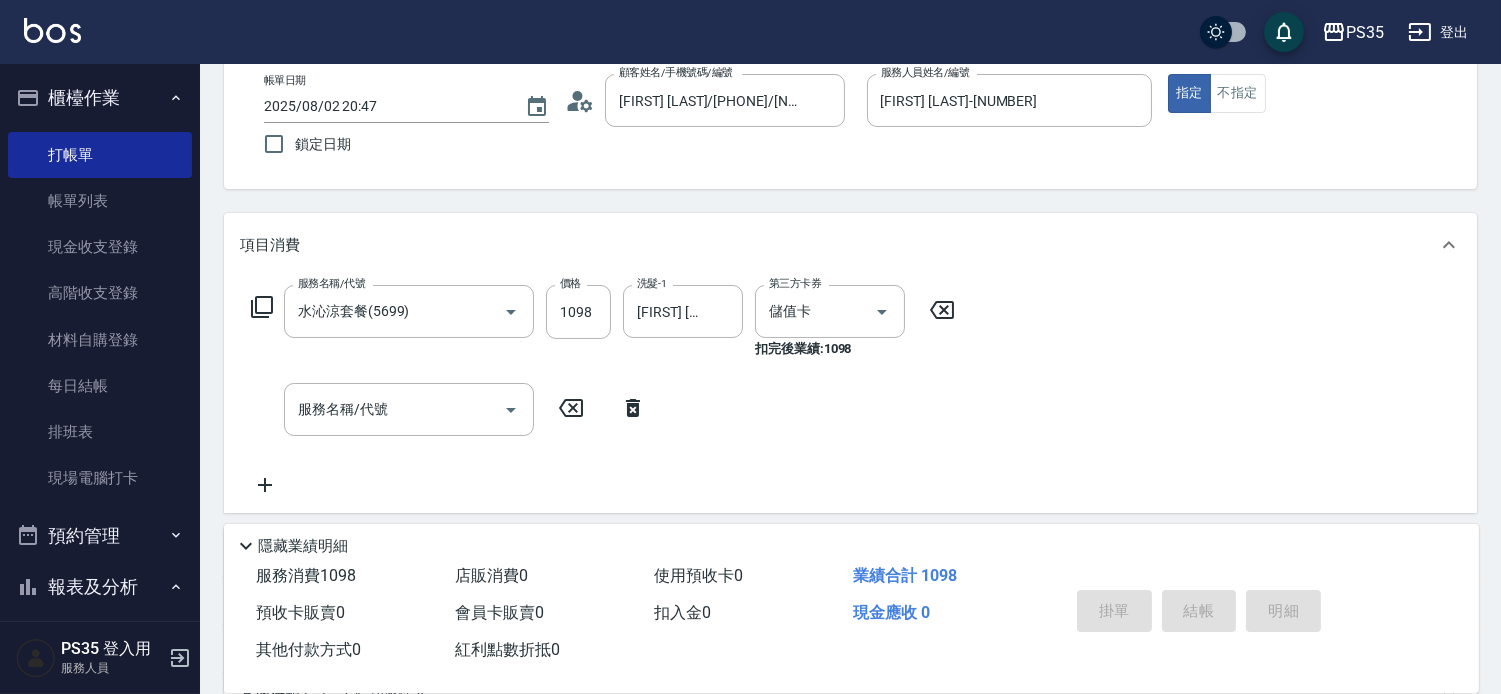 type 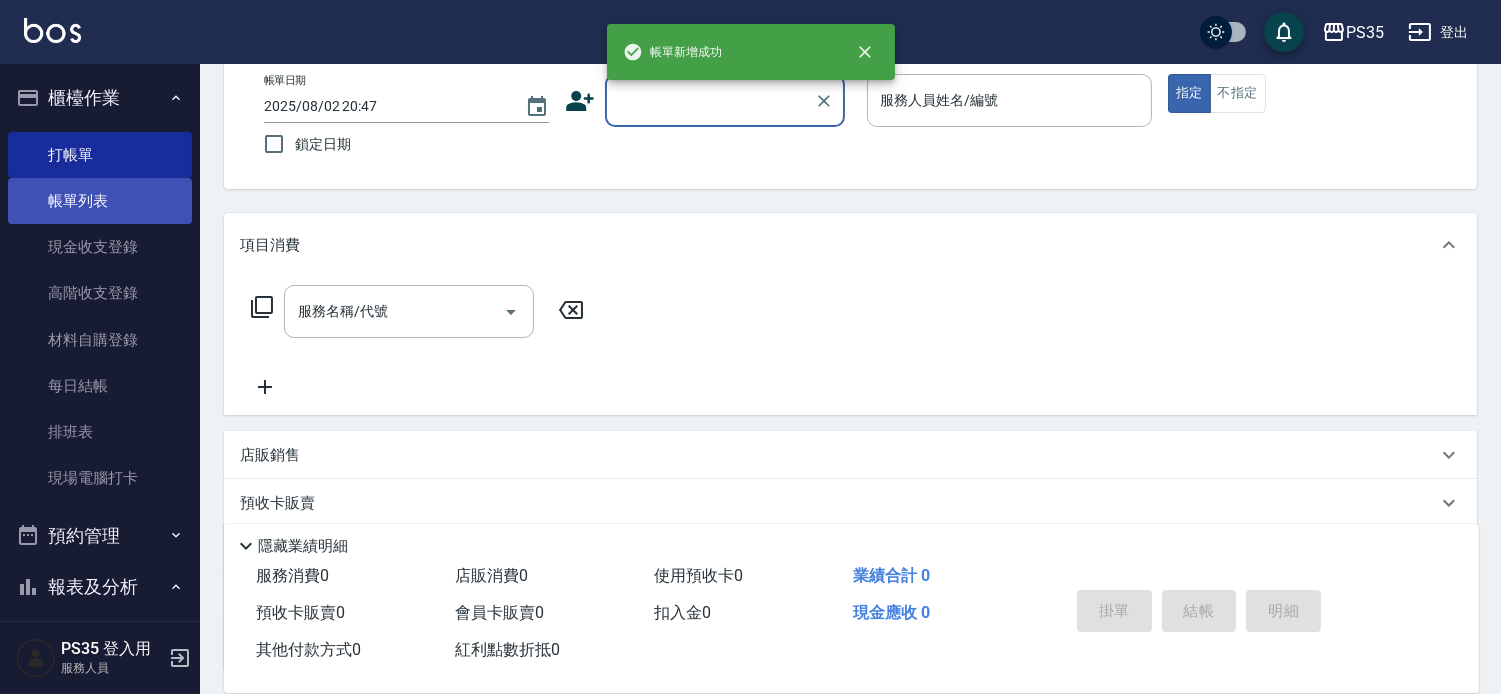 click on "帳單列表" at bounding box center [100, 201] 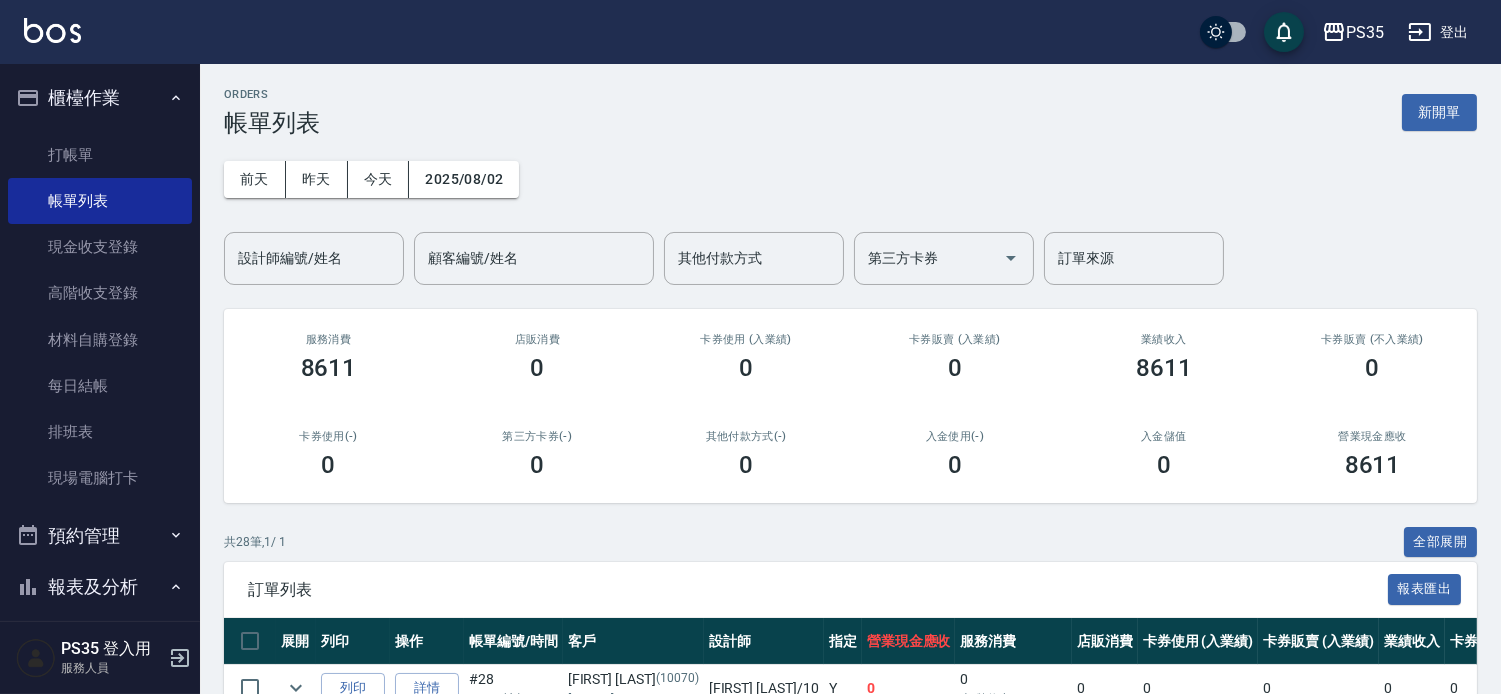 scroll, scrollTop: 333, scrollLeft: 0, axis: vertical 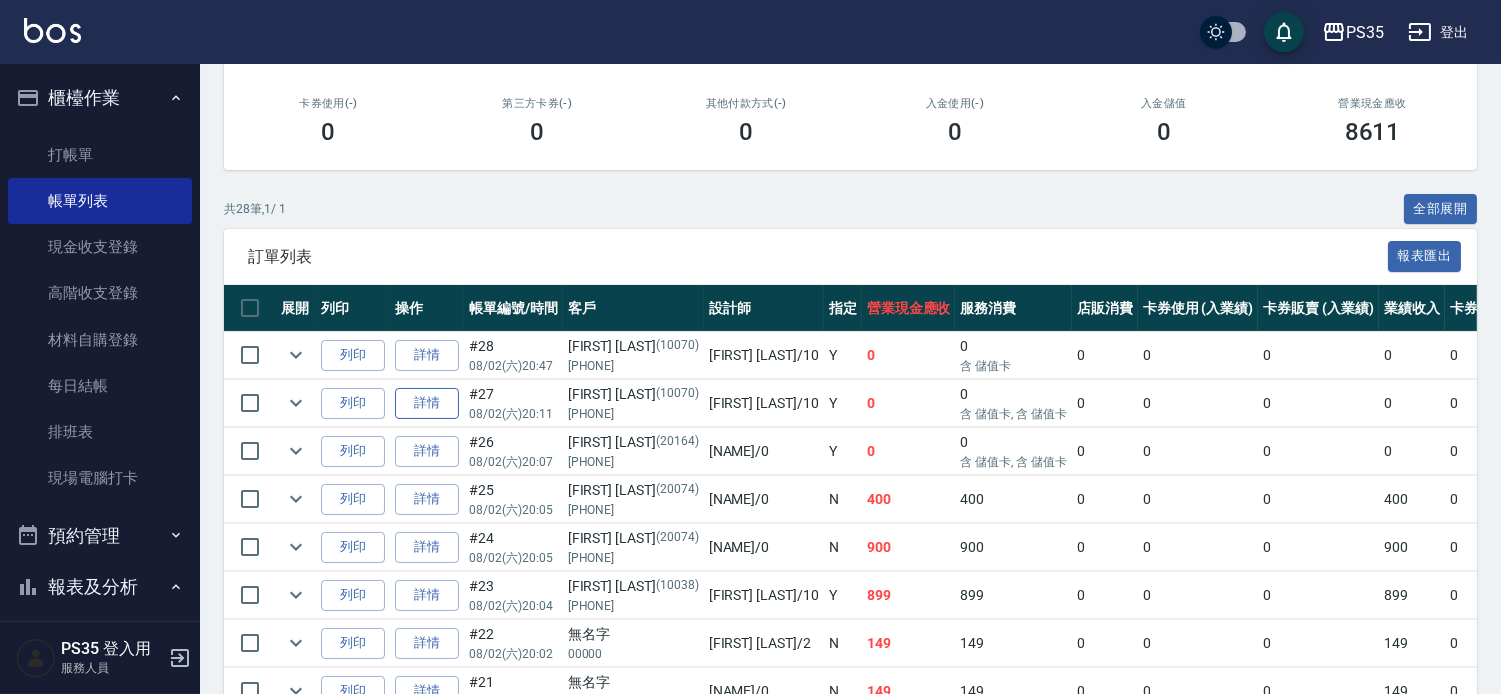 click on "詳情" at bounding box center (427, 403) 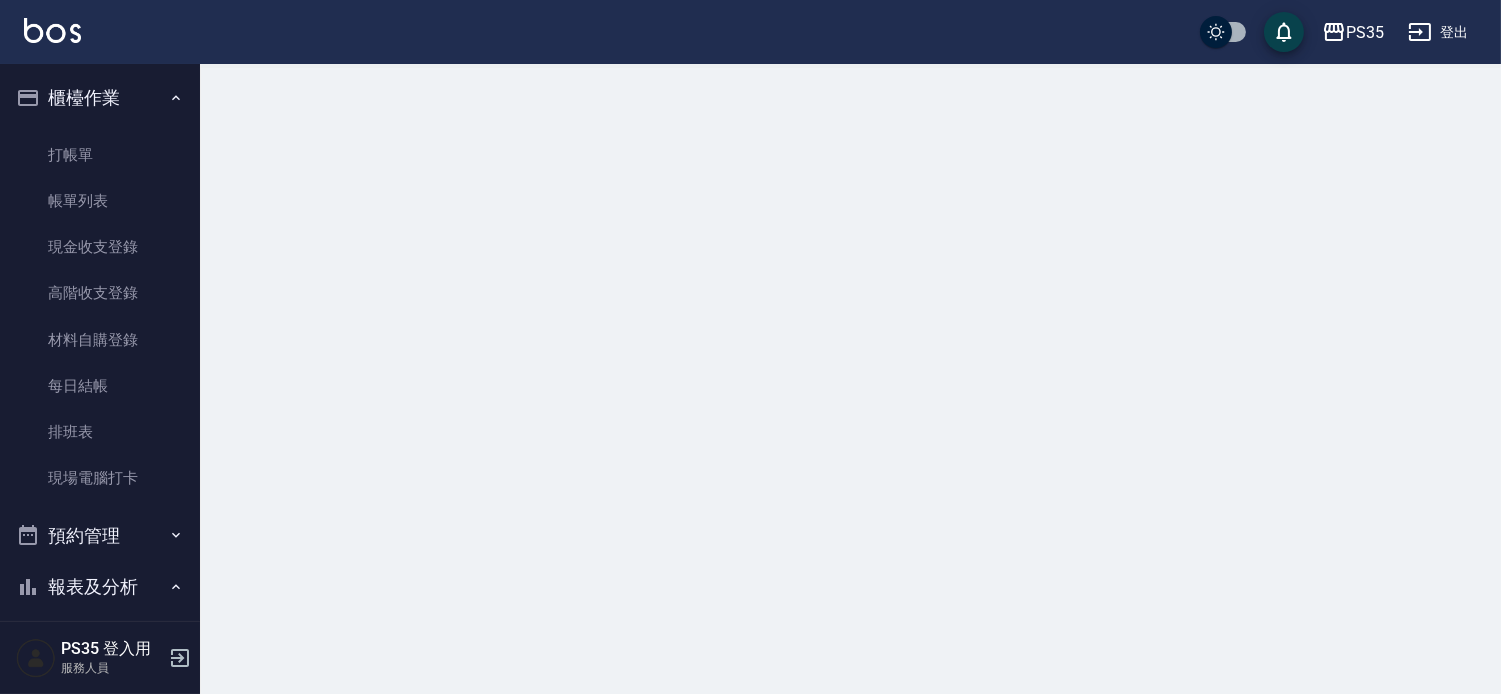 scroll, scrollTop: 0, scrollLeft: 0, axis: both 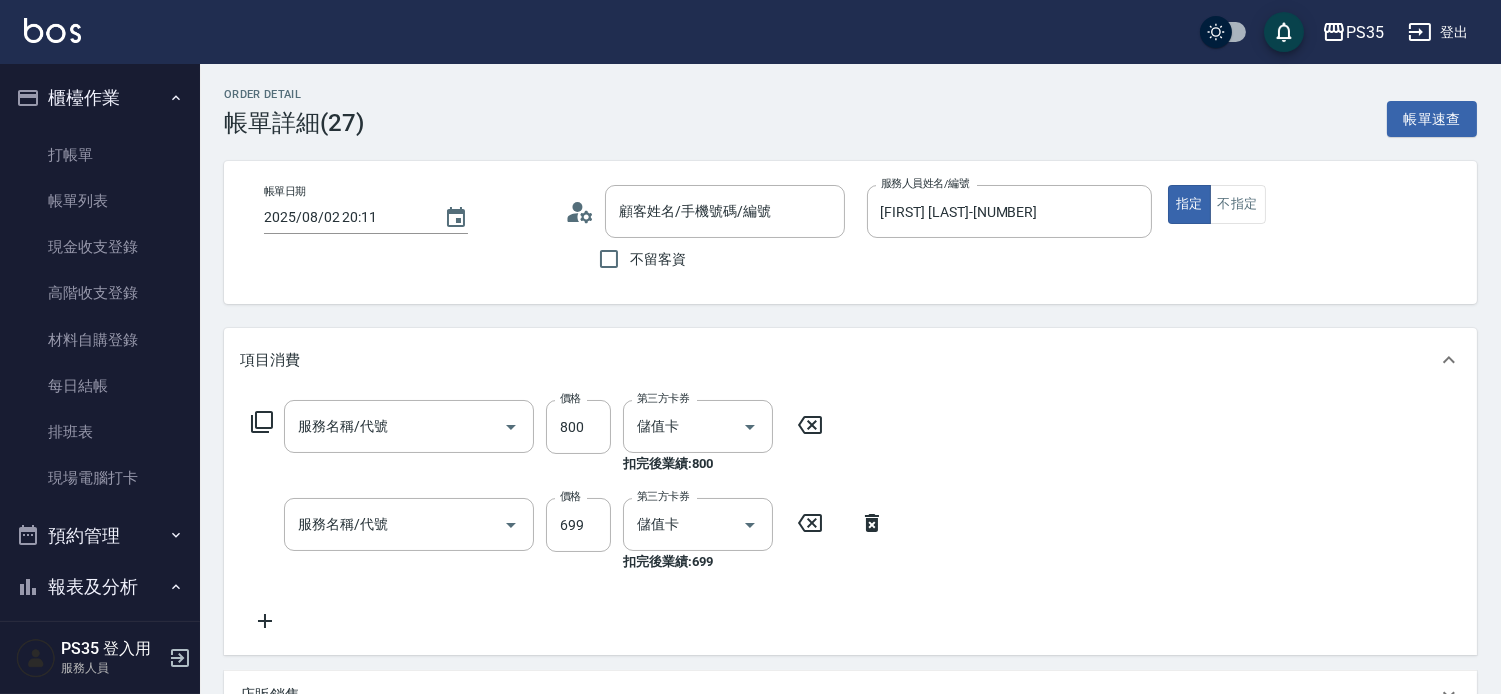 type on "2025/08/02 20:11" 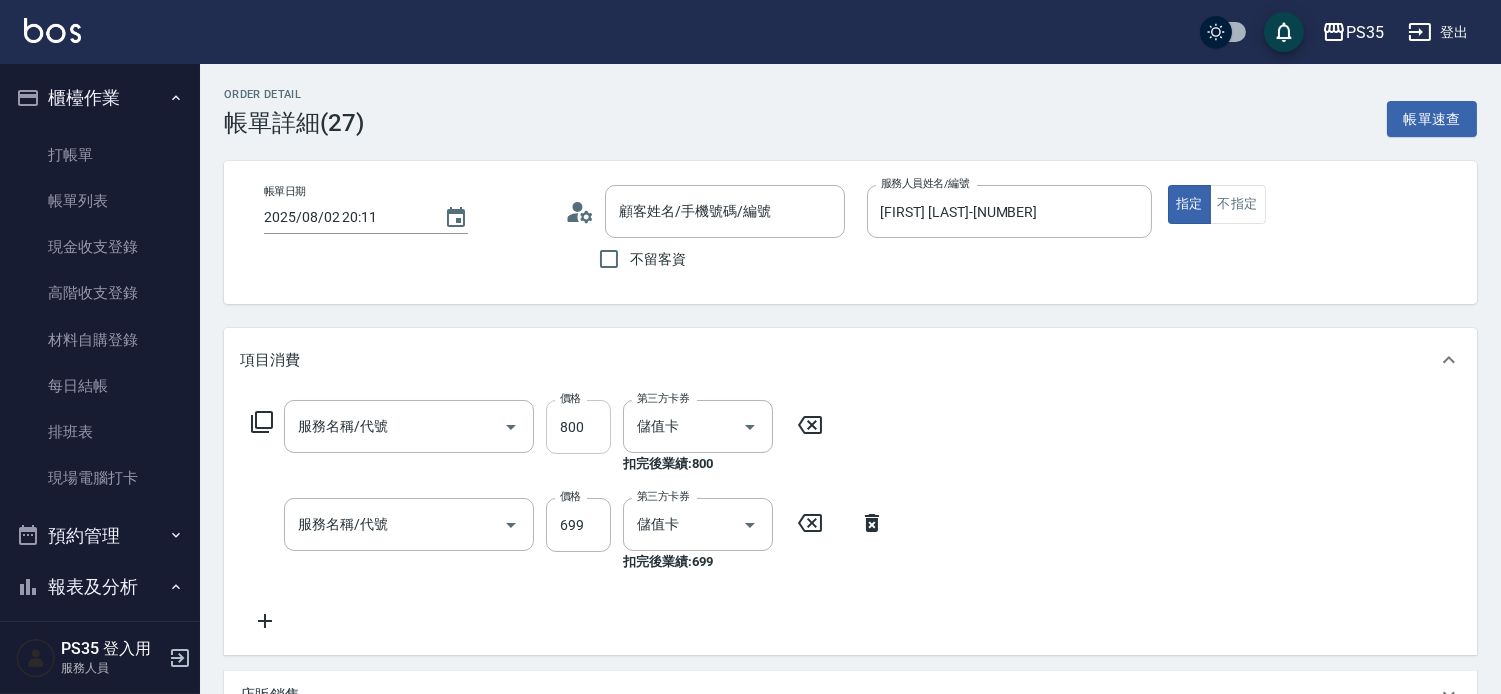 click on "800" at bounding box center (578, 427) 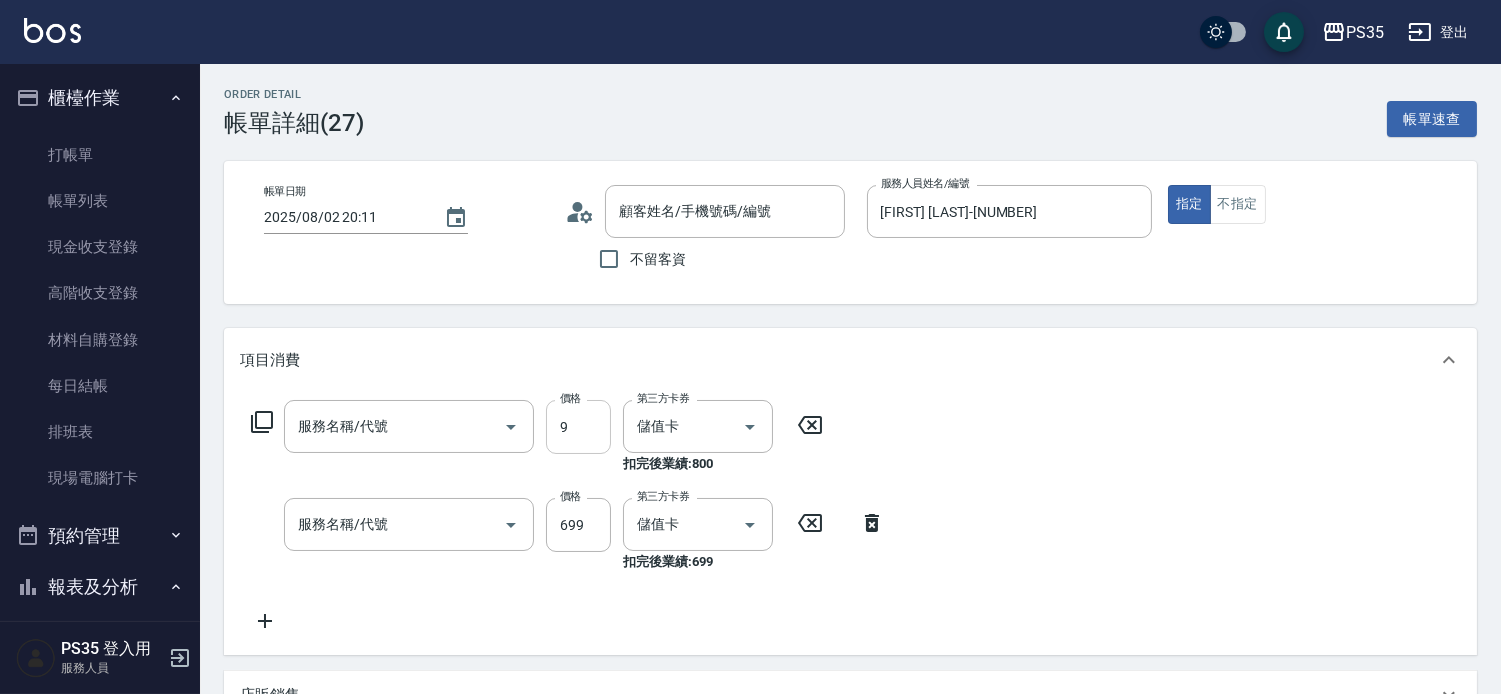 type on "90" 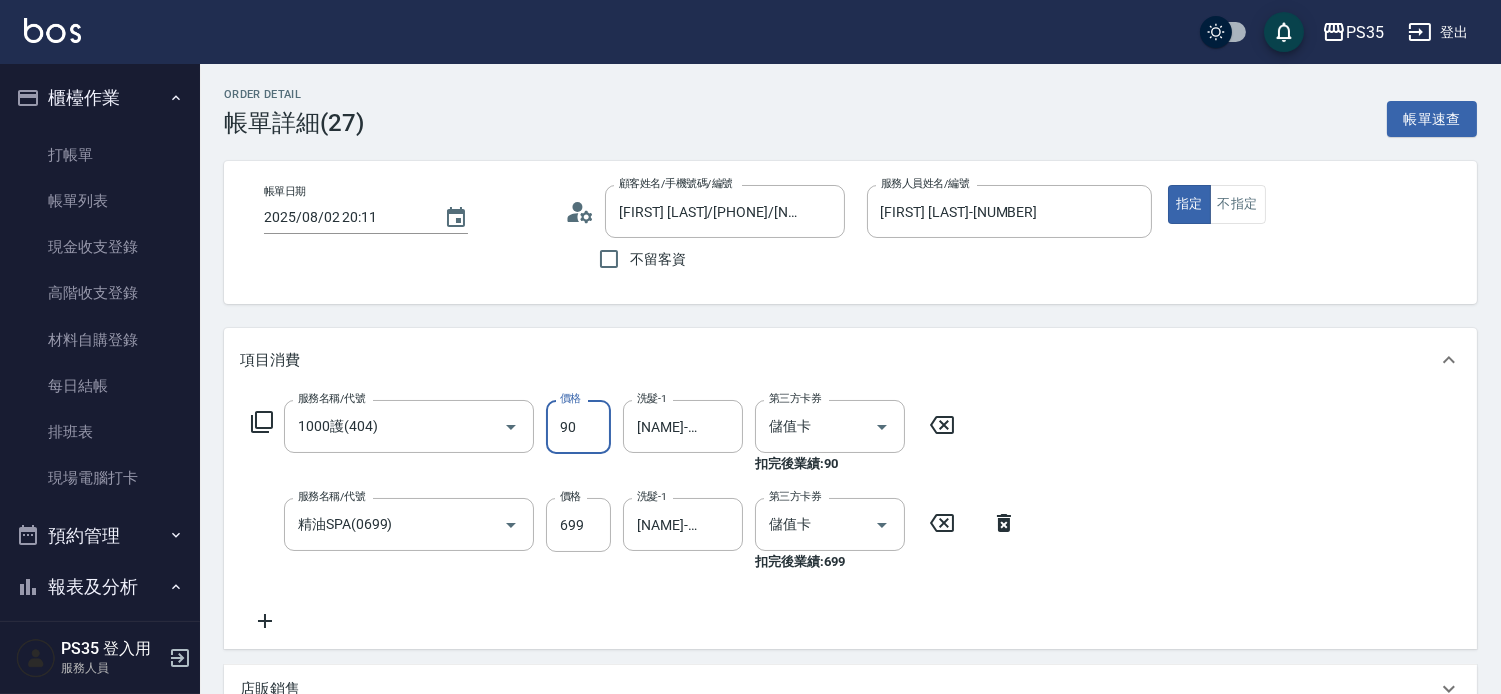 type on "[LAST]/[PHONE]/10070" 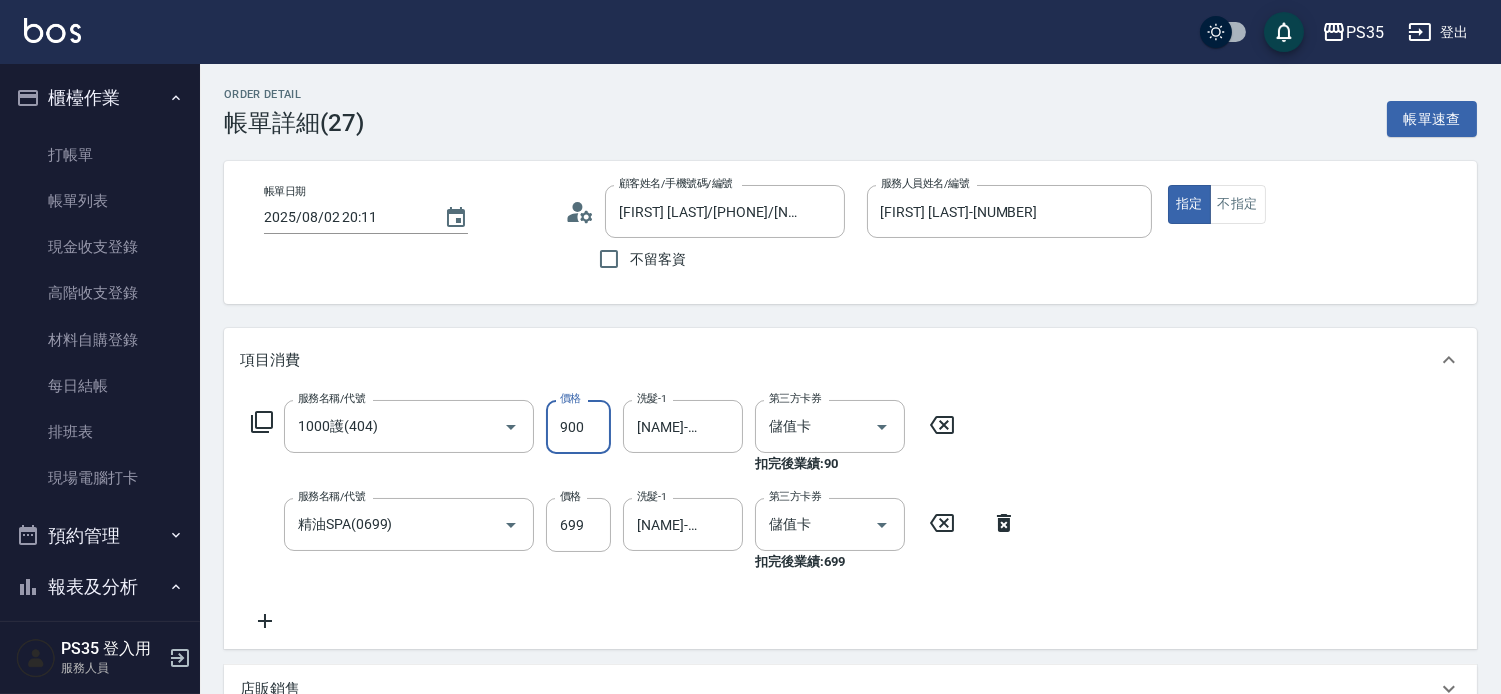 type on "900" 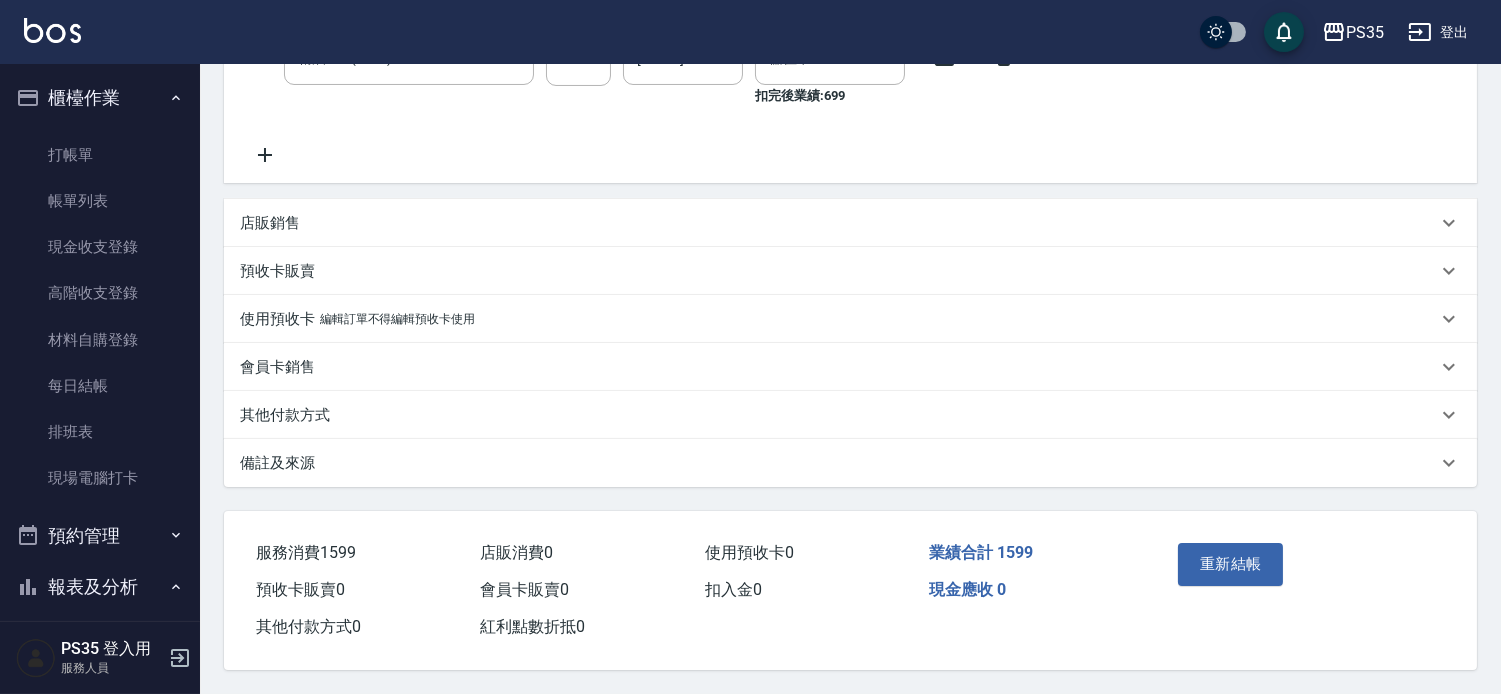 scroll, scrollTop: 501, scrollLeft: 0, axis: vertical 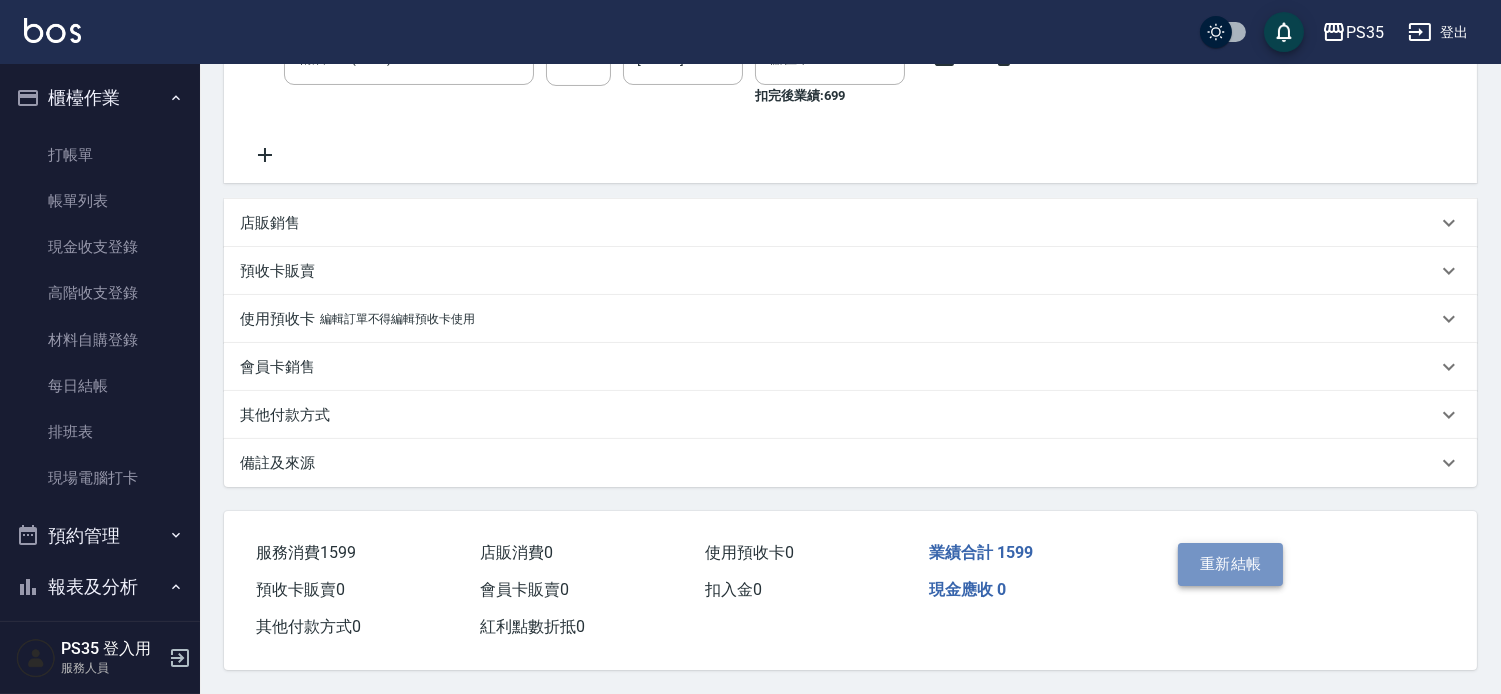 click on "重新結帳" at bounding box center [1231, 564] 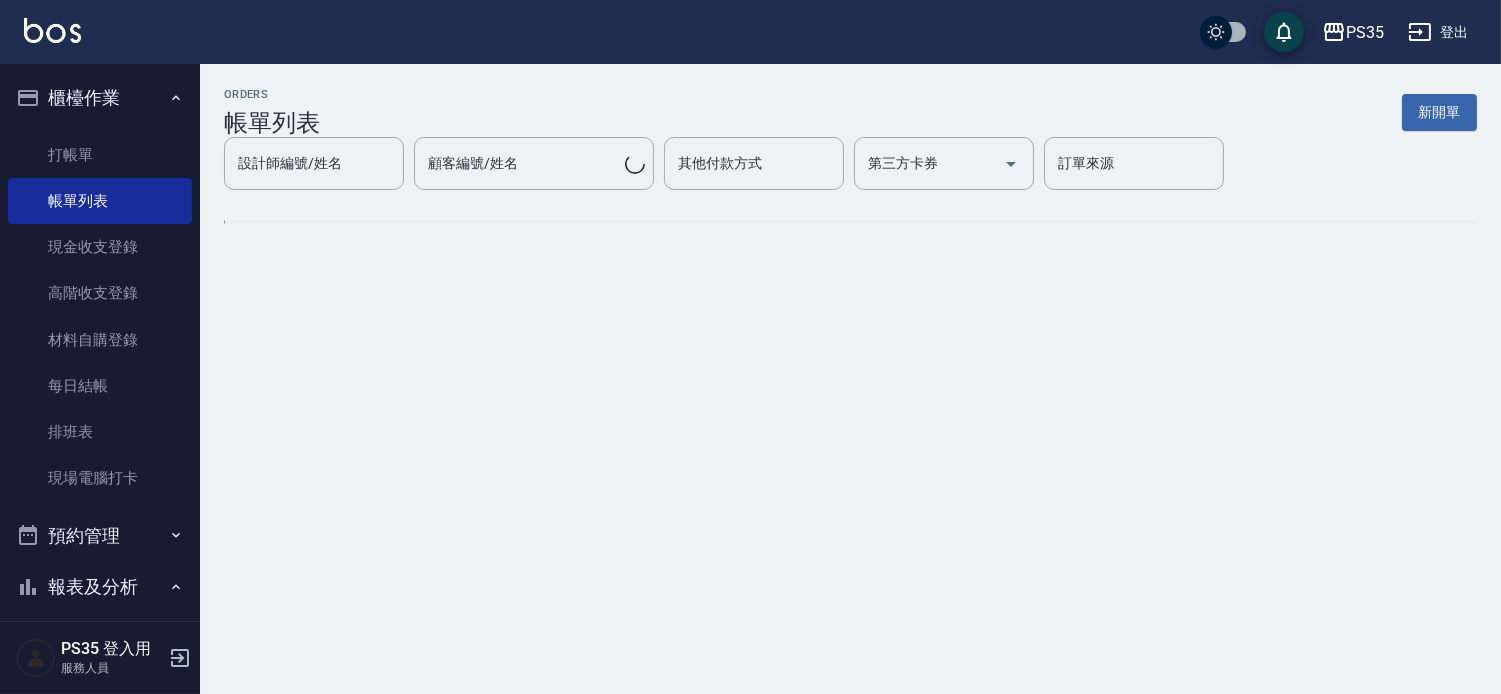 scroll, scrollTop: 0, scrollLeft: 0, axis: both 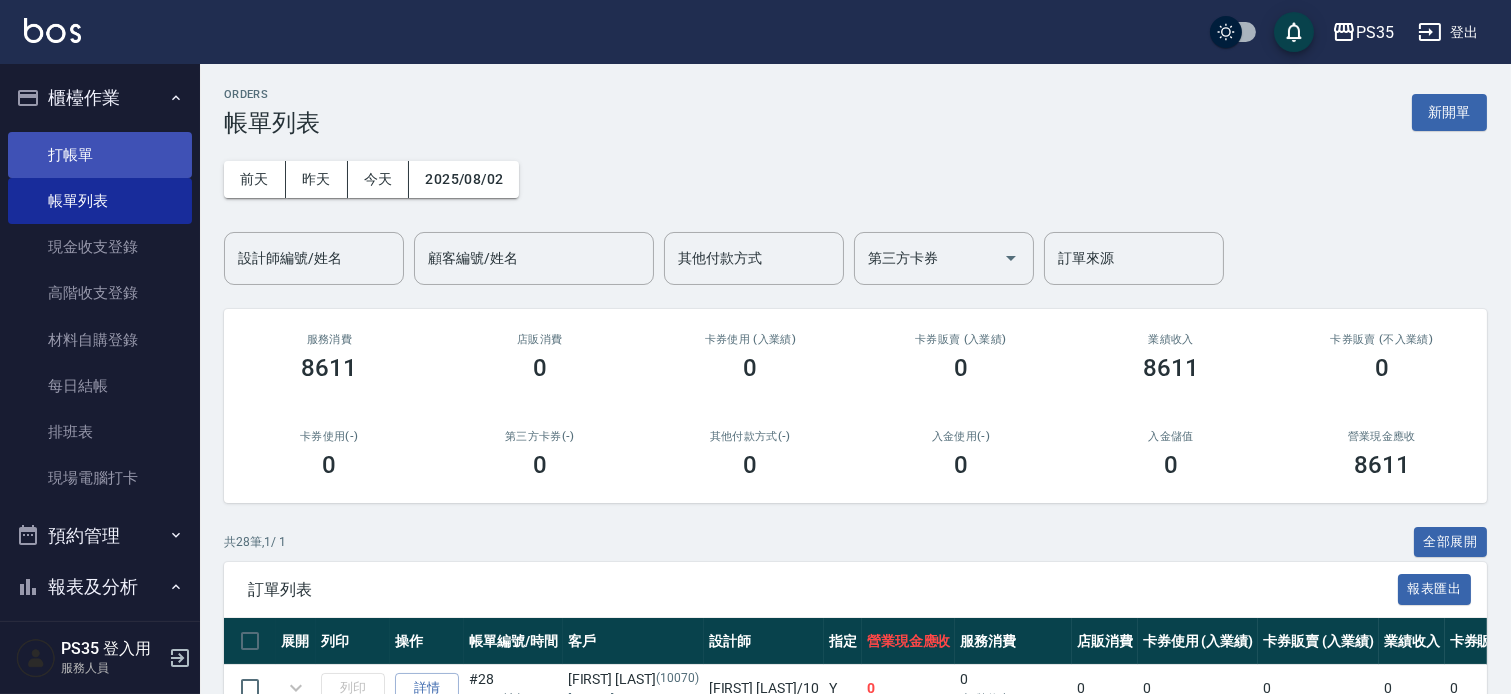 click on "打帳單" at bounding box center (100, 155) 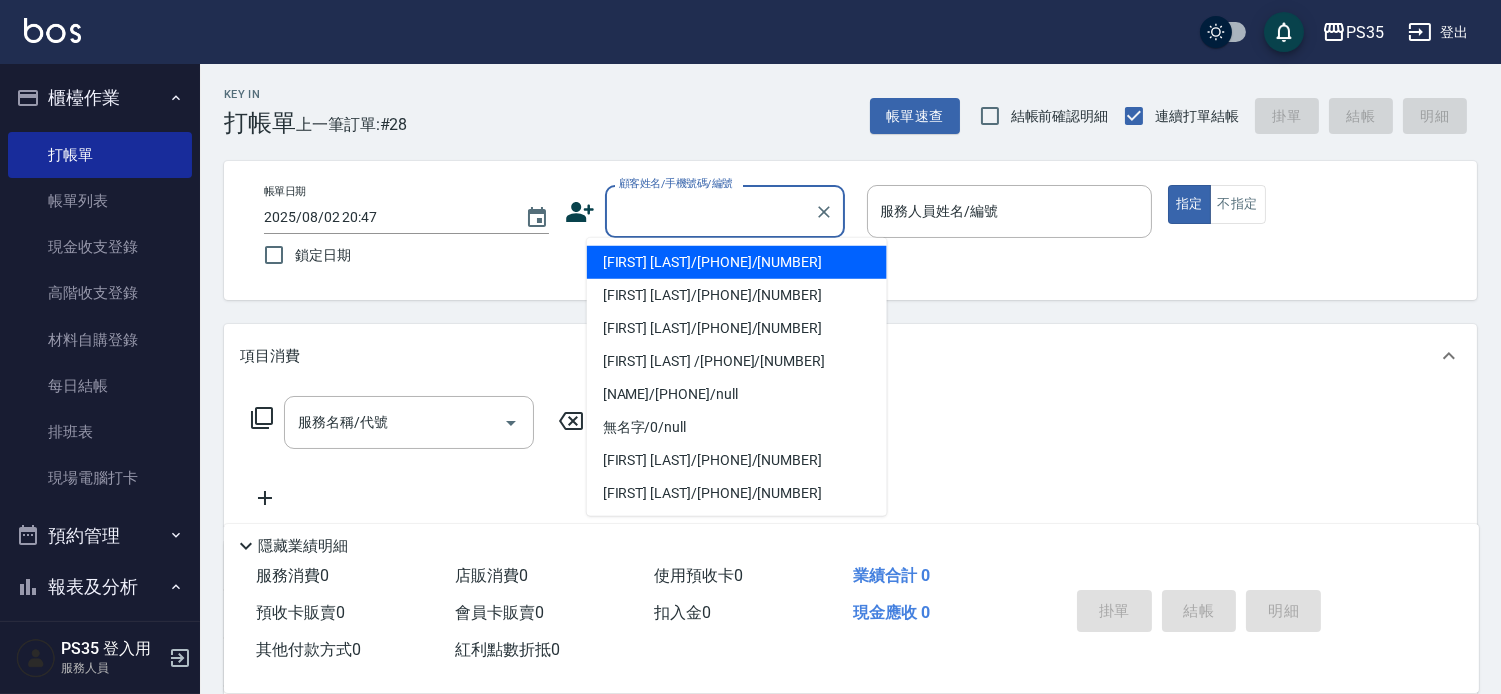 click on "顧客姓名/手機號碼/編號" at bounding box center [710, 211] 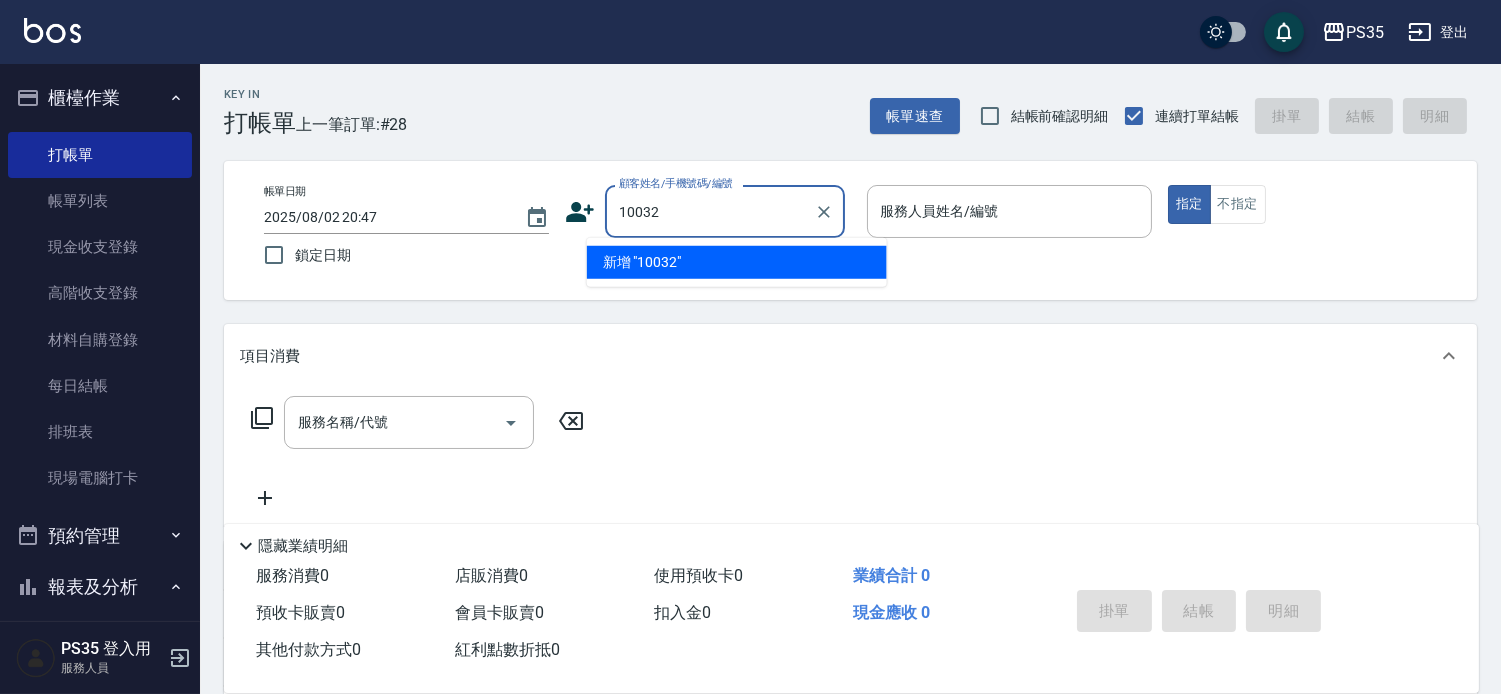 type on "10032" 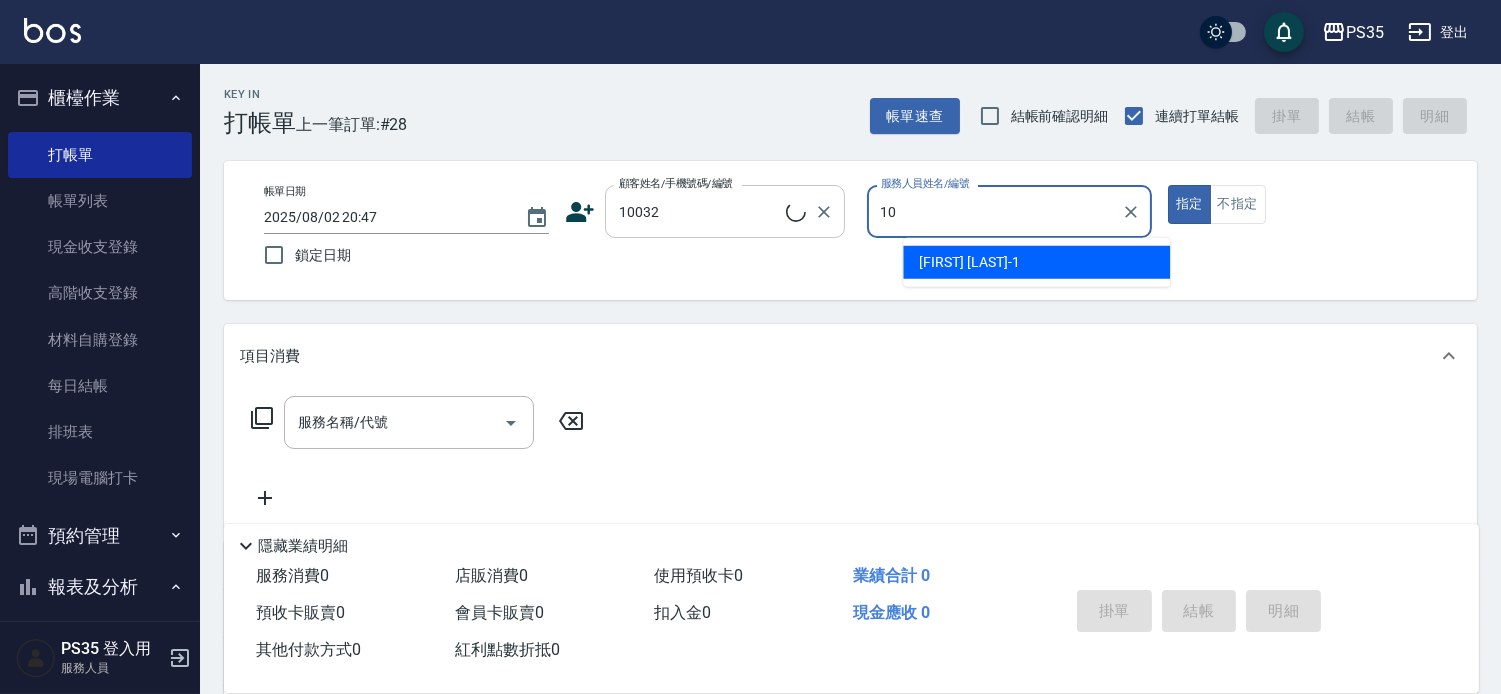 type on "10" 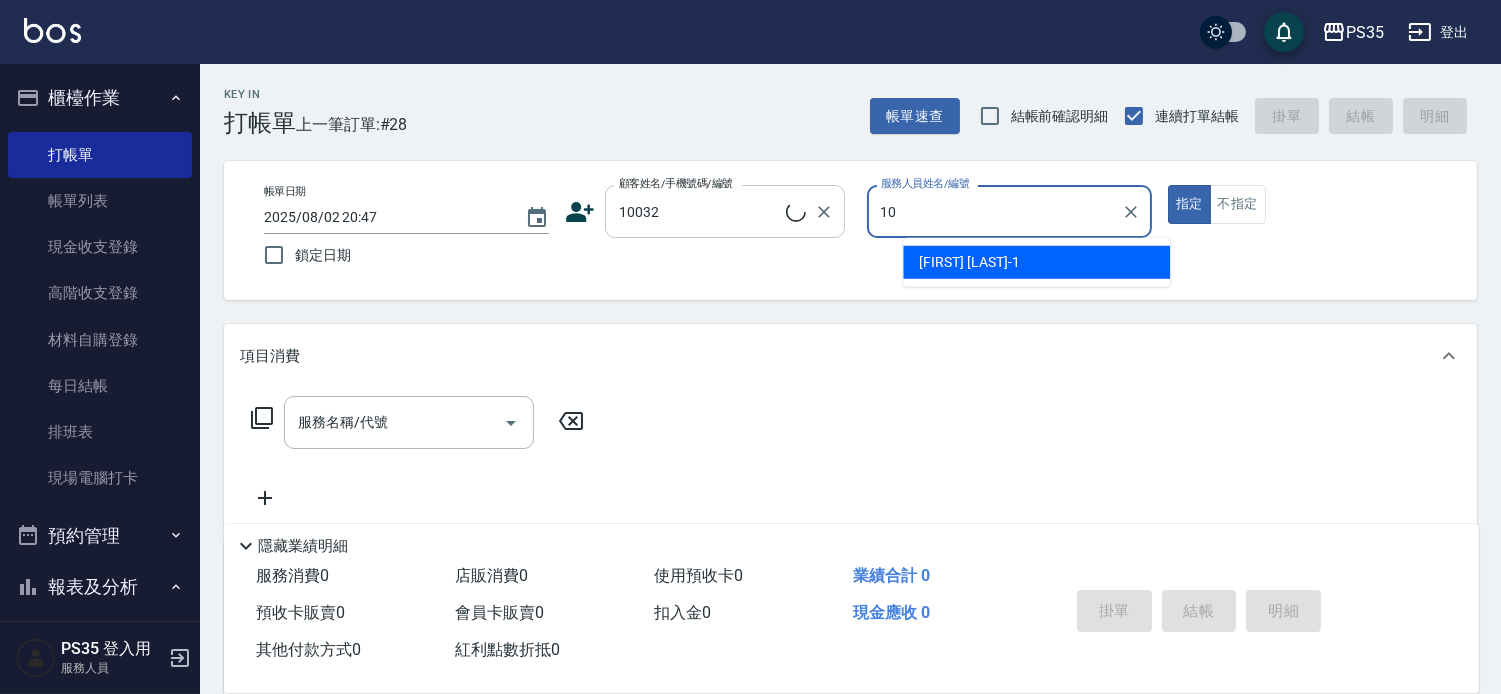 type on "true" 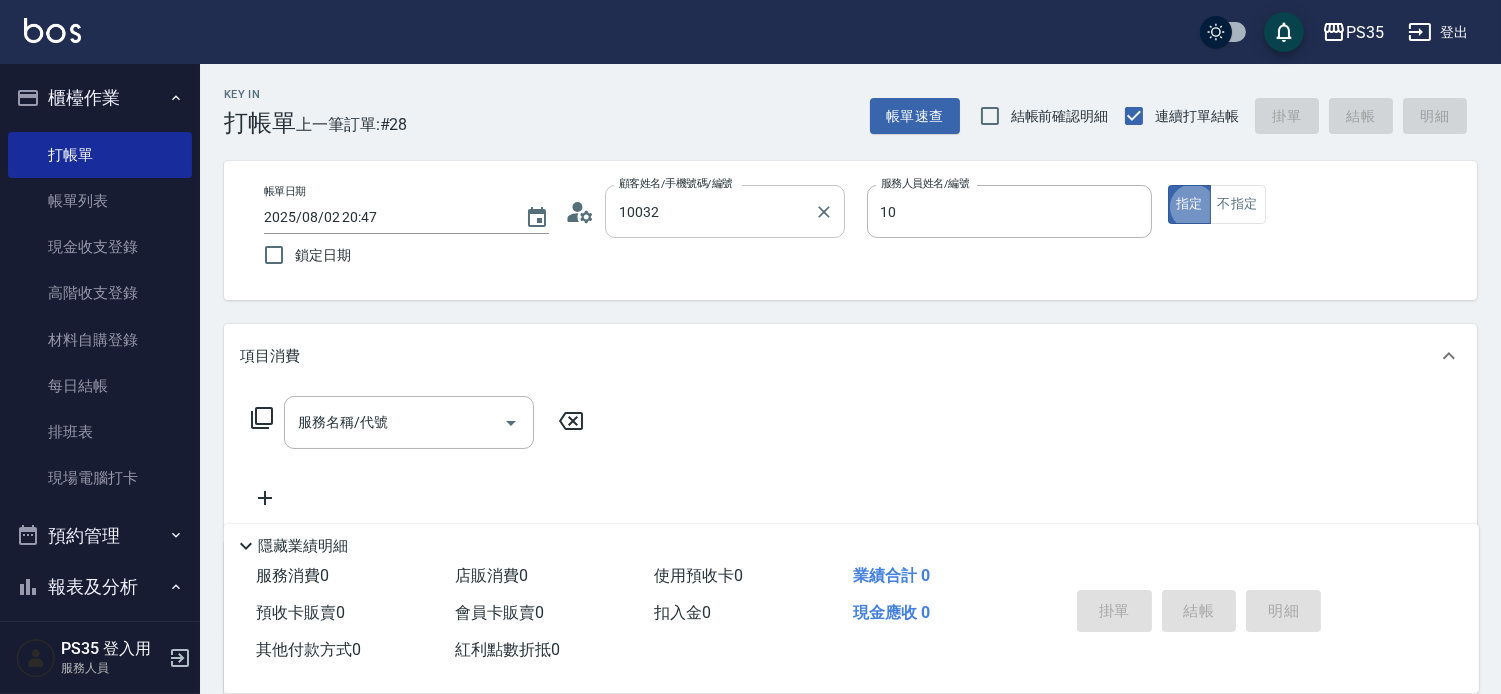 type on "[LAST]/[PHONE]/10032" 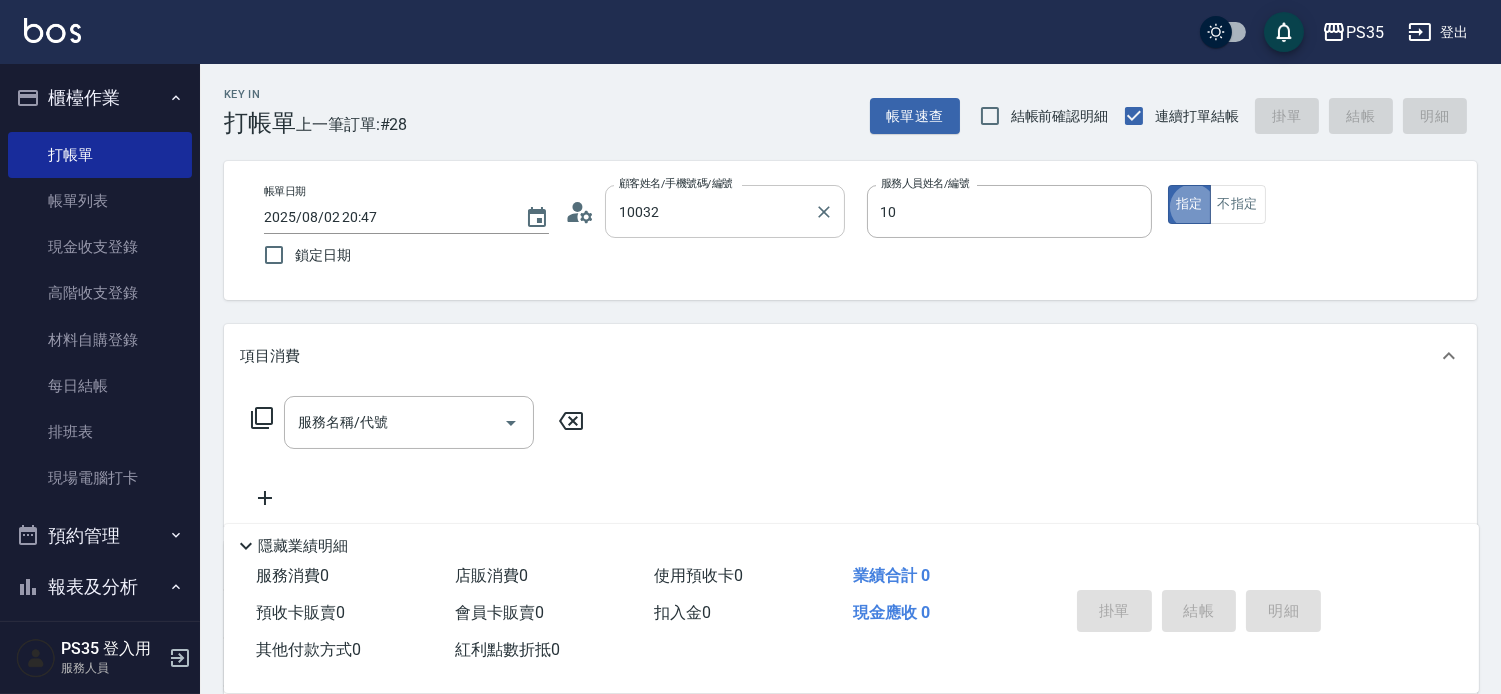 type on "[LAST]-10" 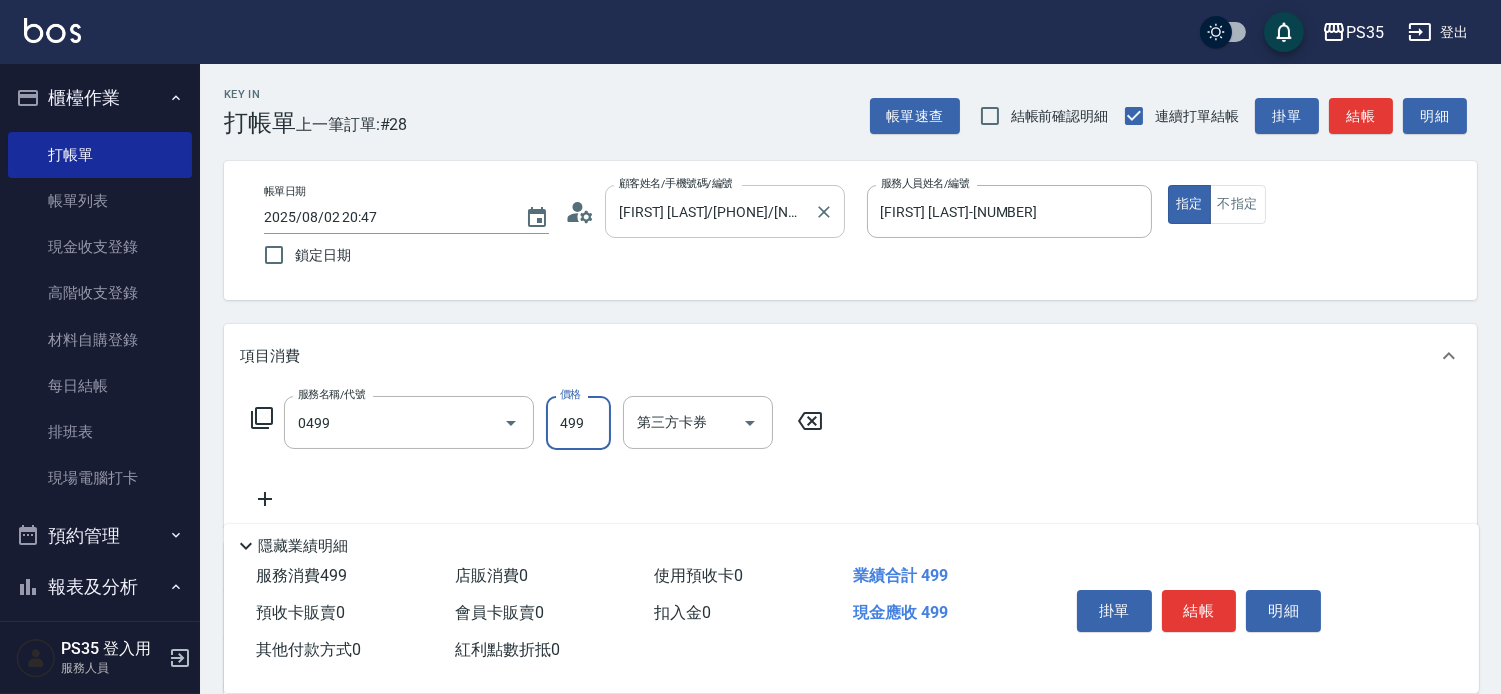 type on "伊黛莉499(0499)" 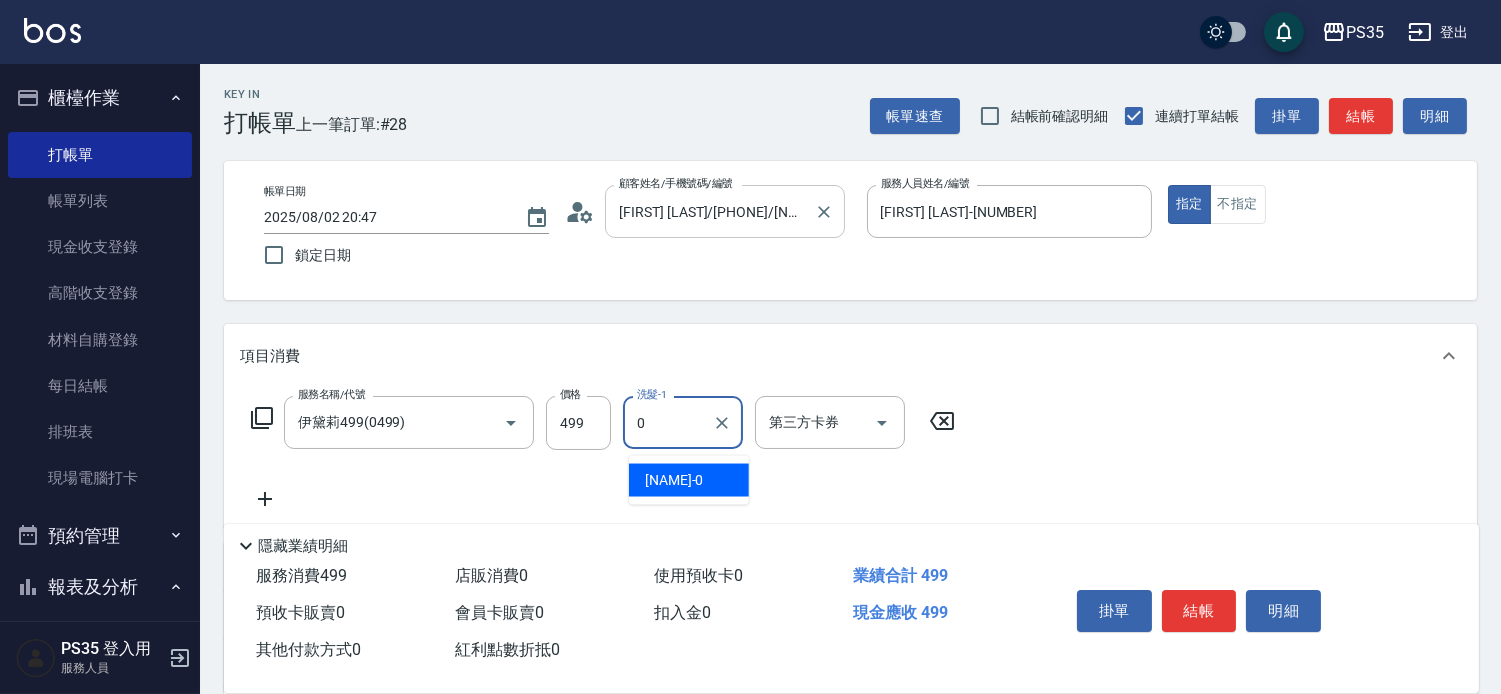type on "kiki-0" 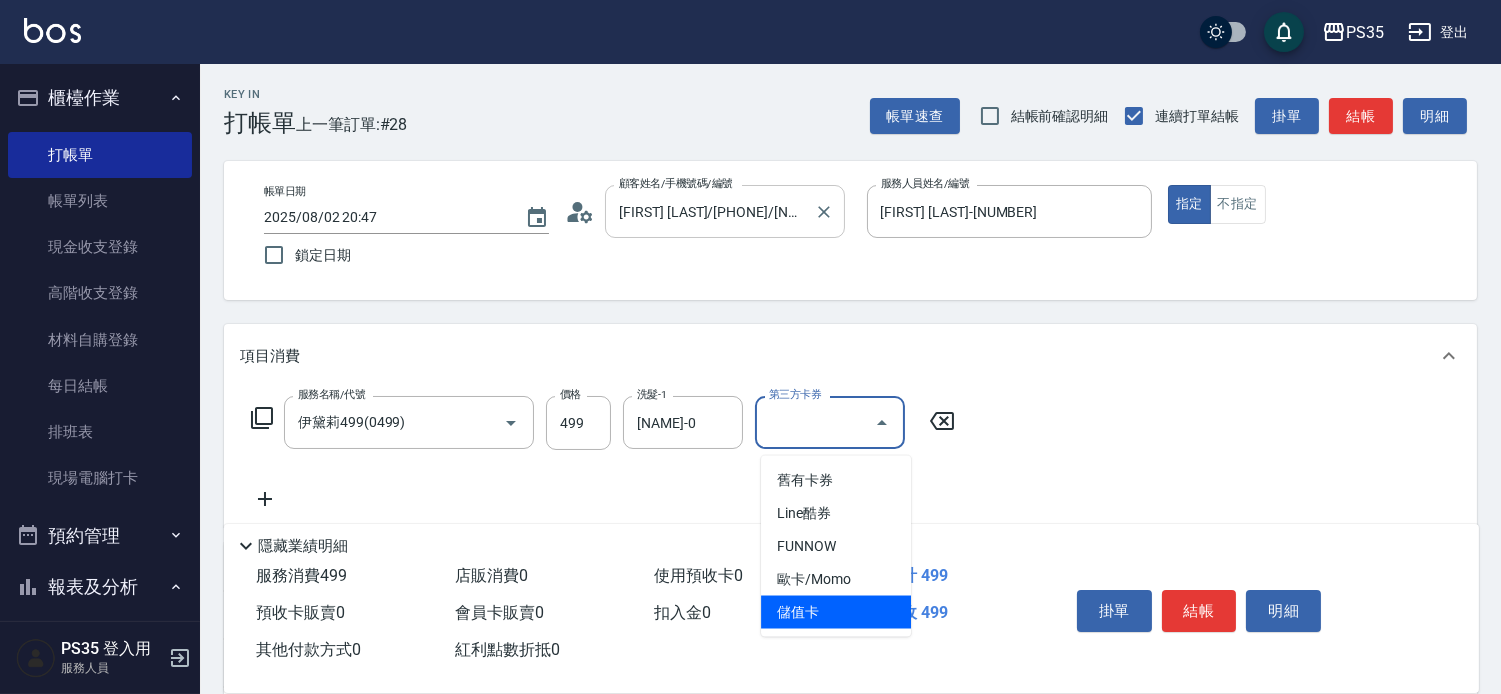 type on "儲值卡" 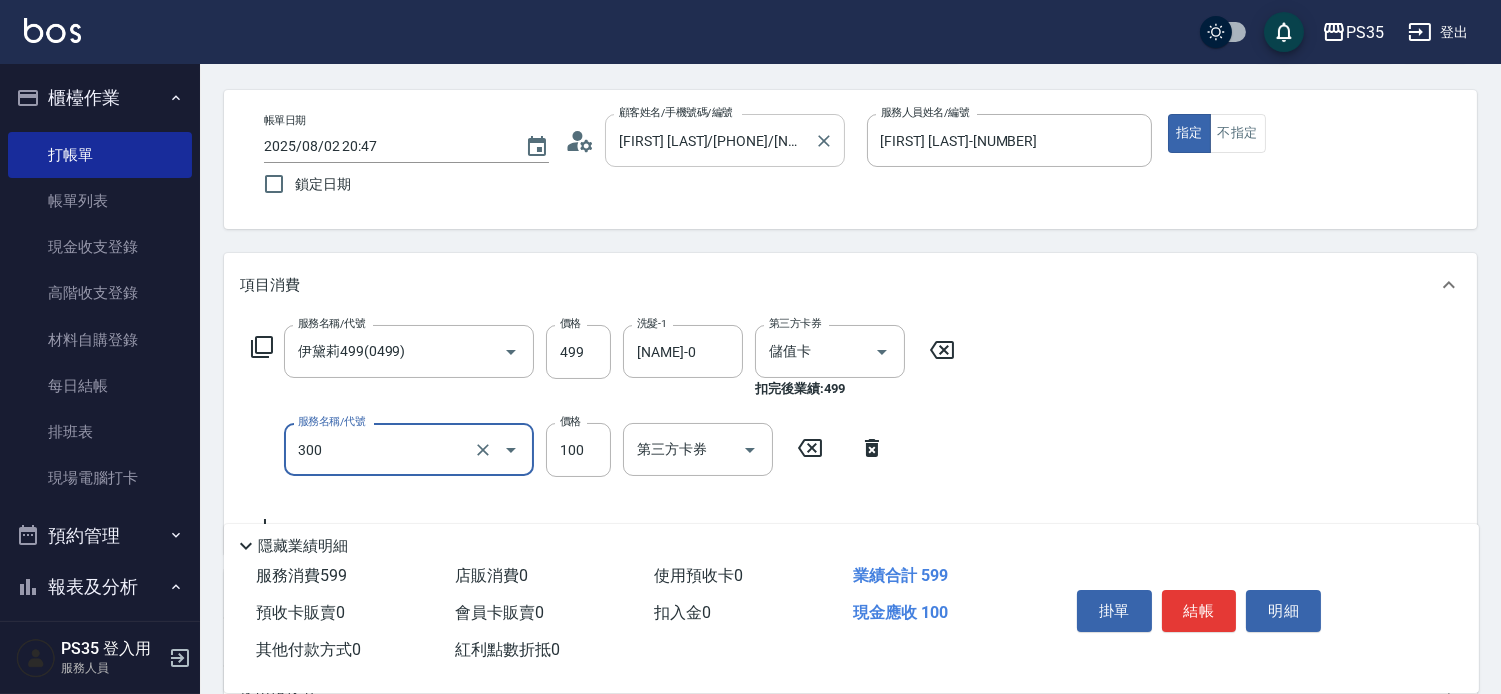 scroll, scrollTop: 111, scrollLeft: 0, axis: vertical 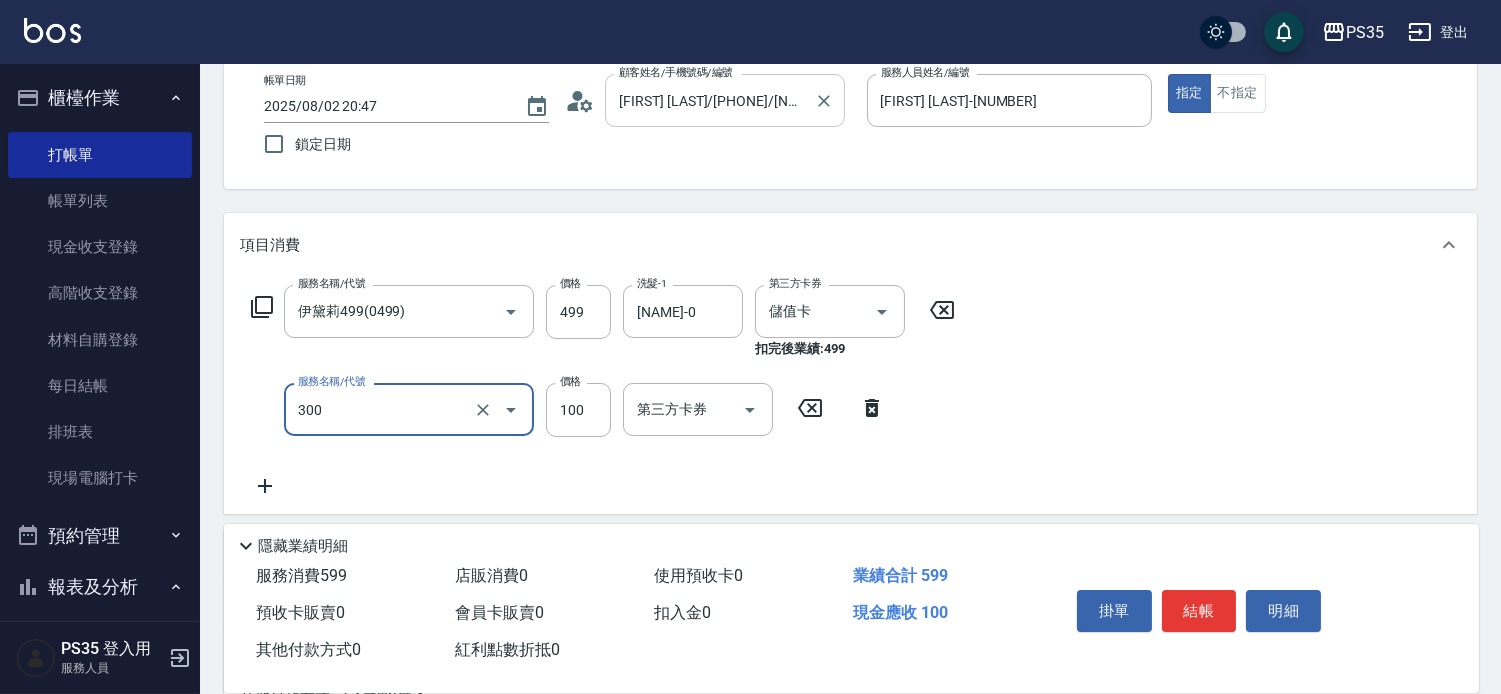 type on "剪髮(300)" 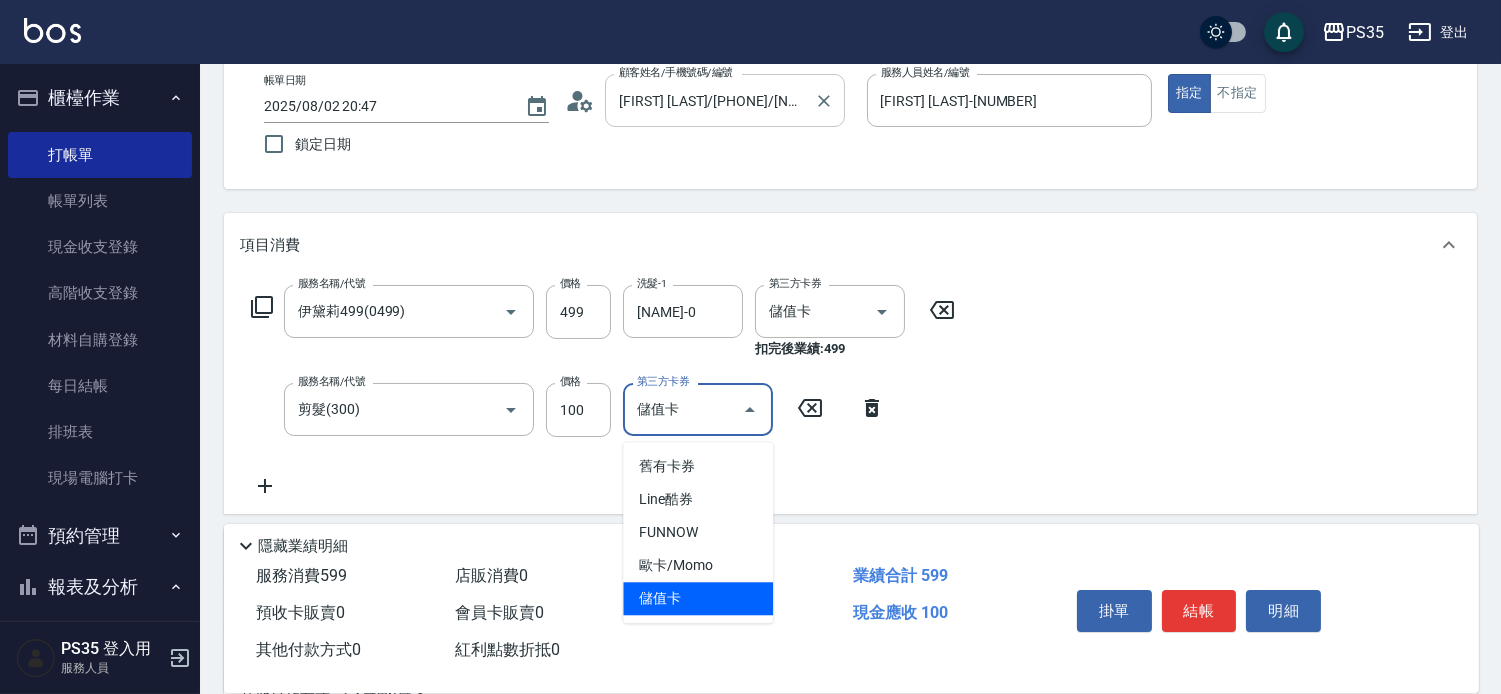 type on "儲值卡" 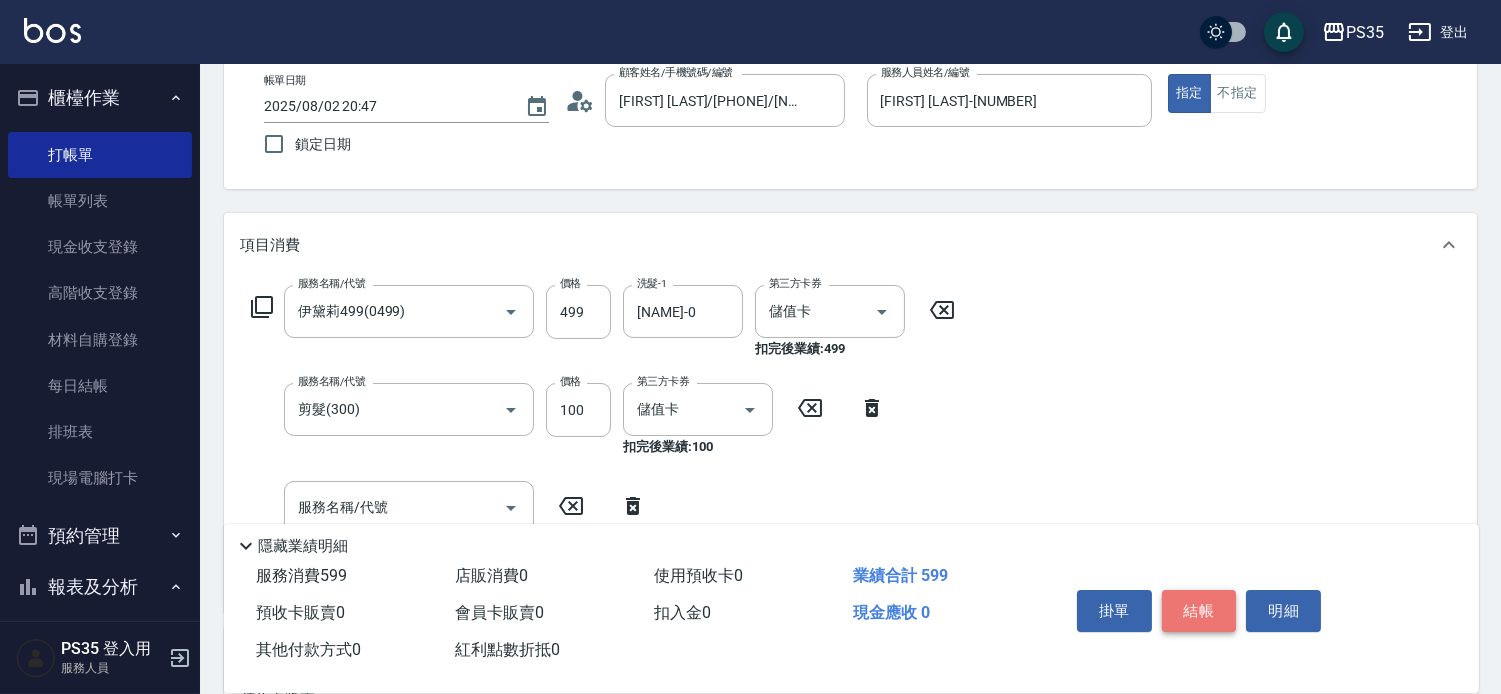 click on "結帳" at bounding box center (1199, 611) 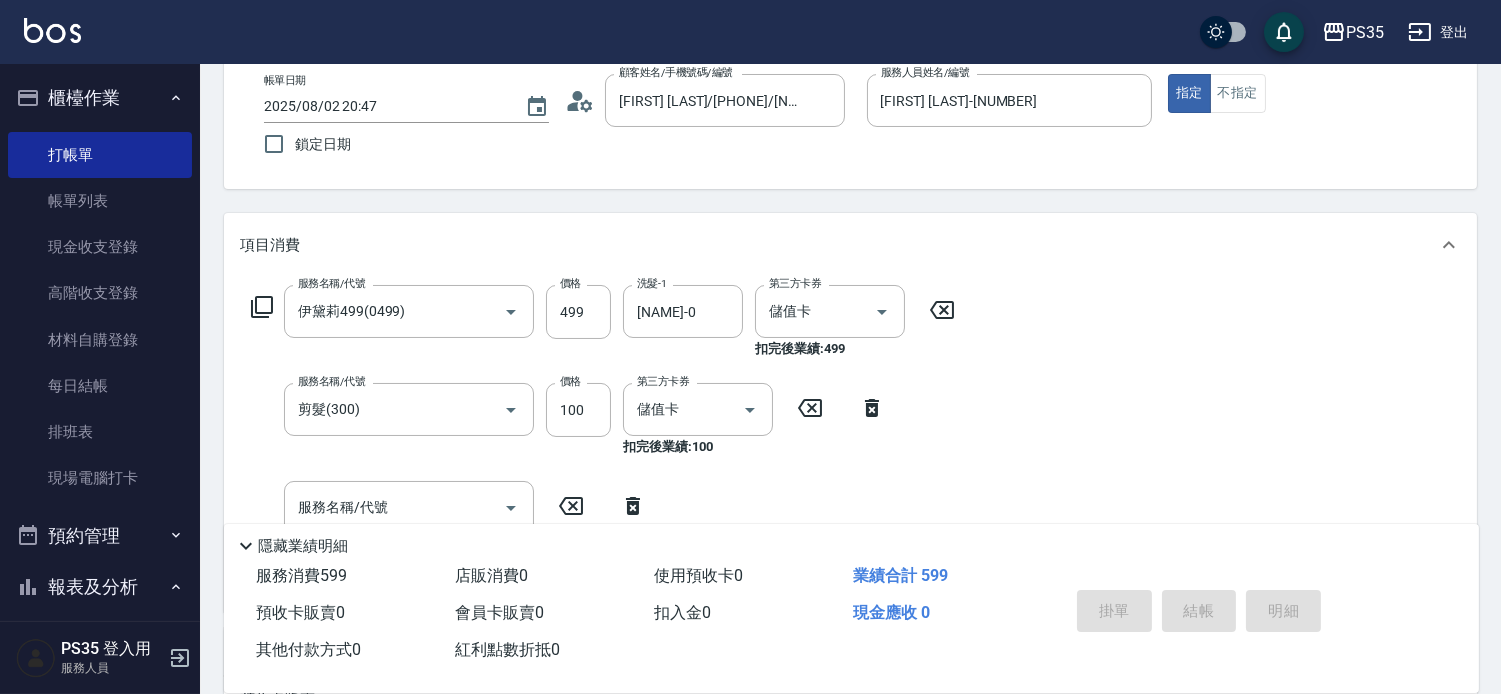 type on "2025/08/02 20:48" 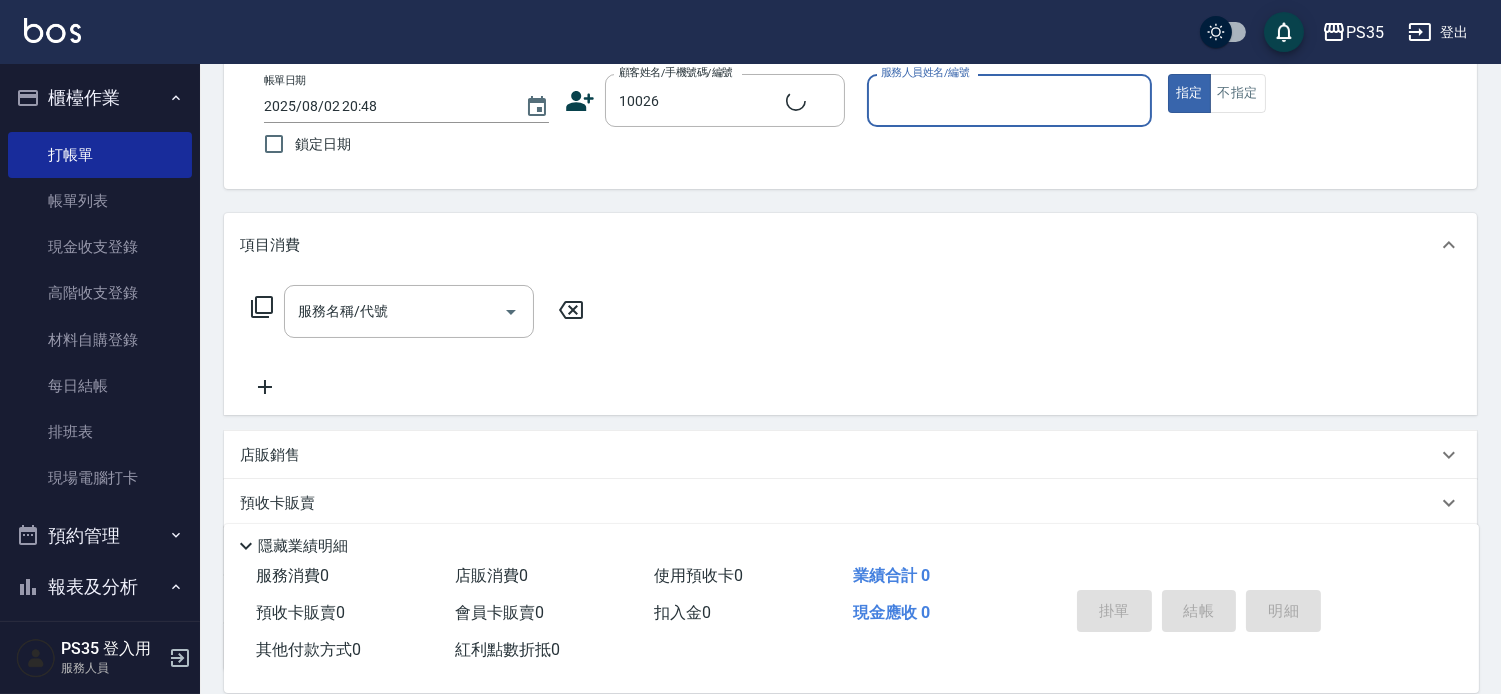 type on "[LAST]/[PHONE]/10026" 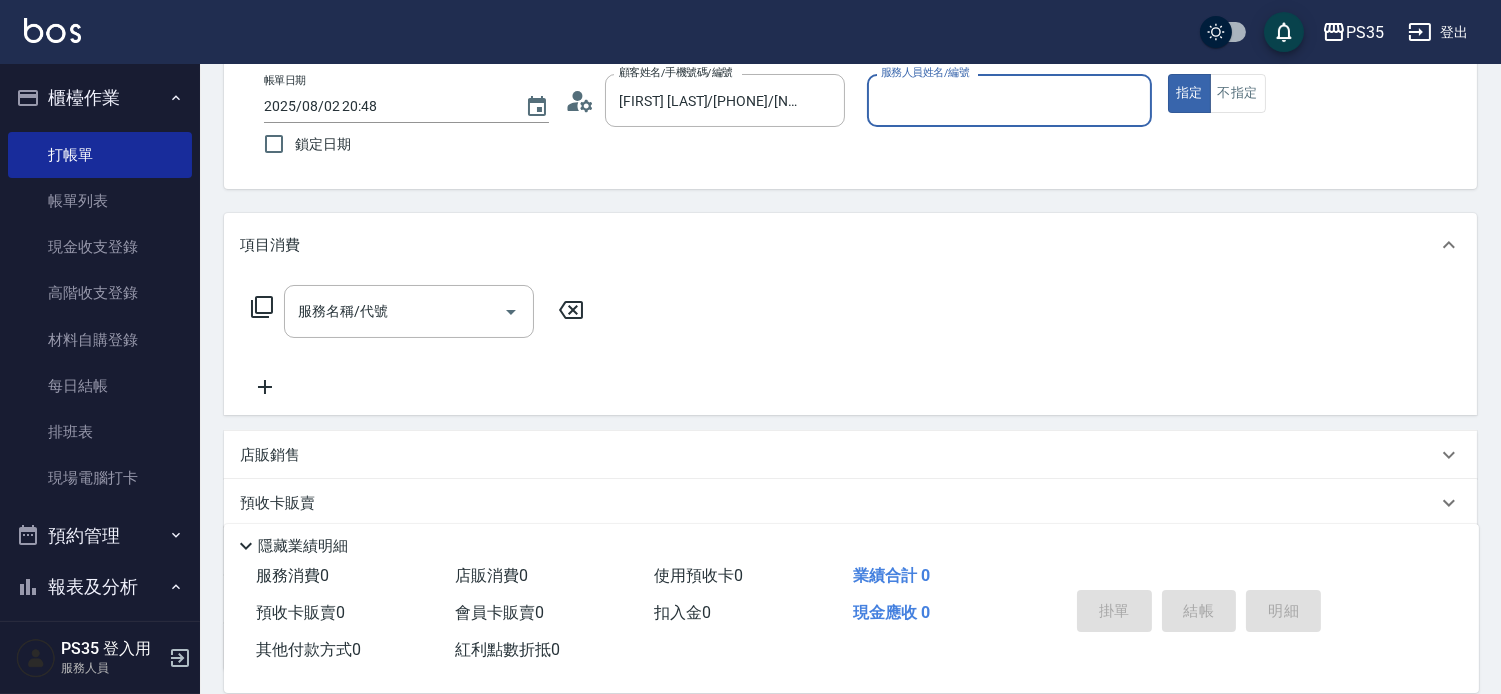 type on "[LAST]-10" 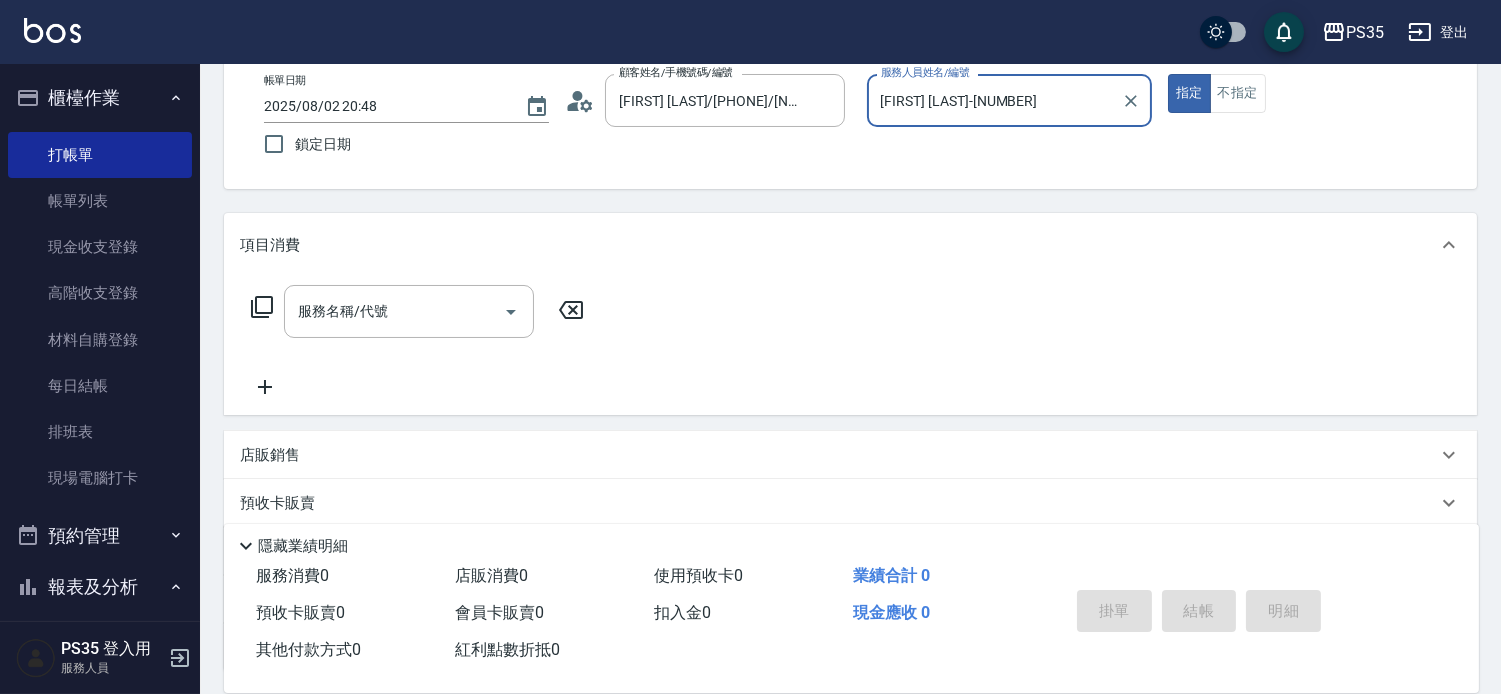 click on "指定" at bounding box center (1189, 93) 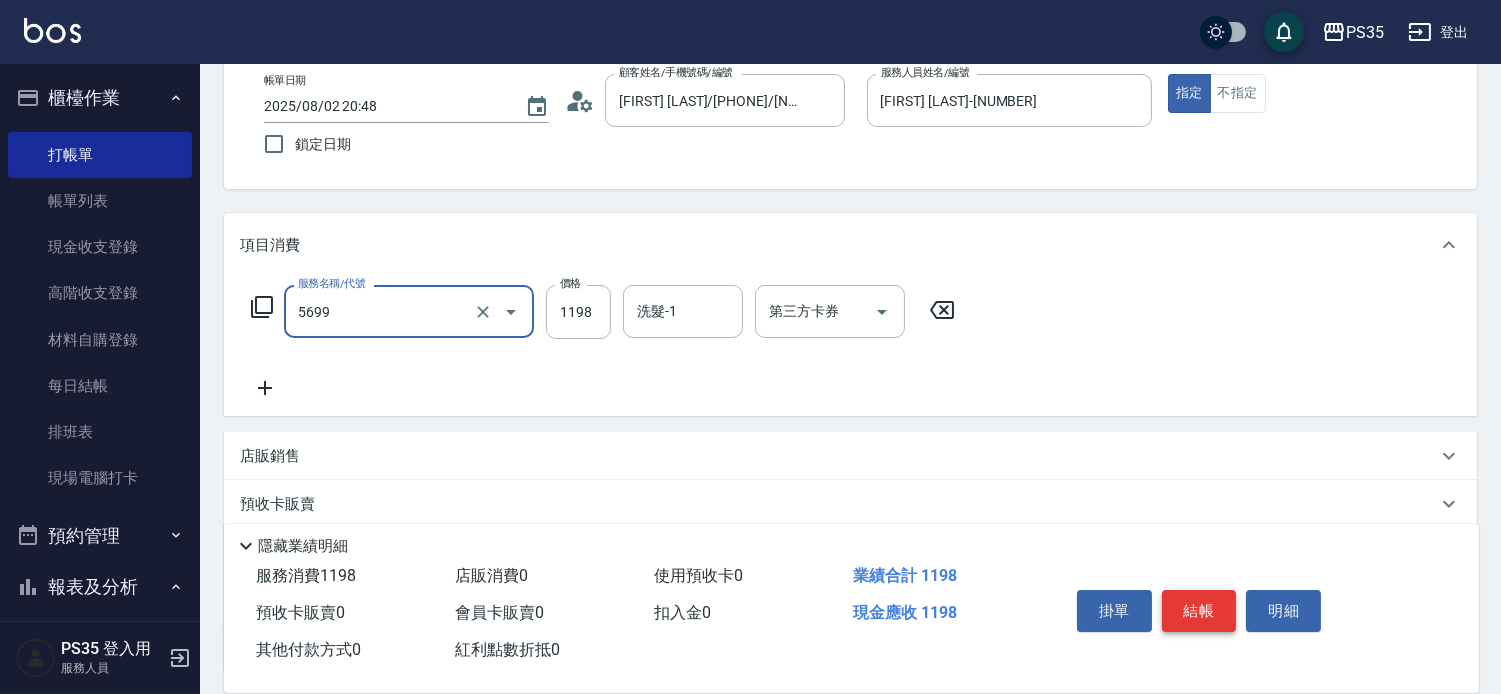 type on "水沁涼套餐(5699)" 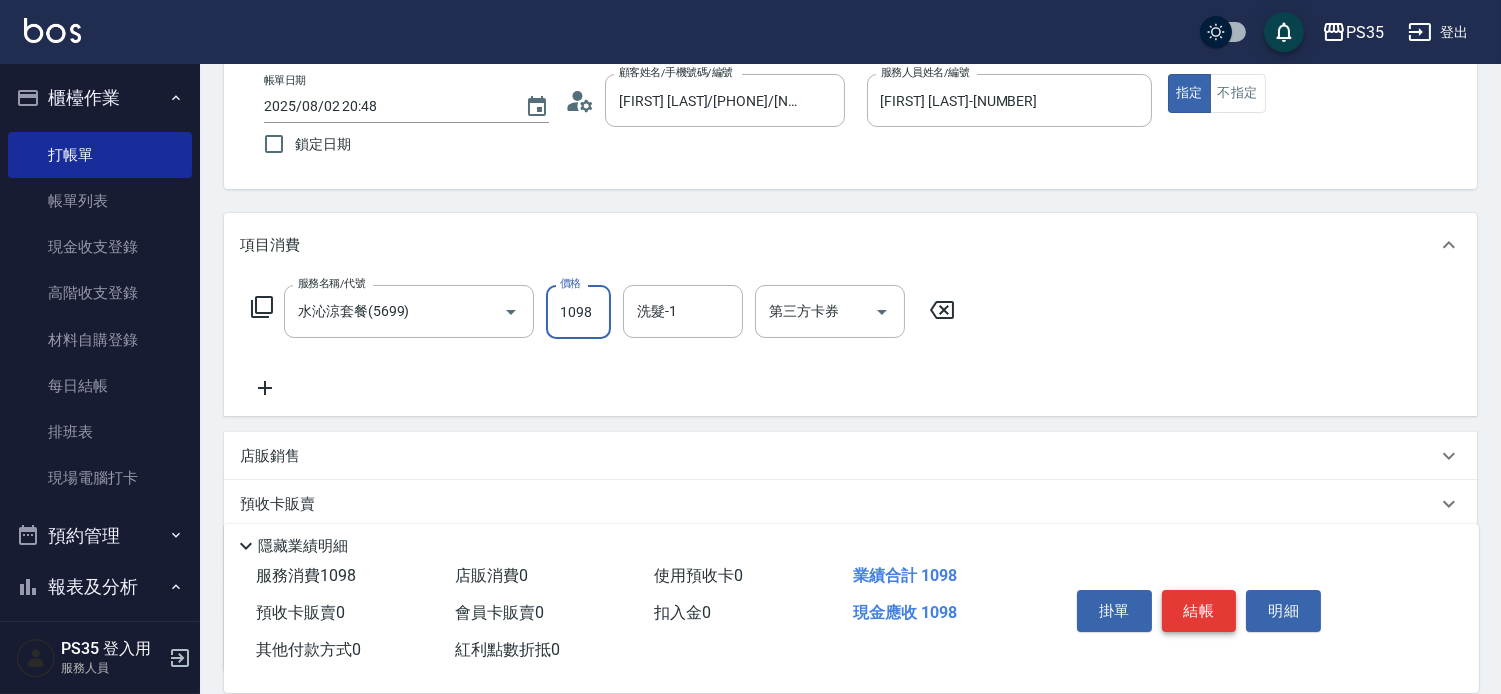 type on "1098" 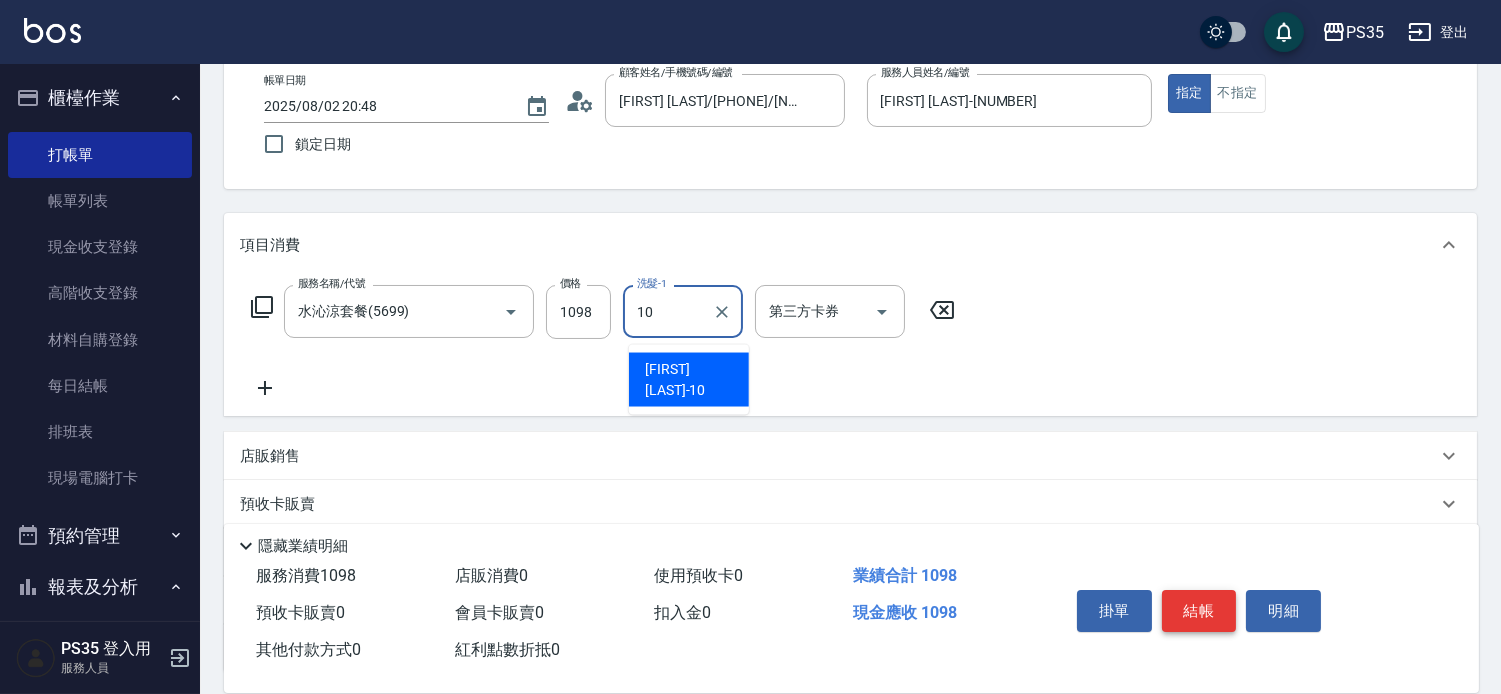 type on "[LAST]-10" 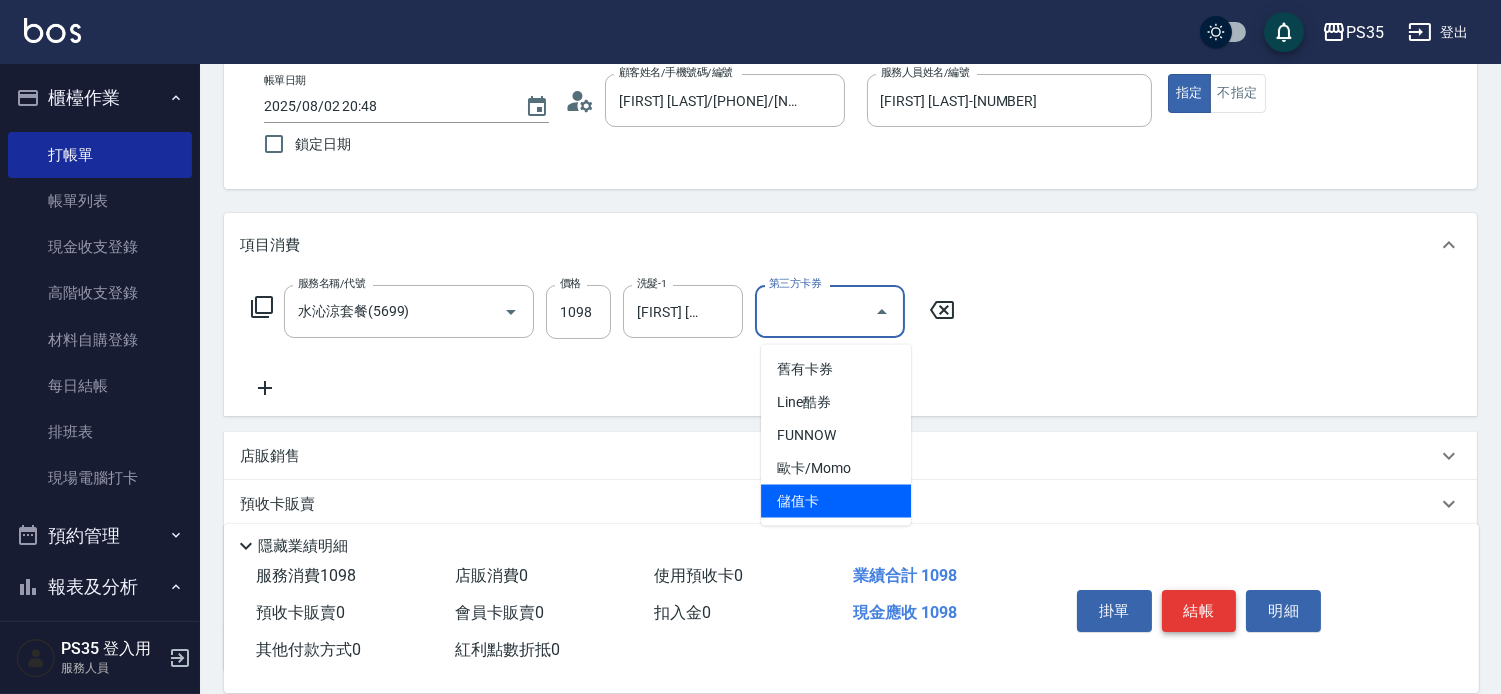 type on "儲值卡" 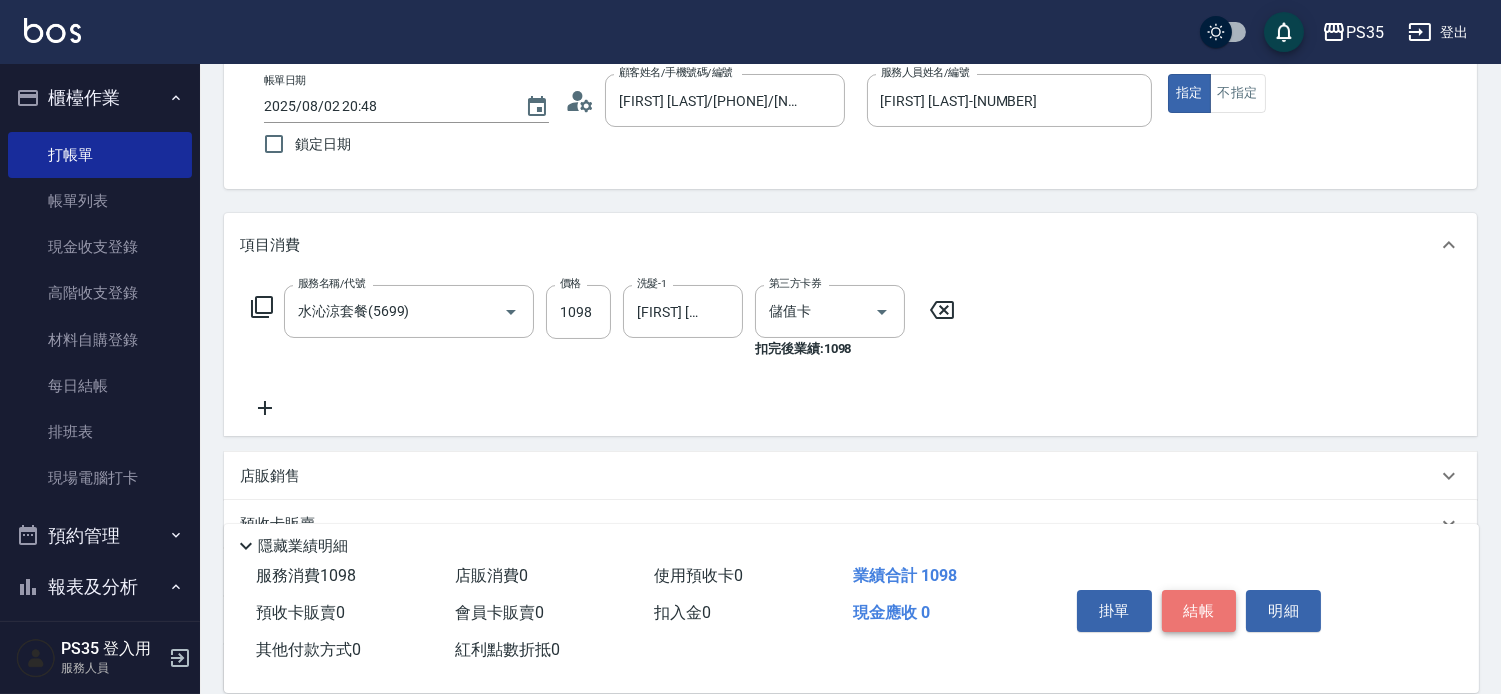 click on "結帳" at bounding box center (1199, 611) 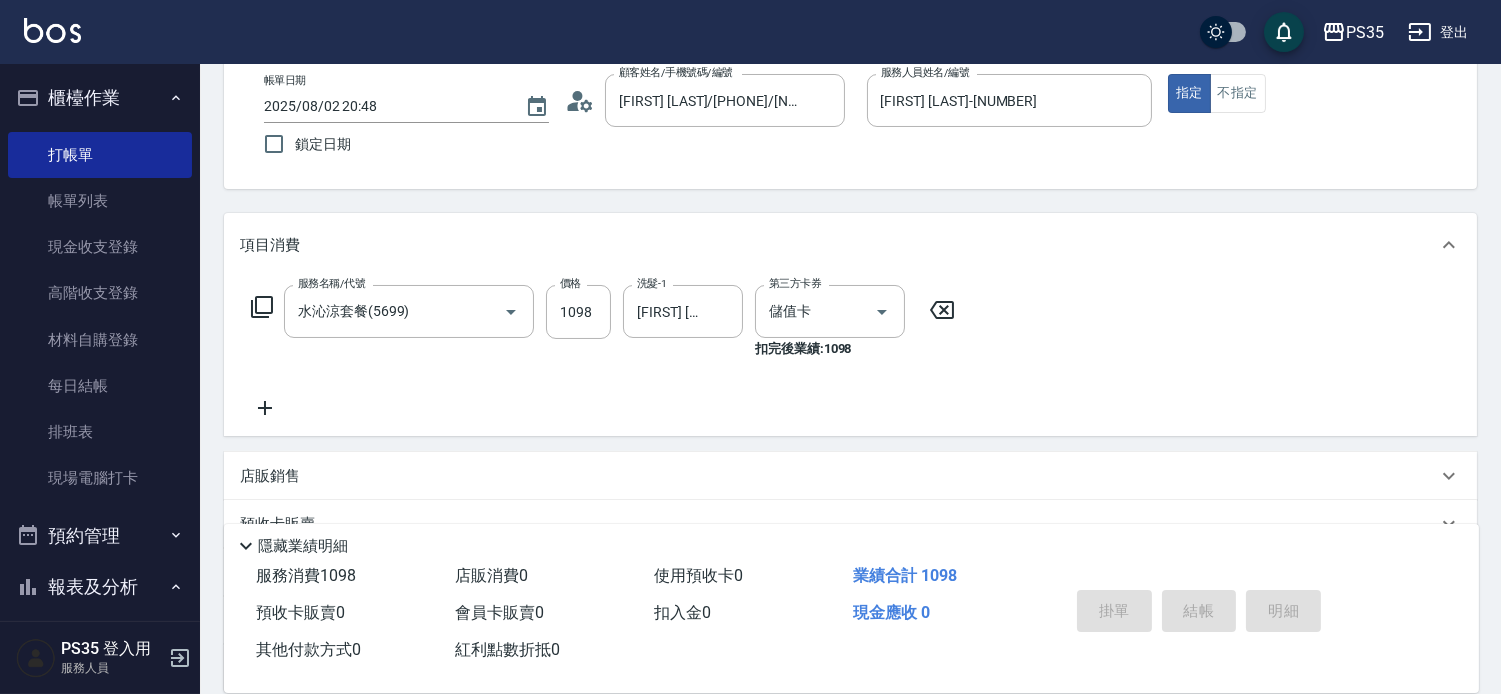 type 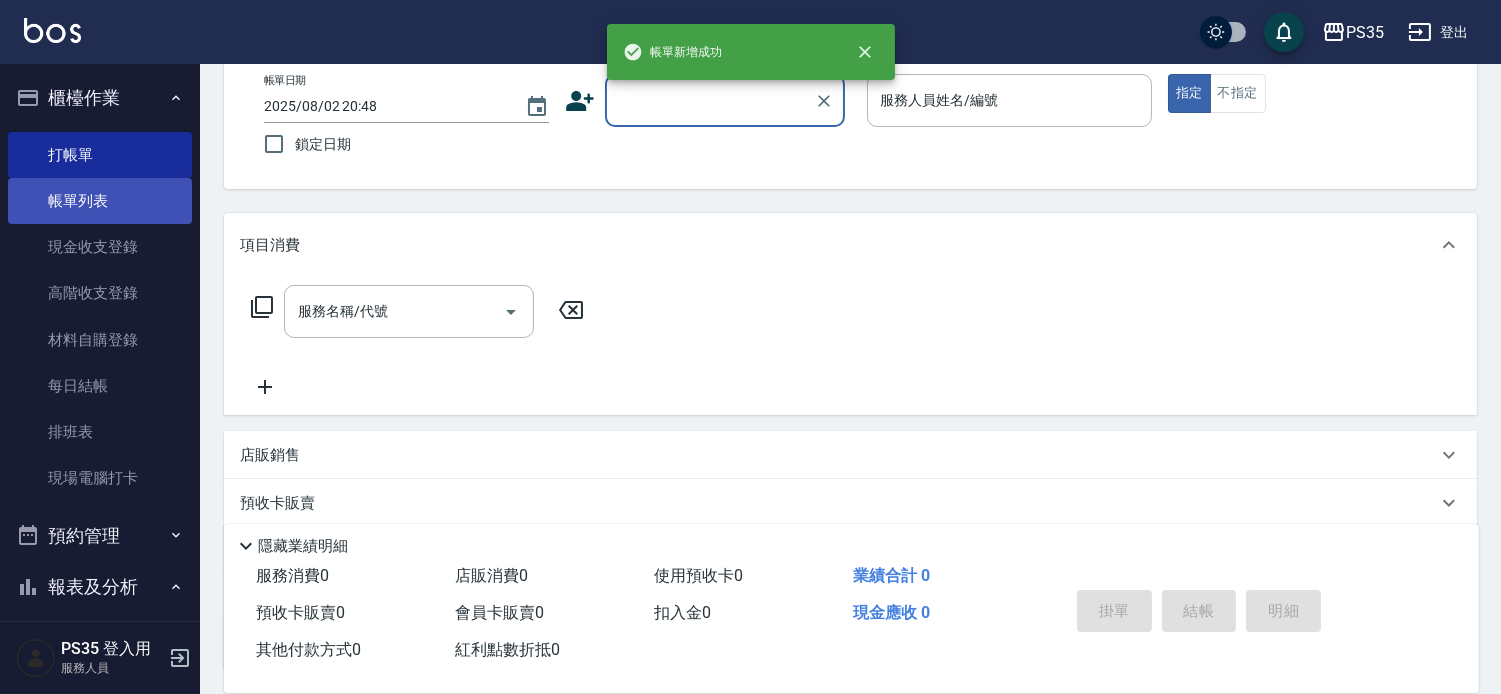 click on "帳單列表" at bounding box center [100, 201] 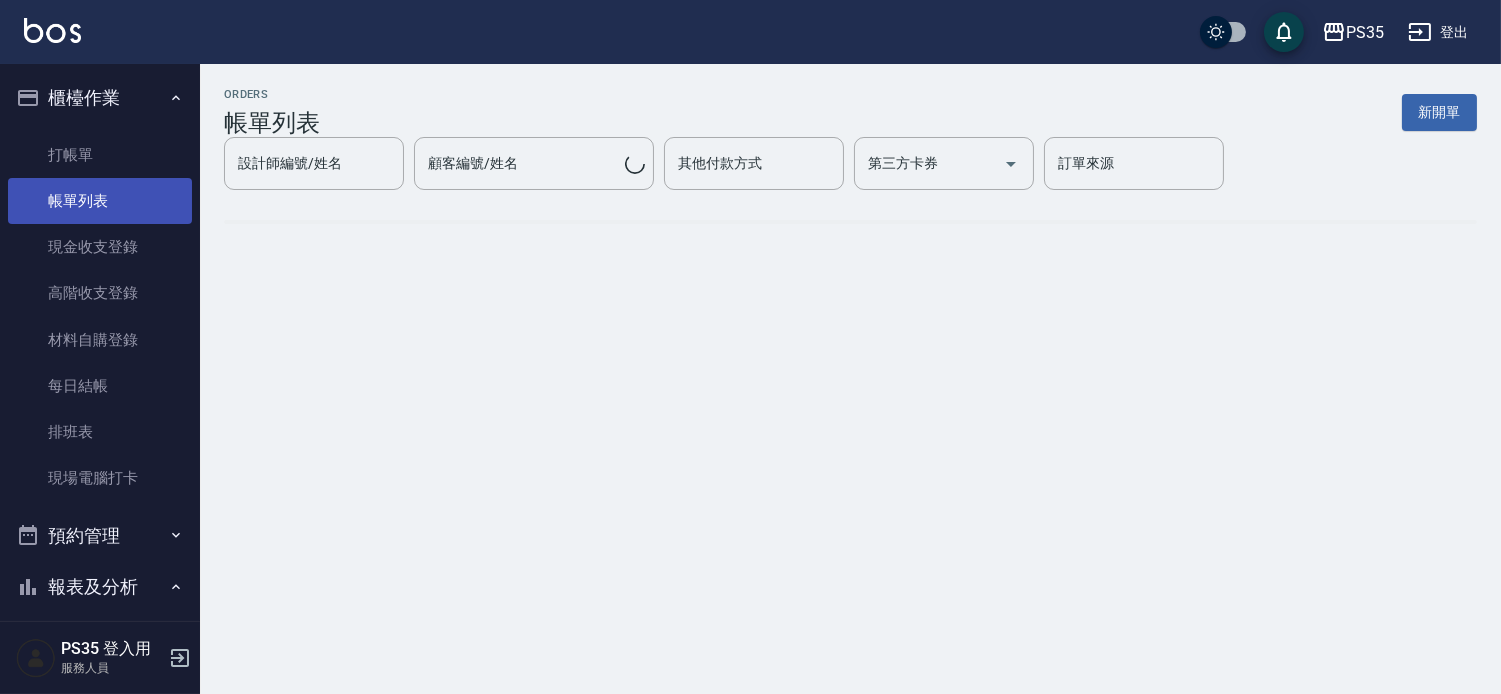 scroll, scrollTop: 0, scrollLeft: 0, axis: both 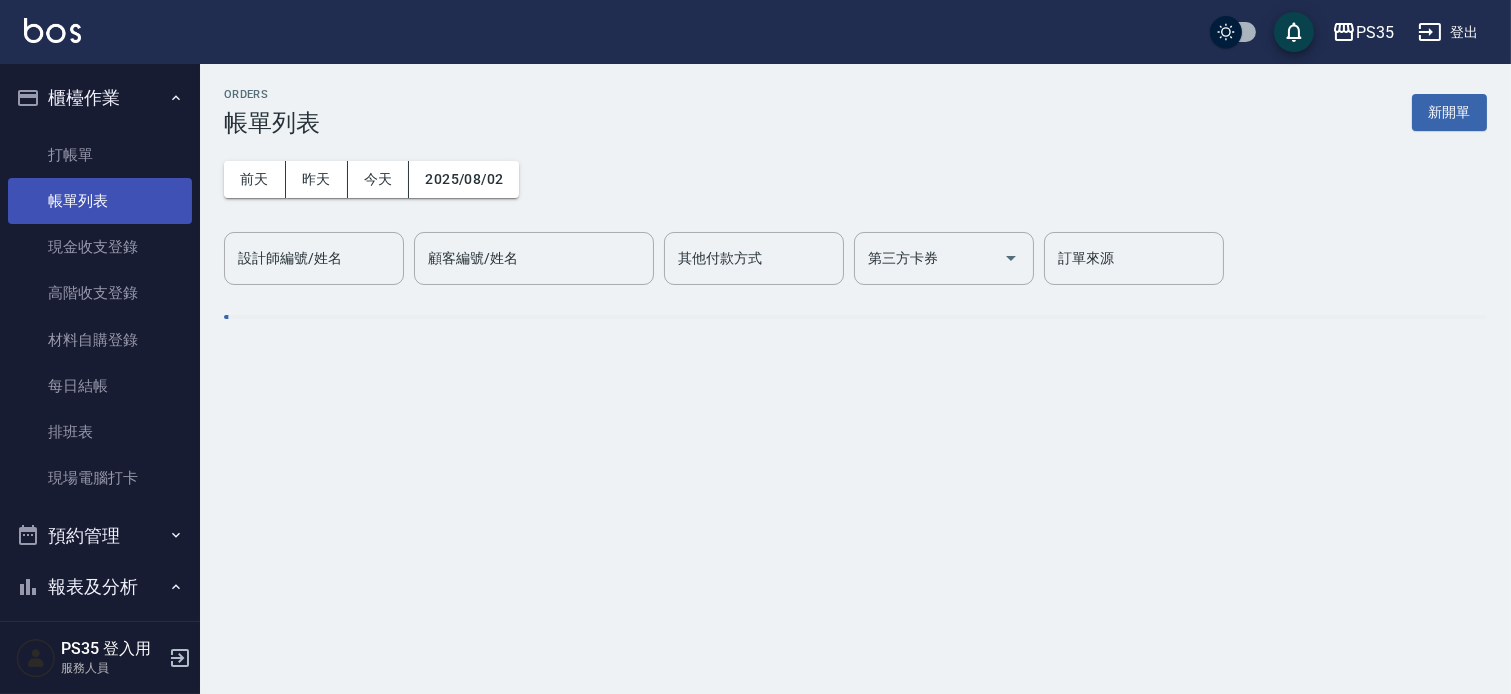 click on "帳單列表" at bounding box center [100, 201] 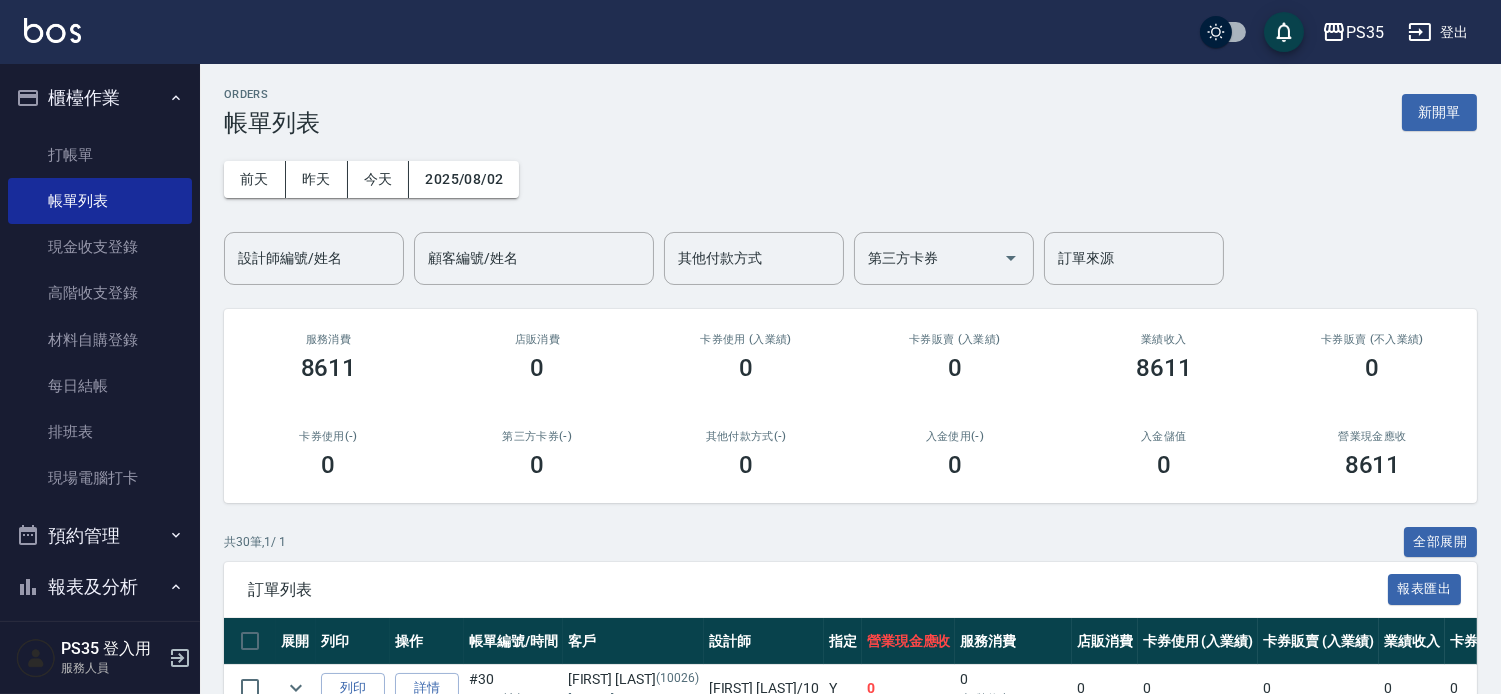 scroll, scrollTop: 444, scrollLeft: 0, axis: vertical 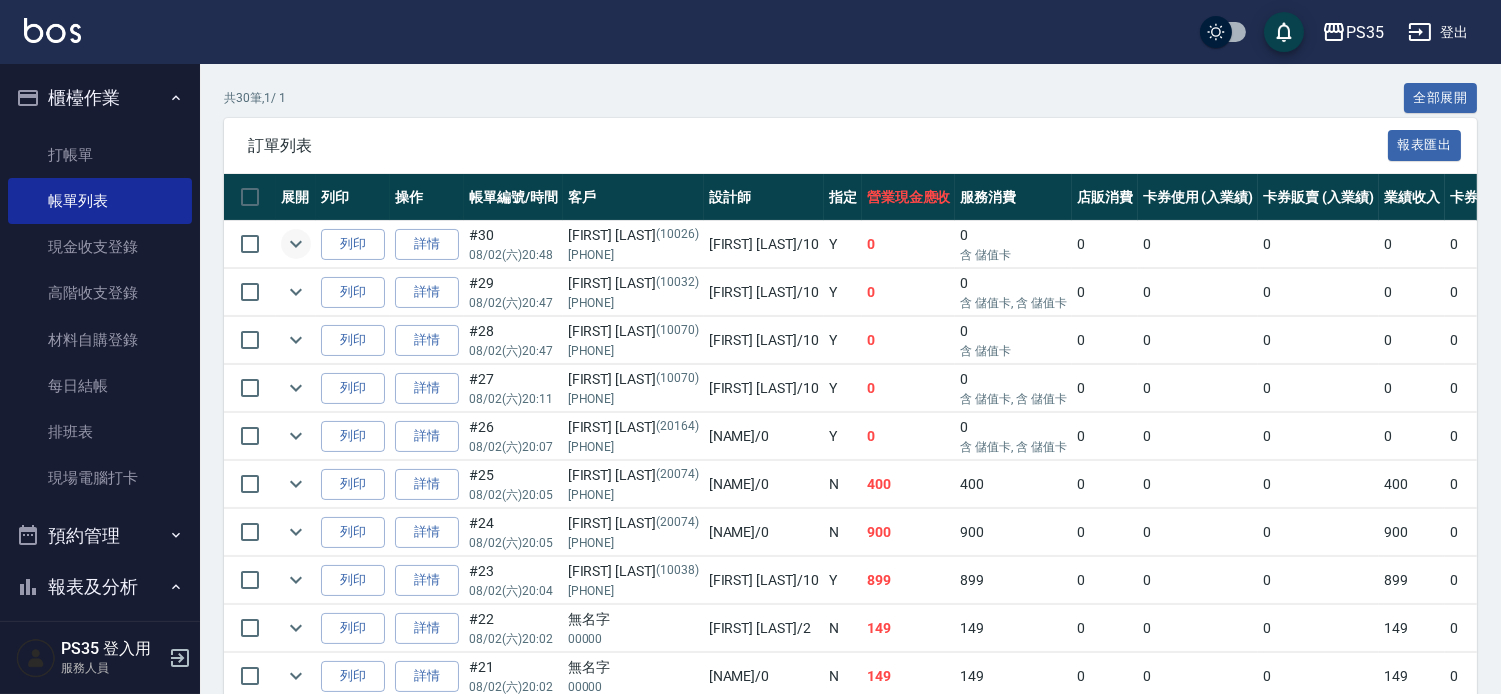click 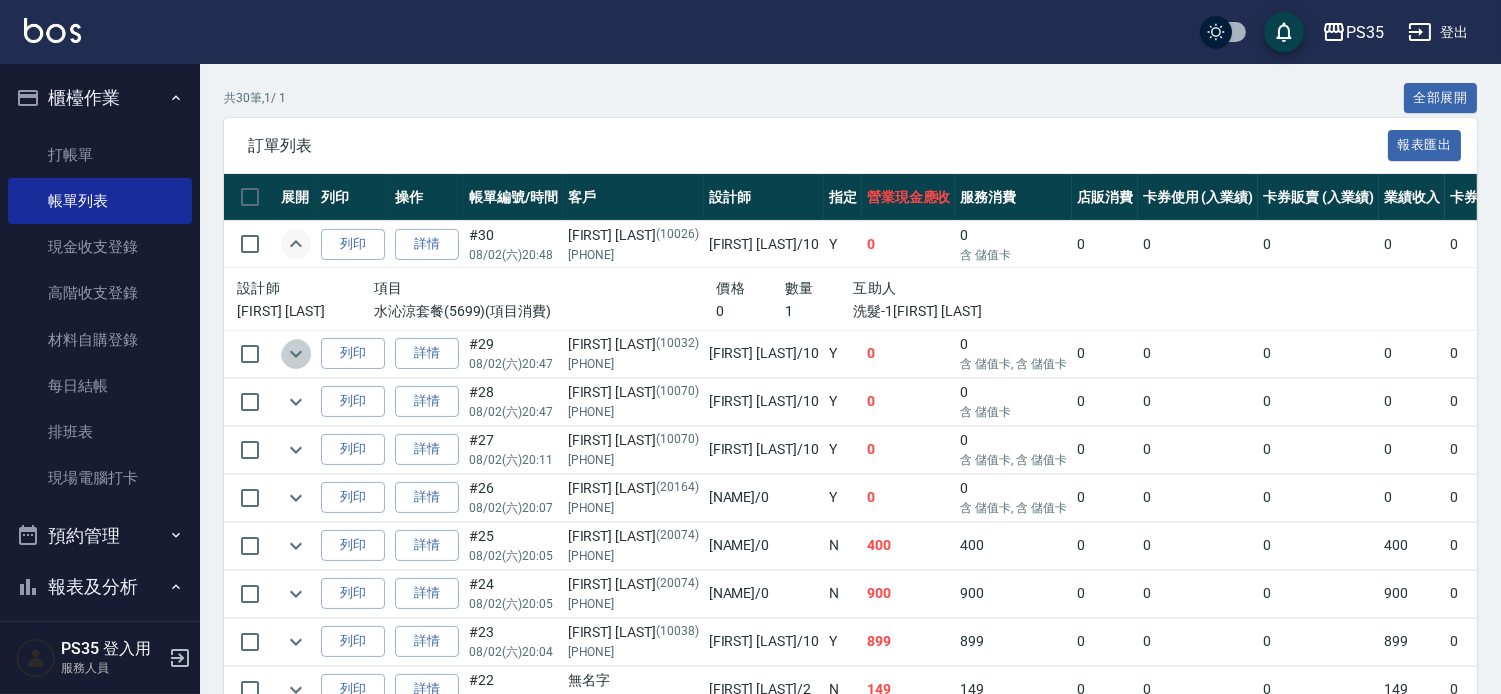 click 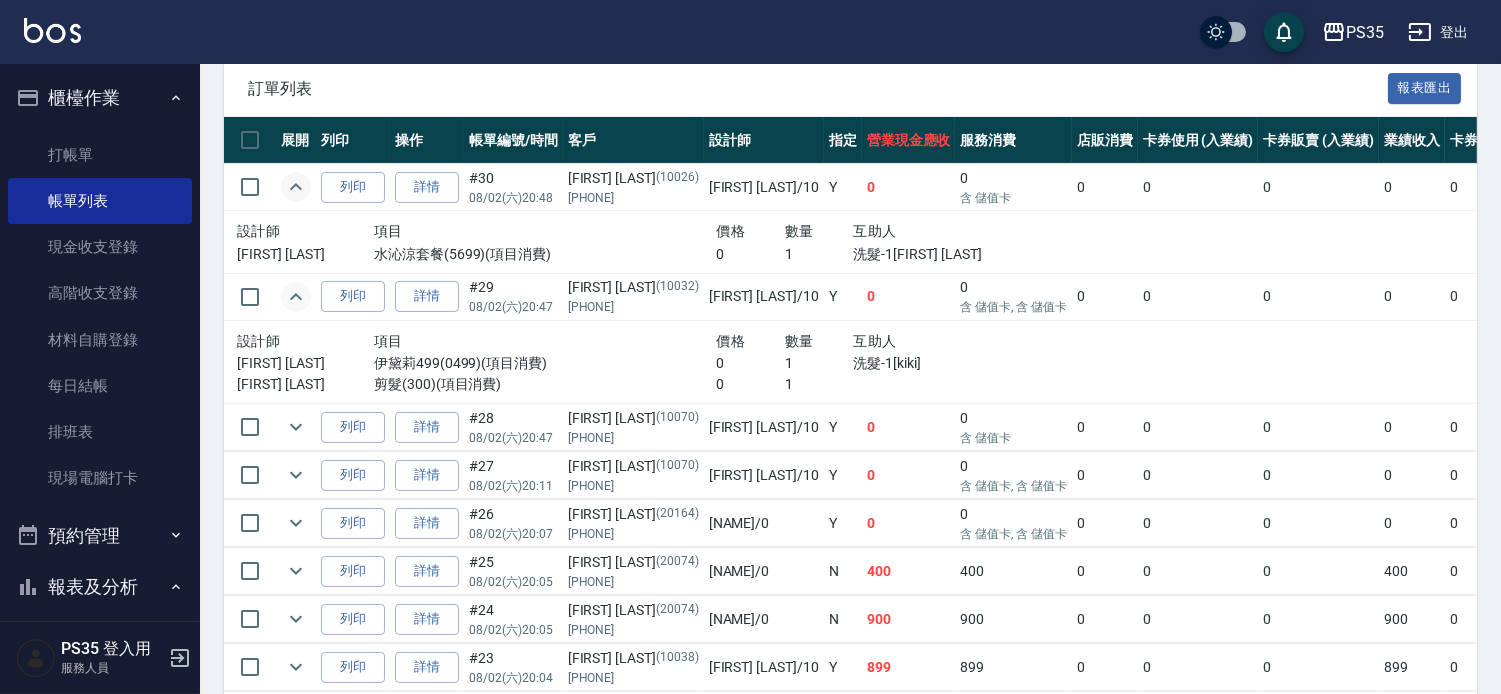 scroll, scrollTop: 555, scrollLeft: 0, axis: vertical 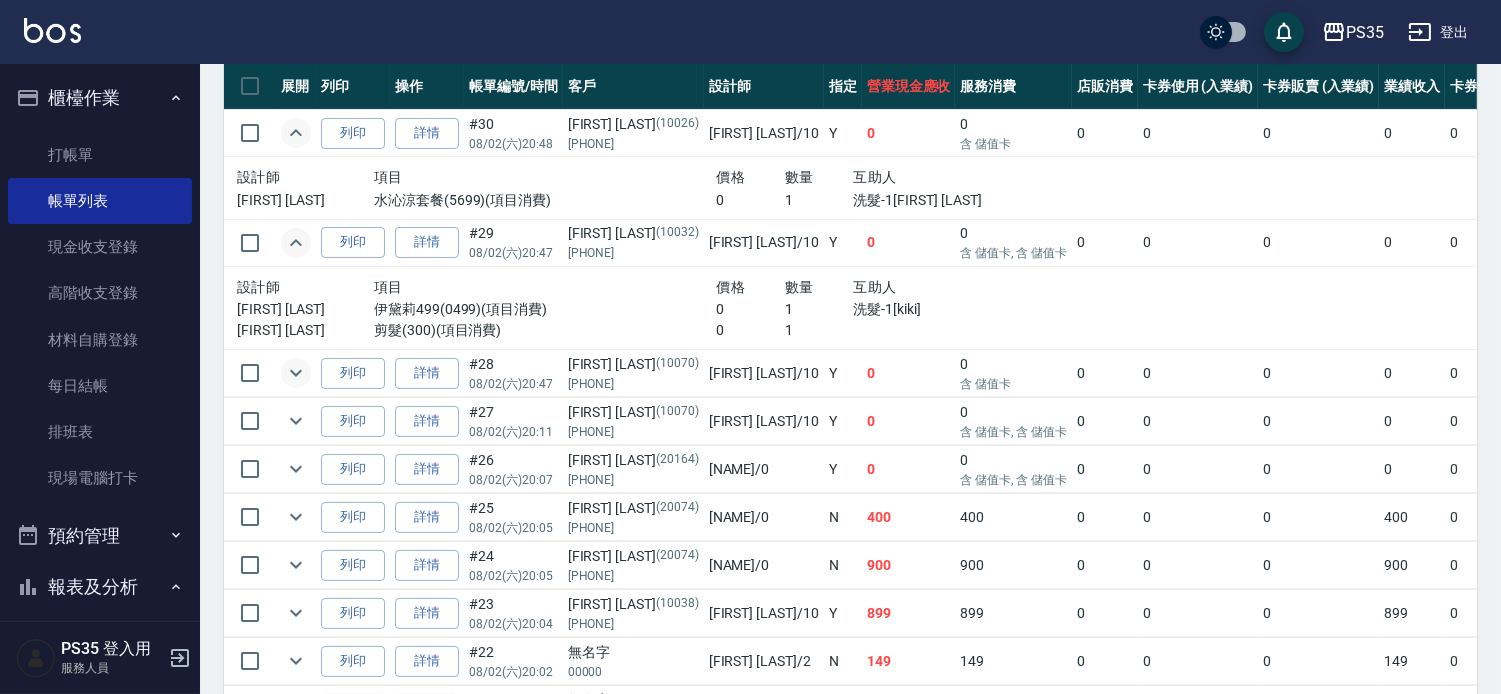 click 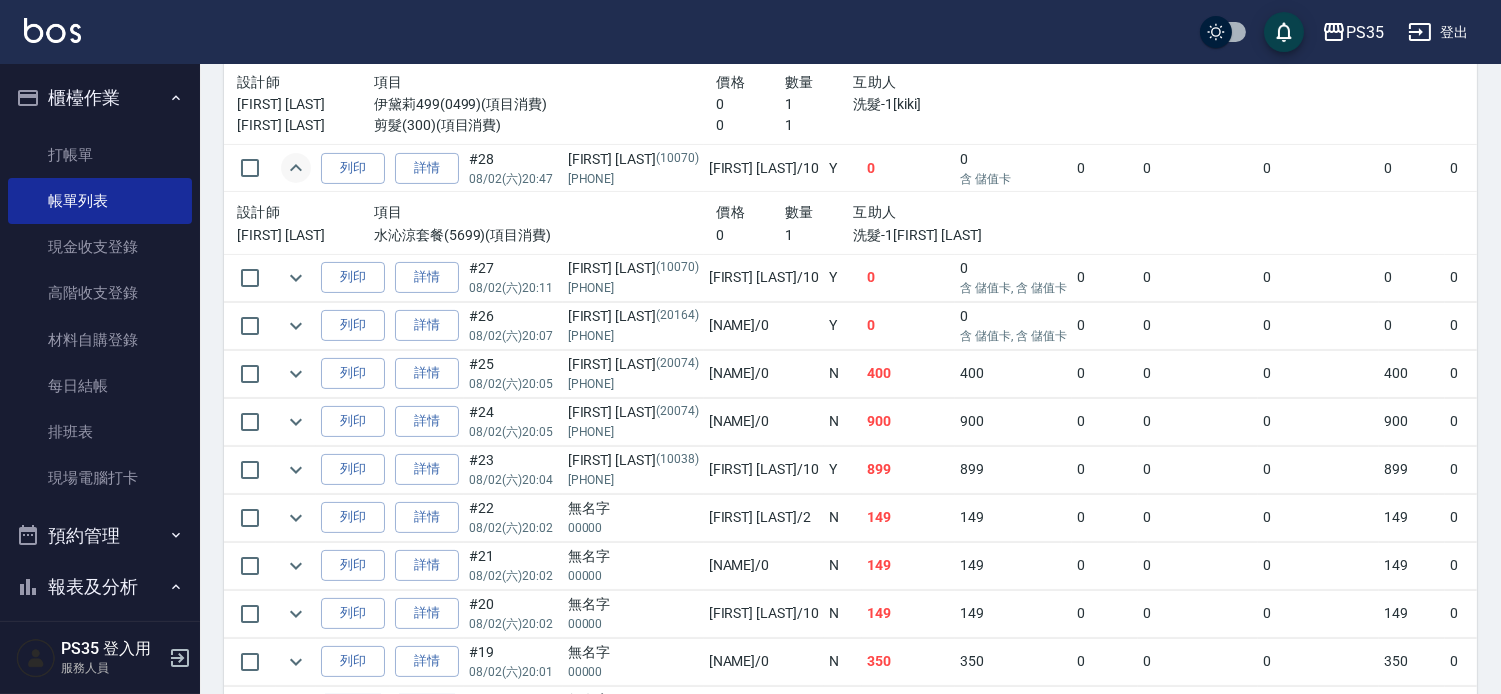 scroll, scrollTop: 777, scrollLeft: 0, axis: vertical 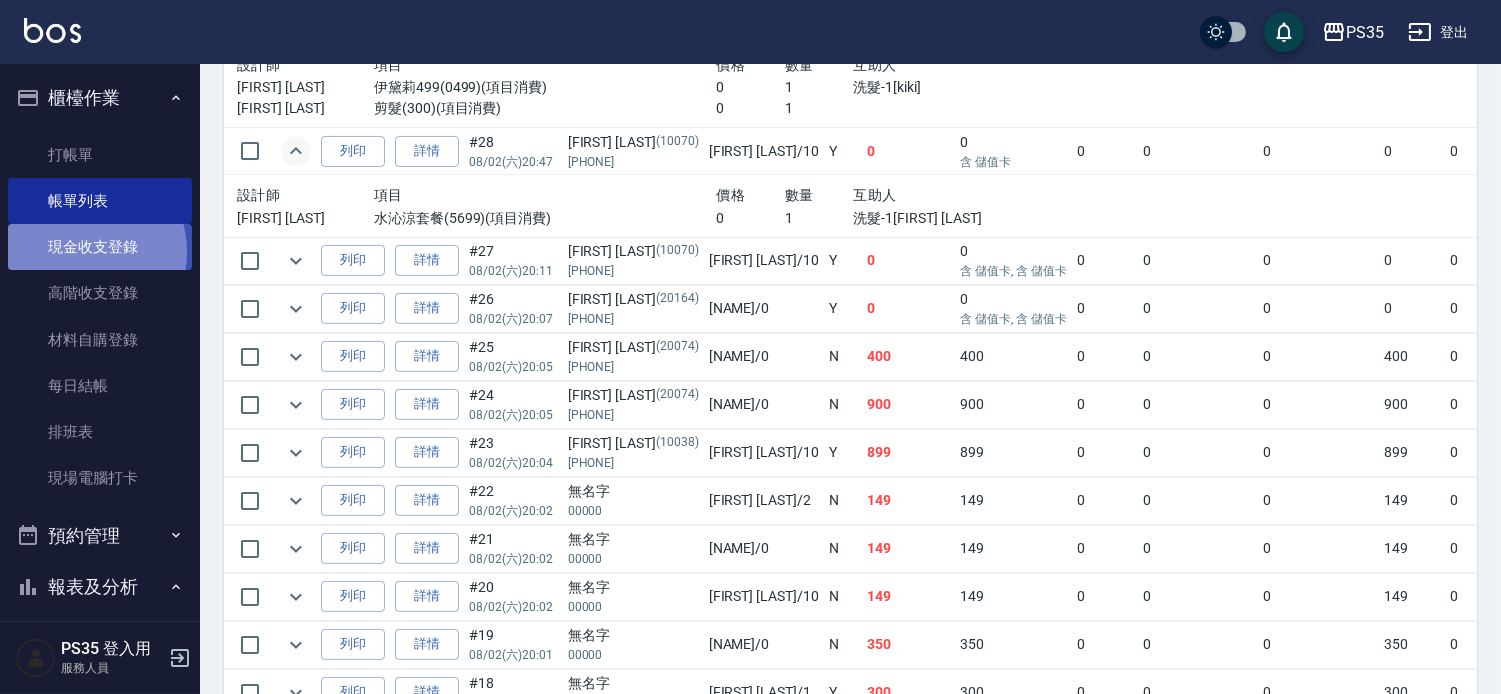 click on "現金收支登錄" at bounding box center [100, 247] 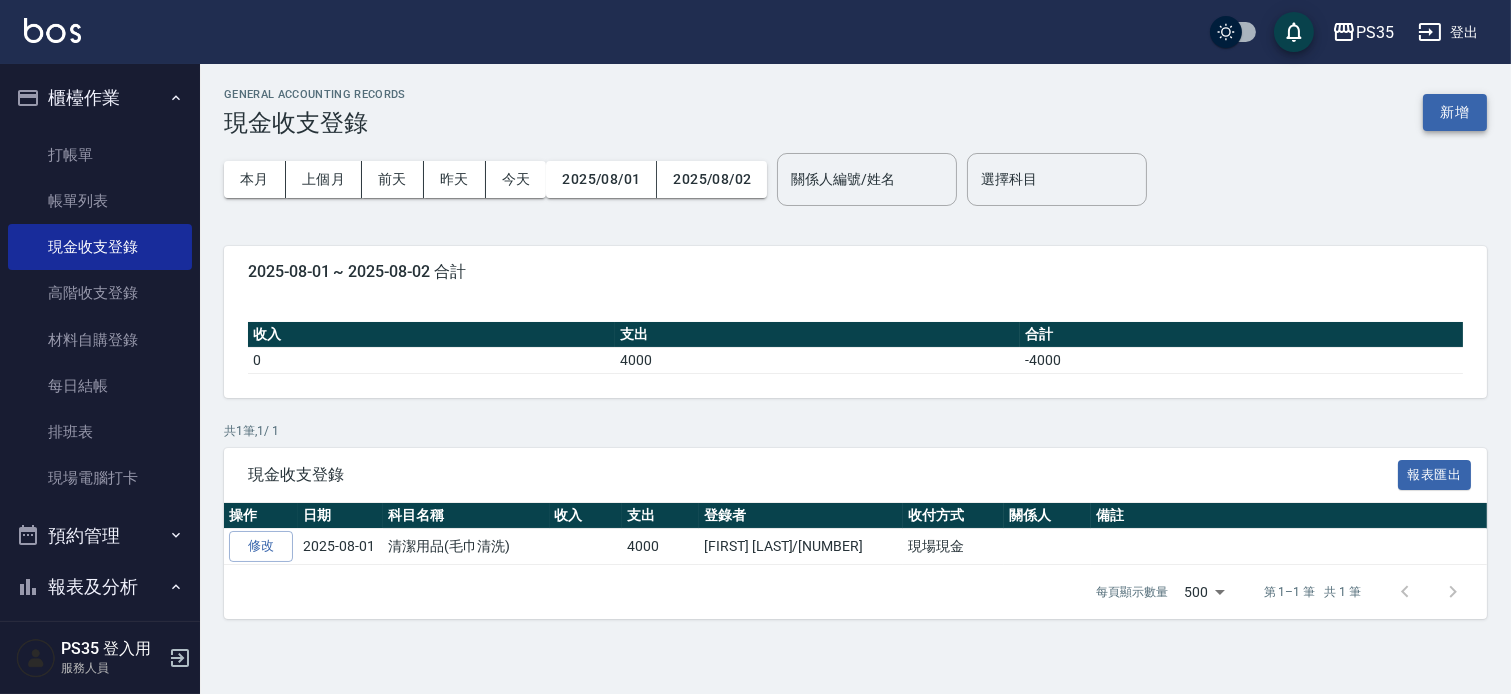 click on "新增" at bounding box center [1455, 112] 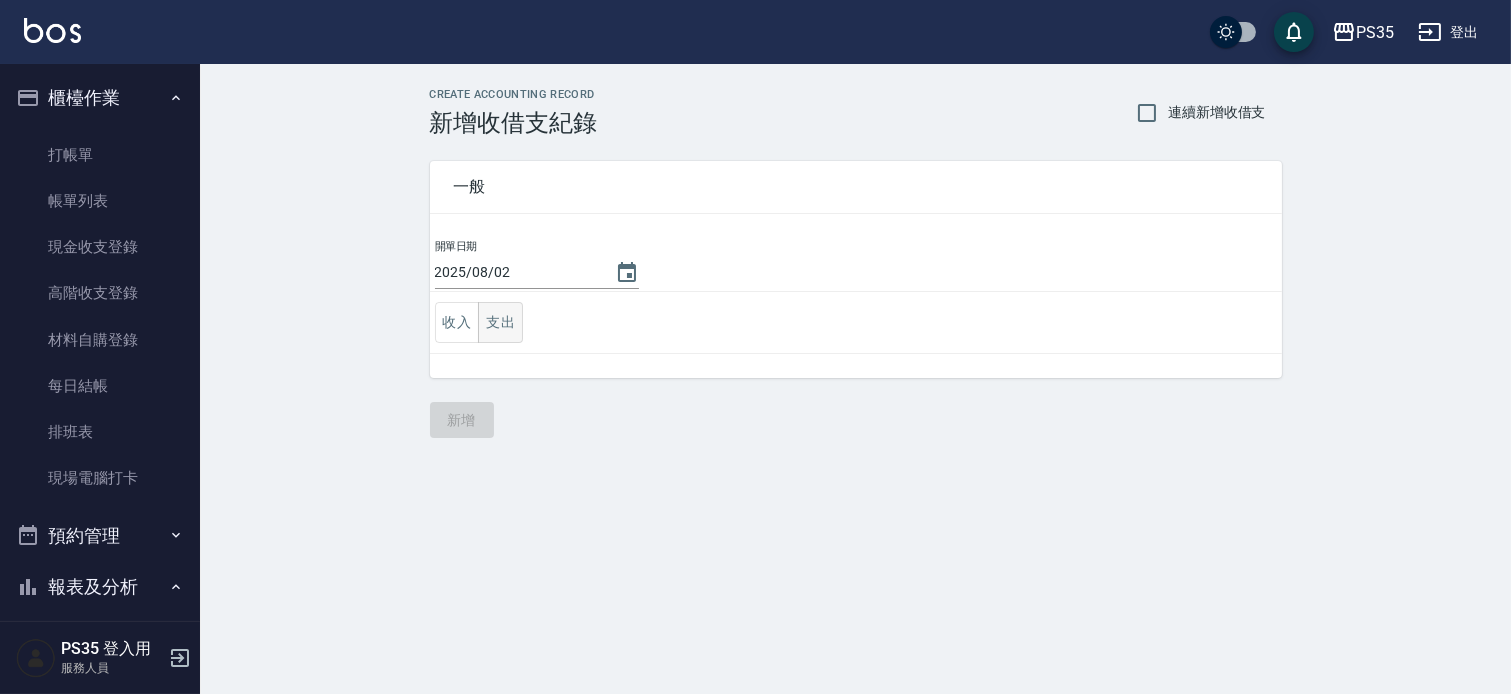 click on "支出" at bounding box center (500, 322) 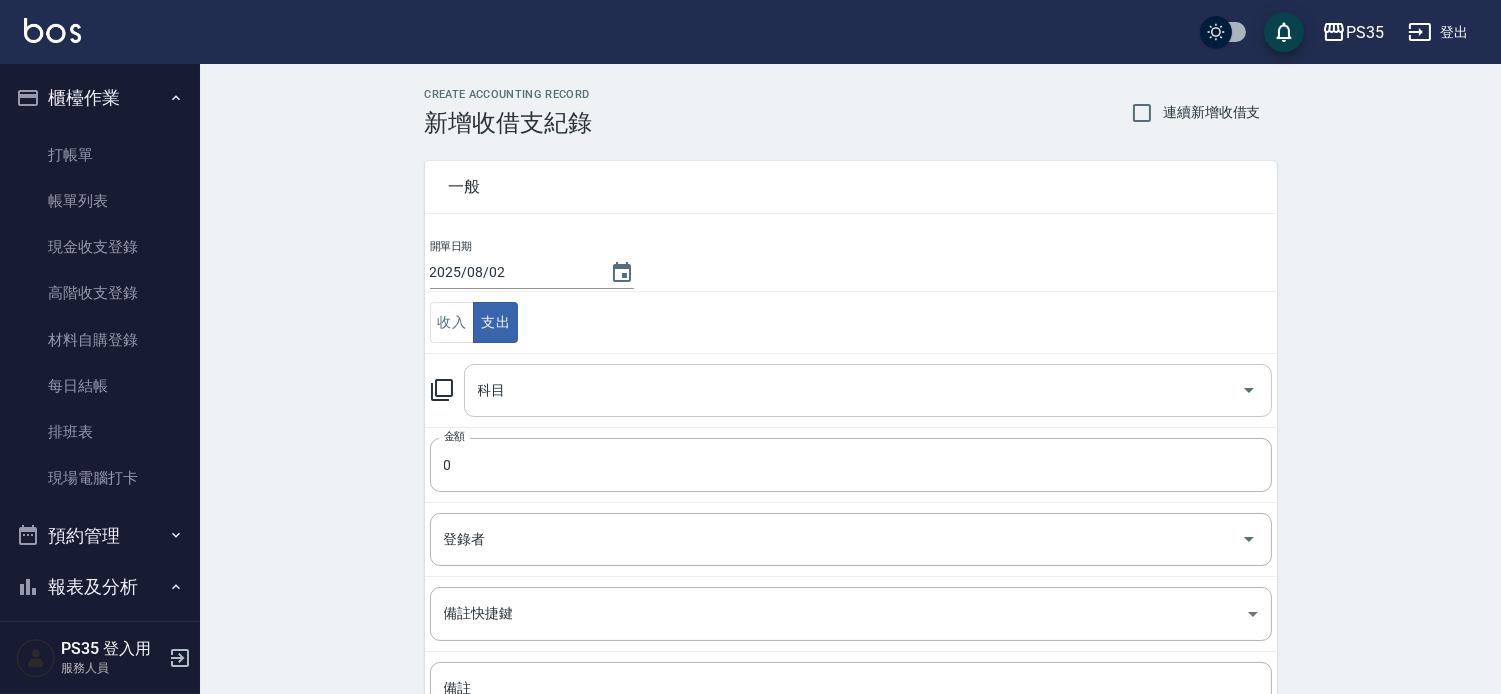 click on "科目" at bounding box center [853, 390] 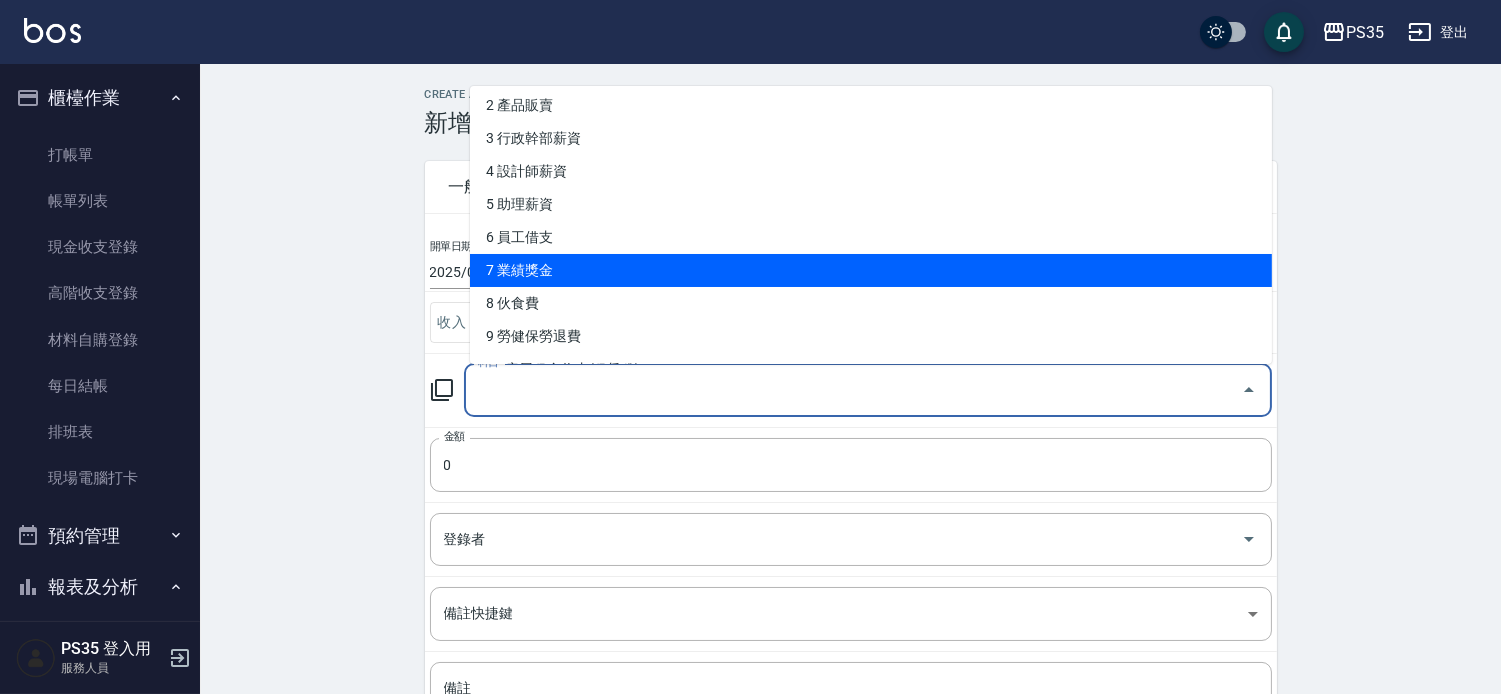 scroll, scrollTop: 111, scrollLeft: 0, axis: vertical 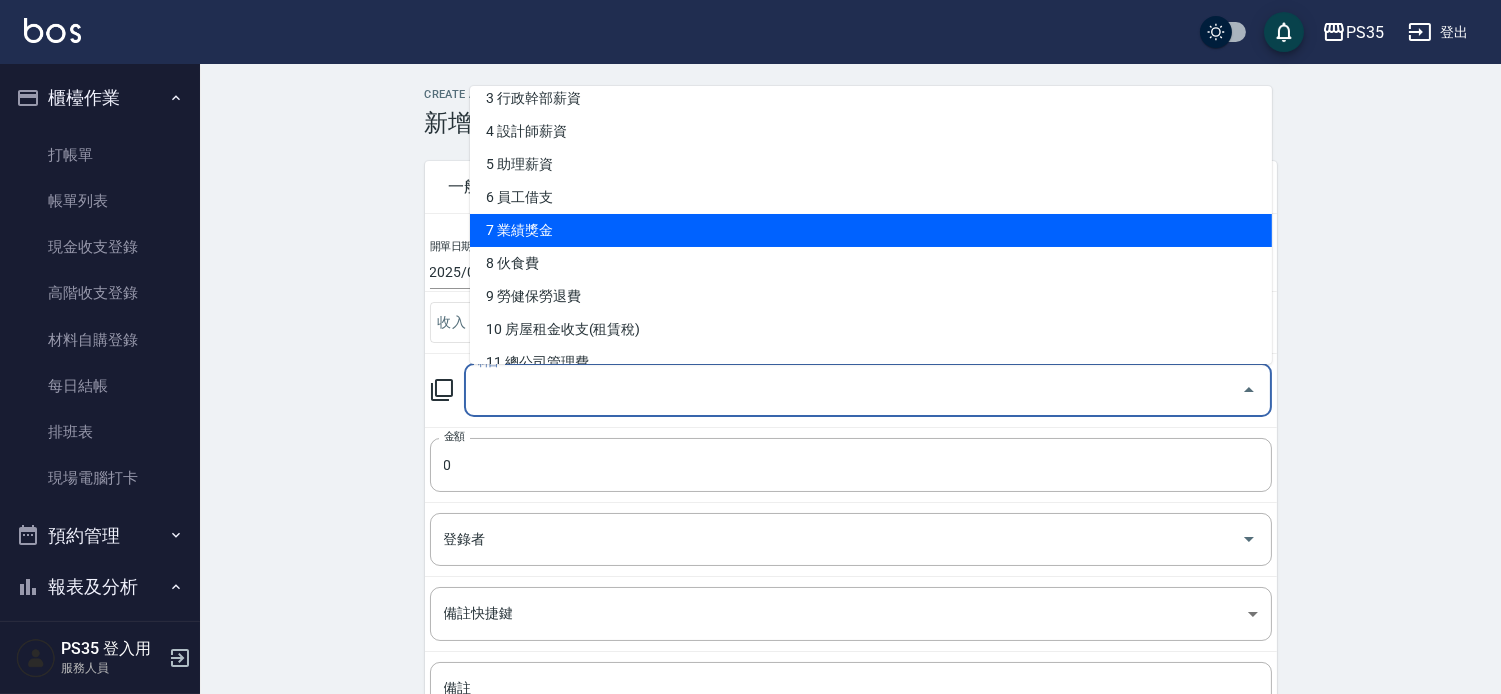 click on "7 業績獎金" at bounding box center (871, 230) 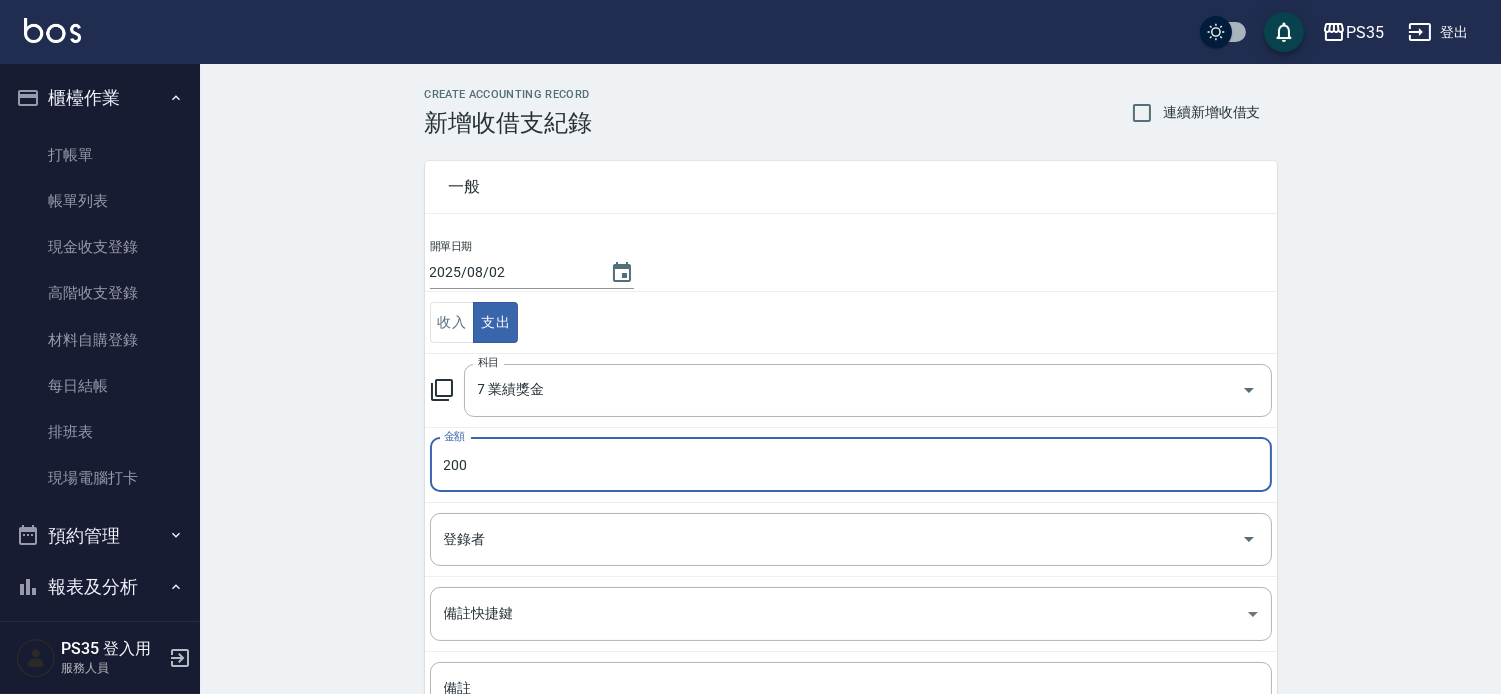type on "200" 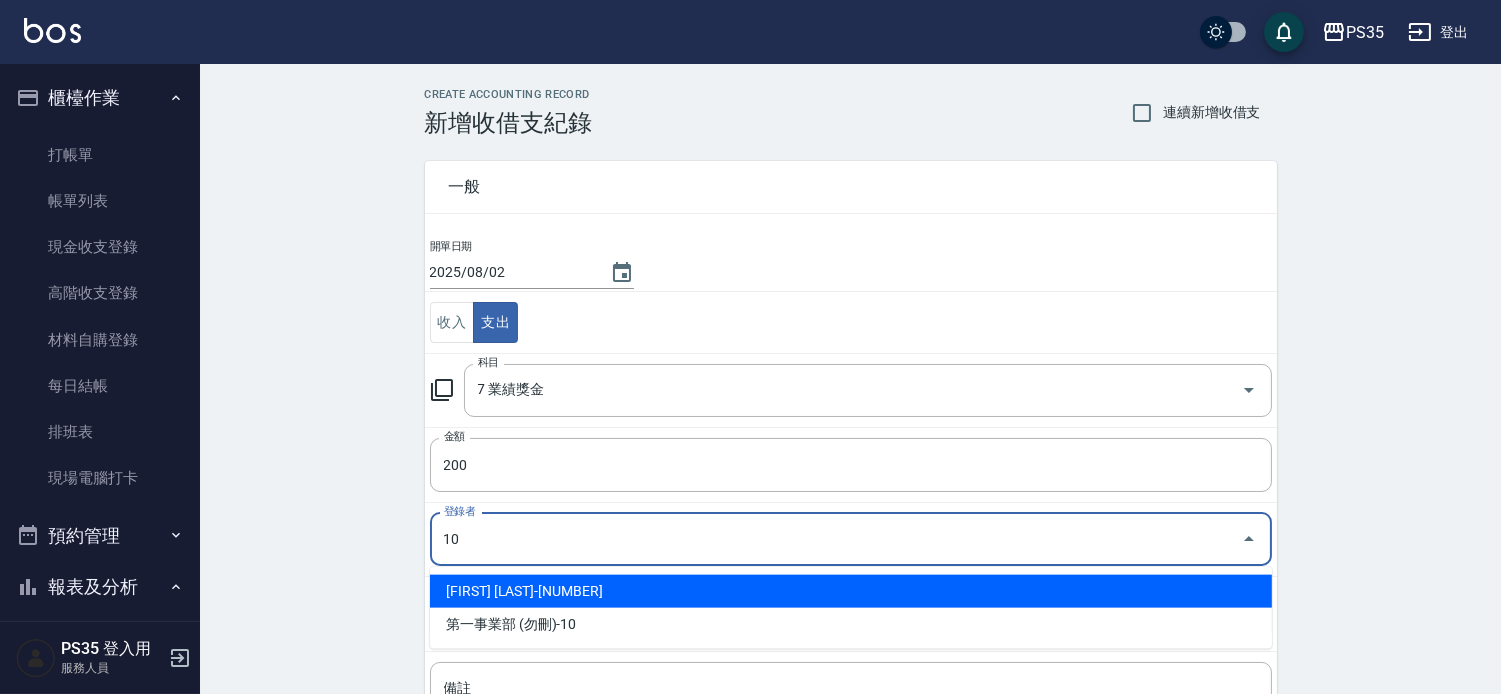type on "[LAST]-10" 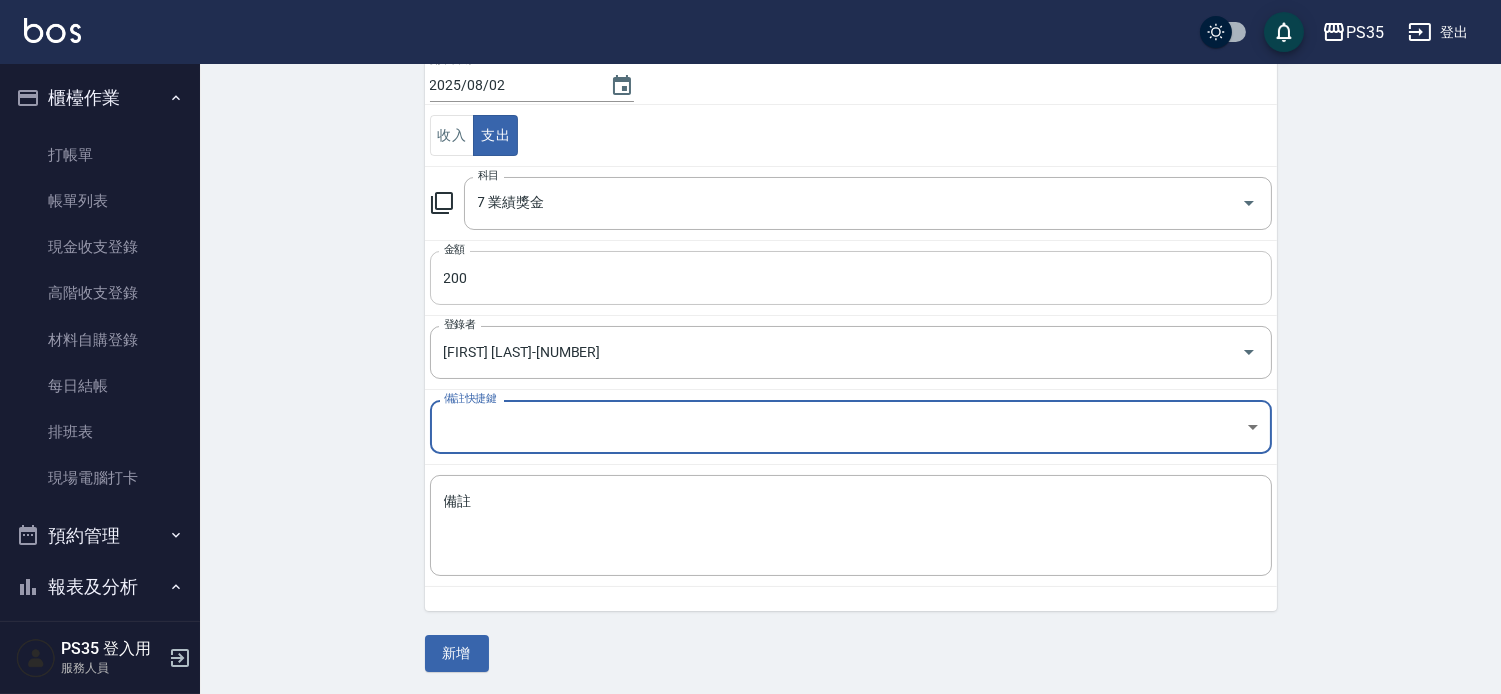 scroll, scrollTop: 188, scrollLeft: 0, axis: vertical 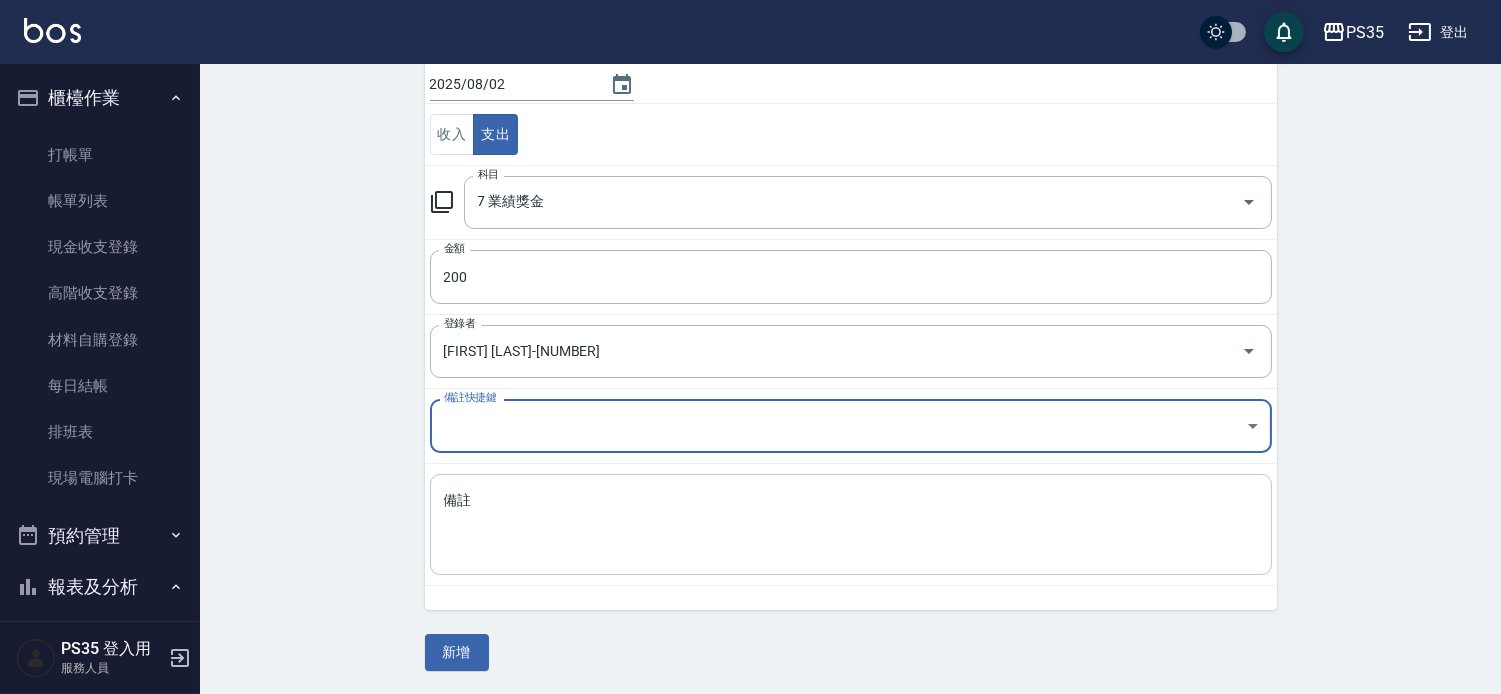 click on "備註" at bounding box center [851, 525] 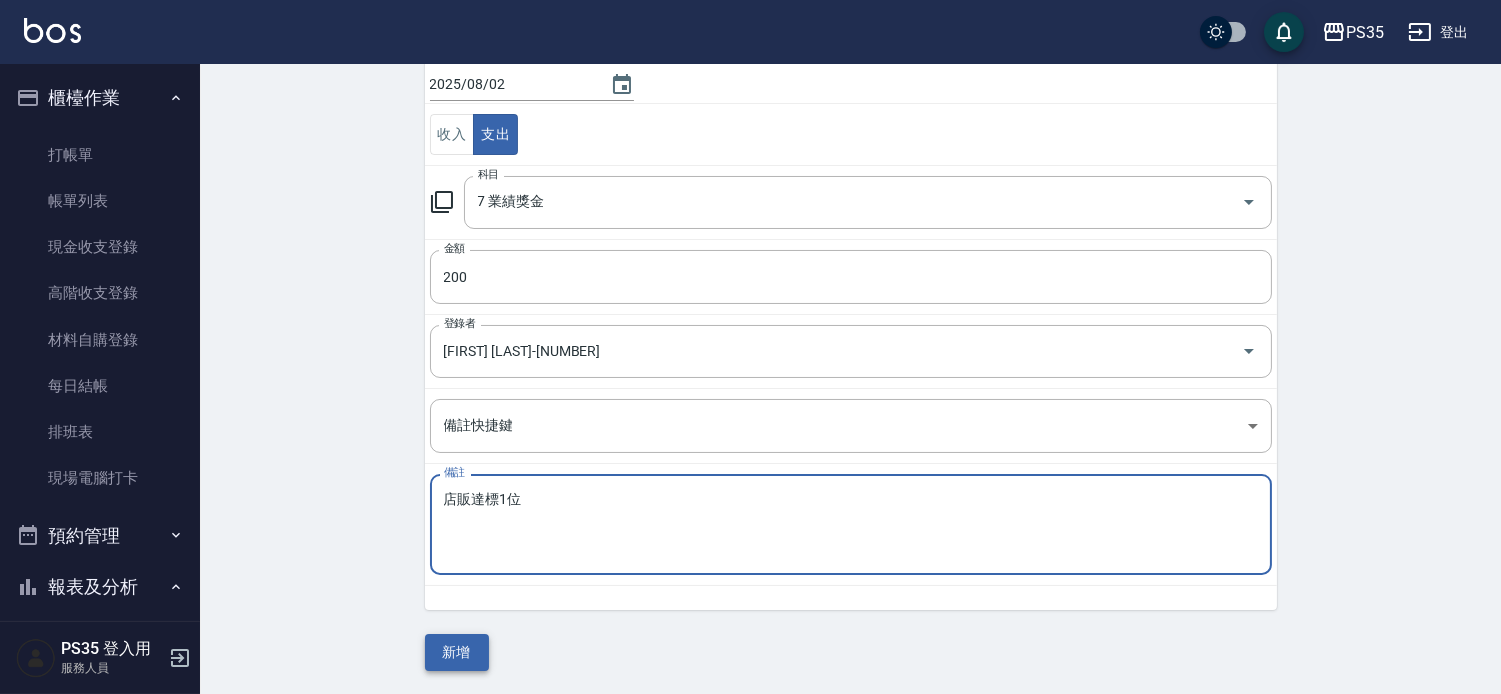 type on "店販達標1位" 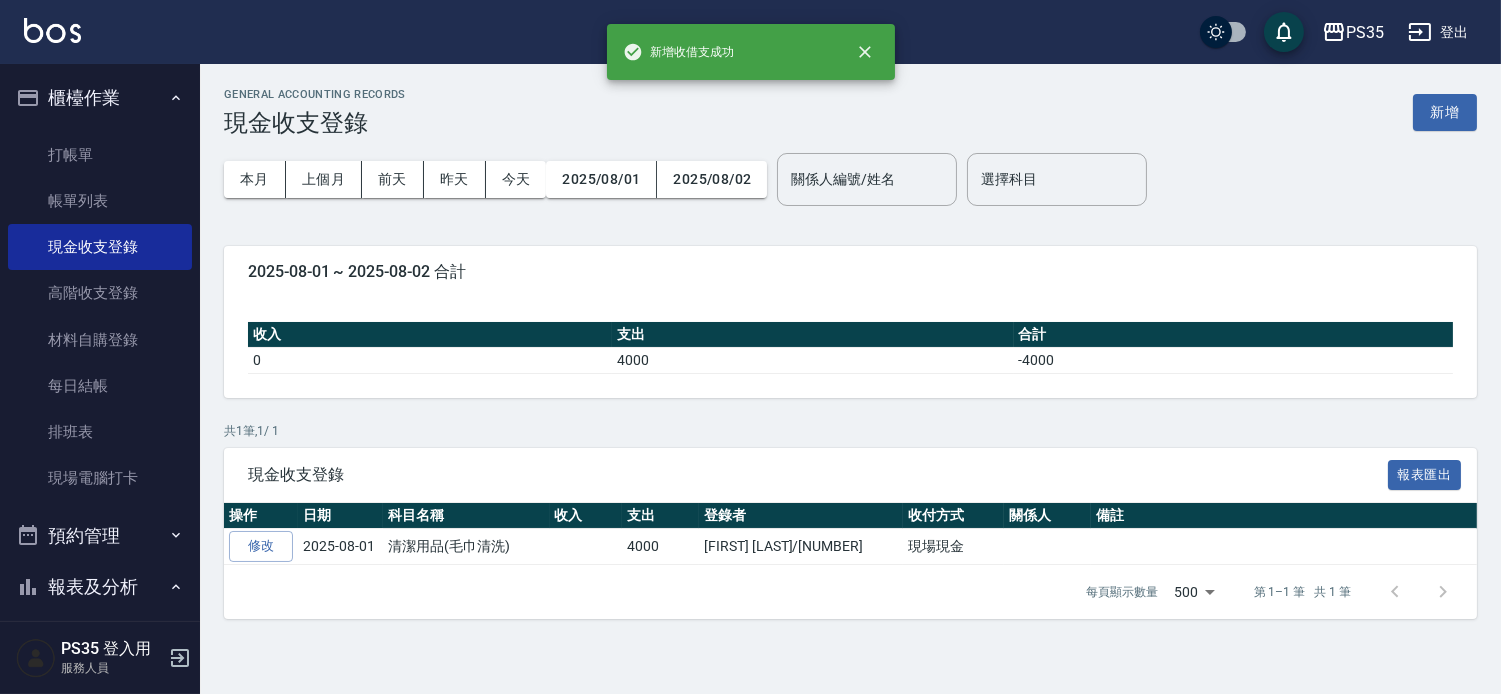 scroll, scrollTop: 0, scrollLeft: 0, axis: both 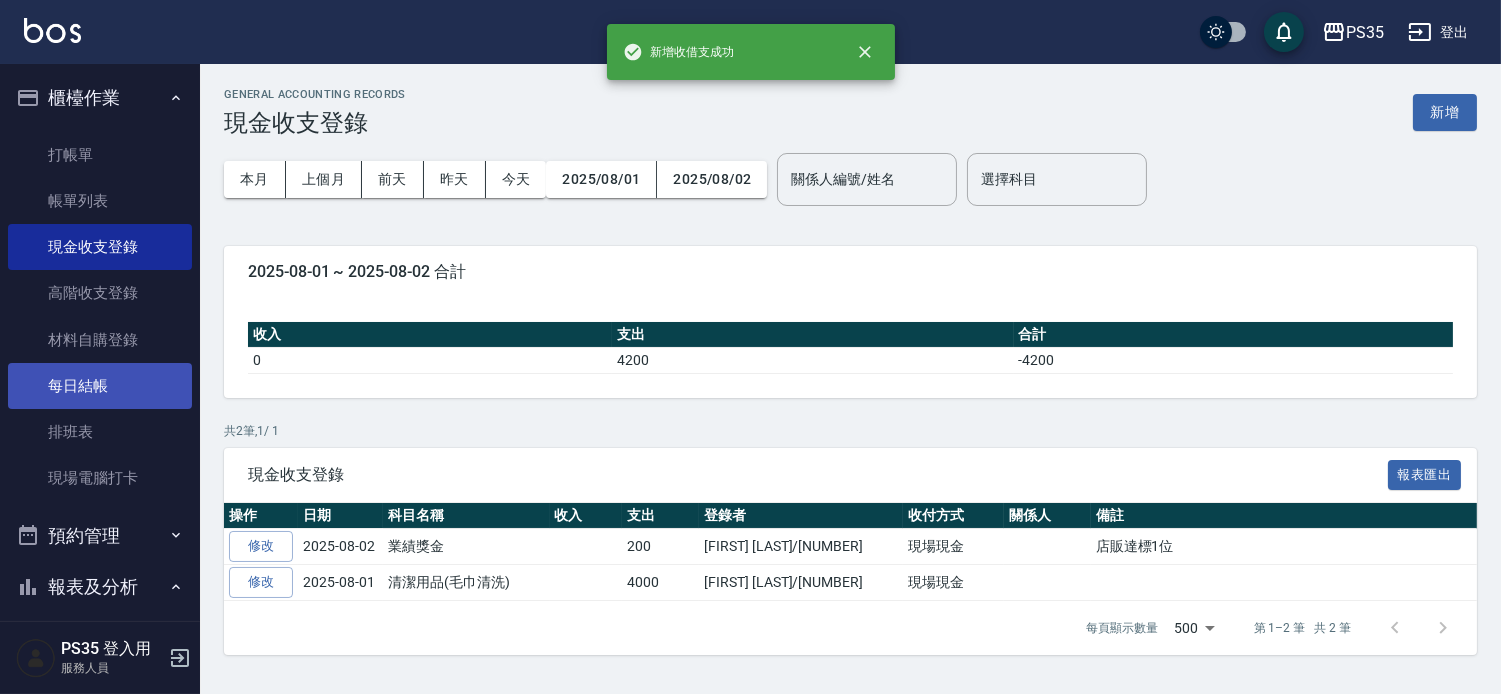 click on "每日結帳" at bounding box center (100, 386) 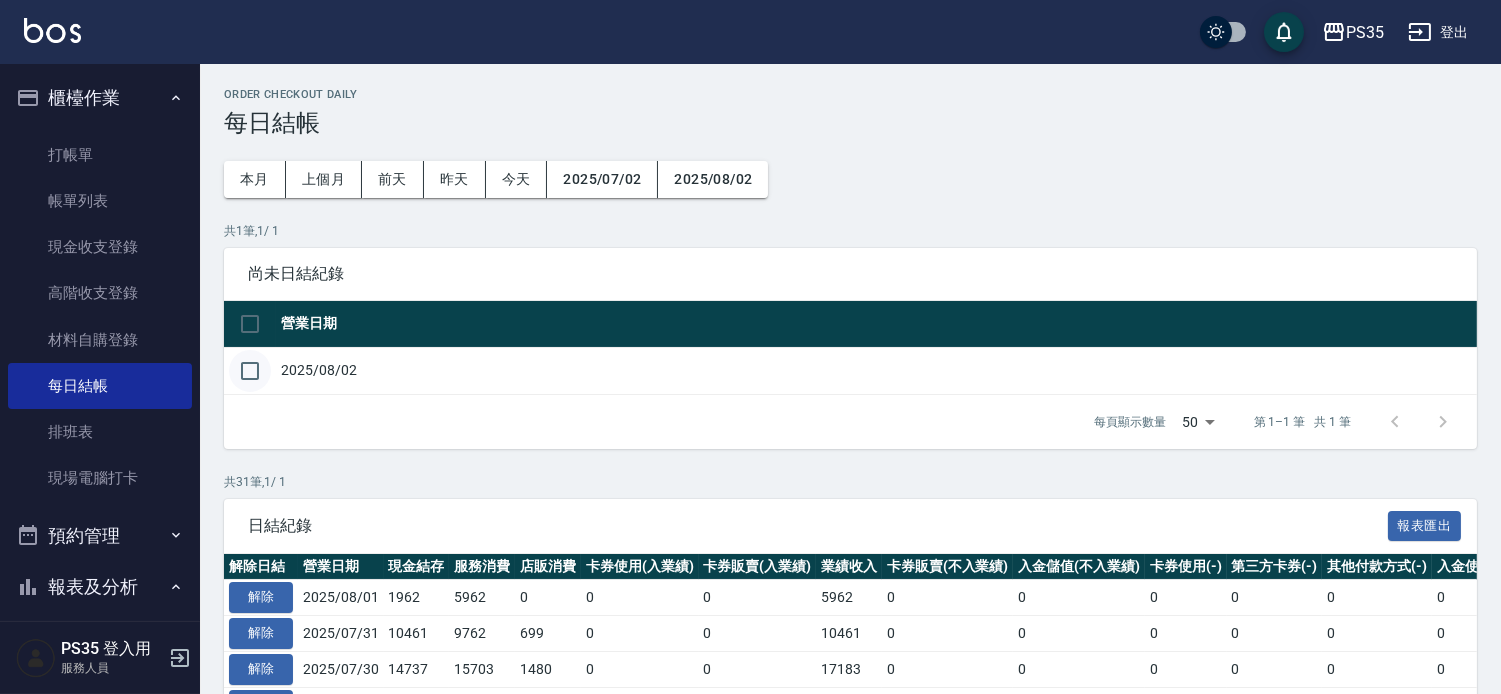 click at bounding box center [250, 371] 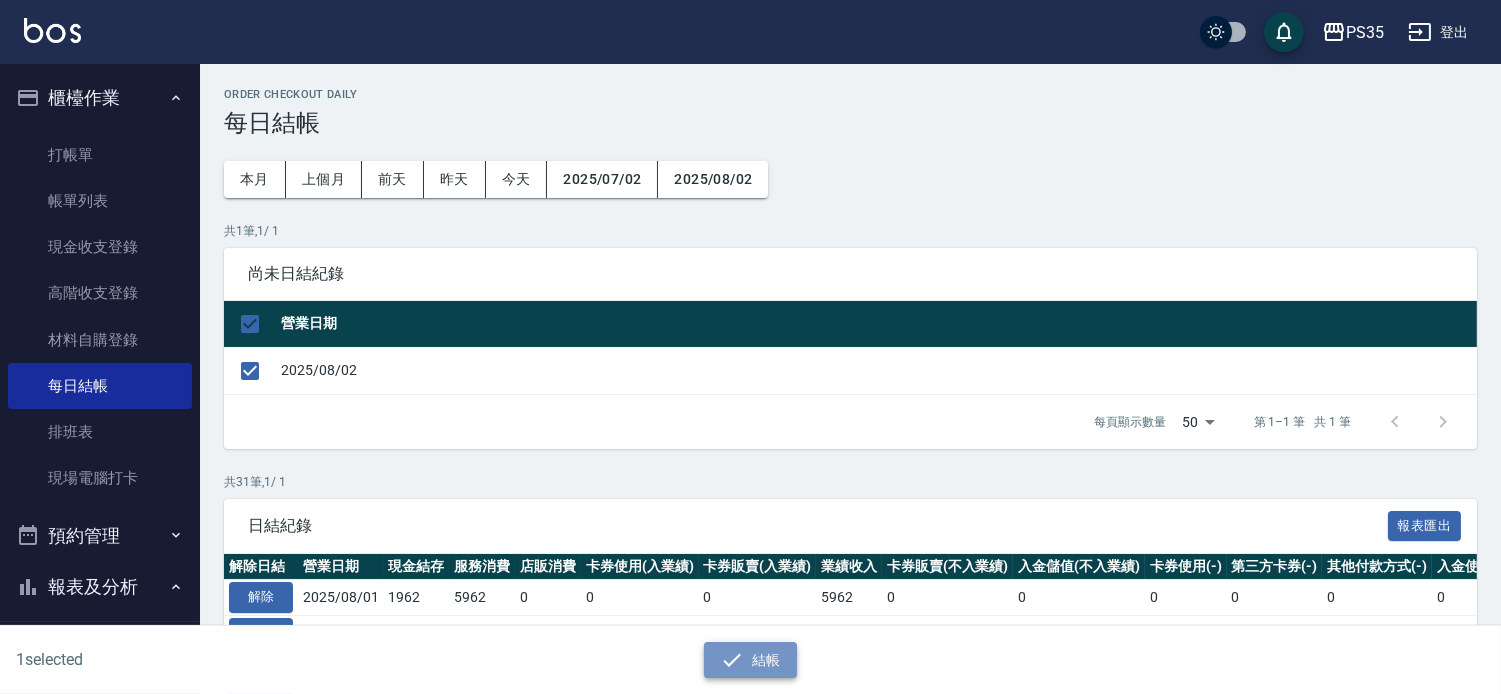 drag, startPoint x: 768, startPoint y: 654, endPoint x: 758, endPoint y: 646, distance: 12.806249 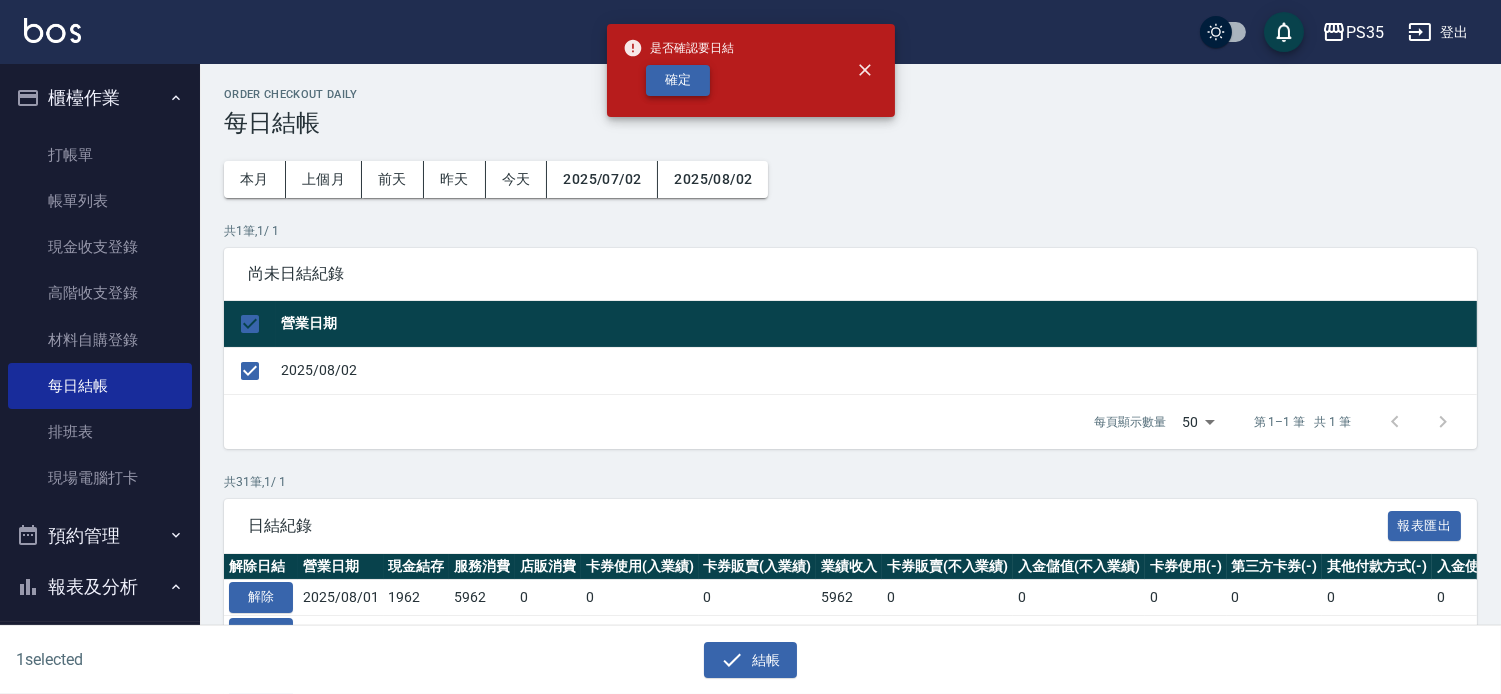 click on "確定" at bounding box center [678, 80] 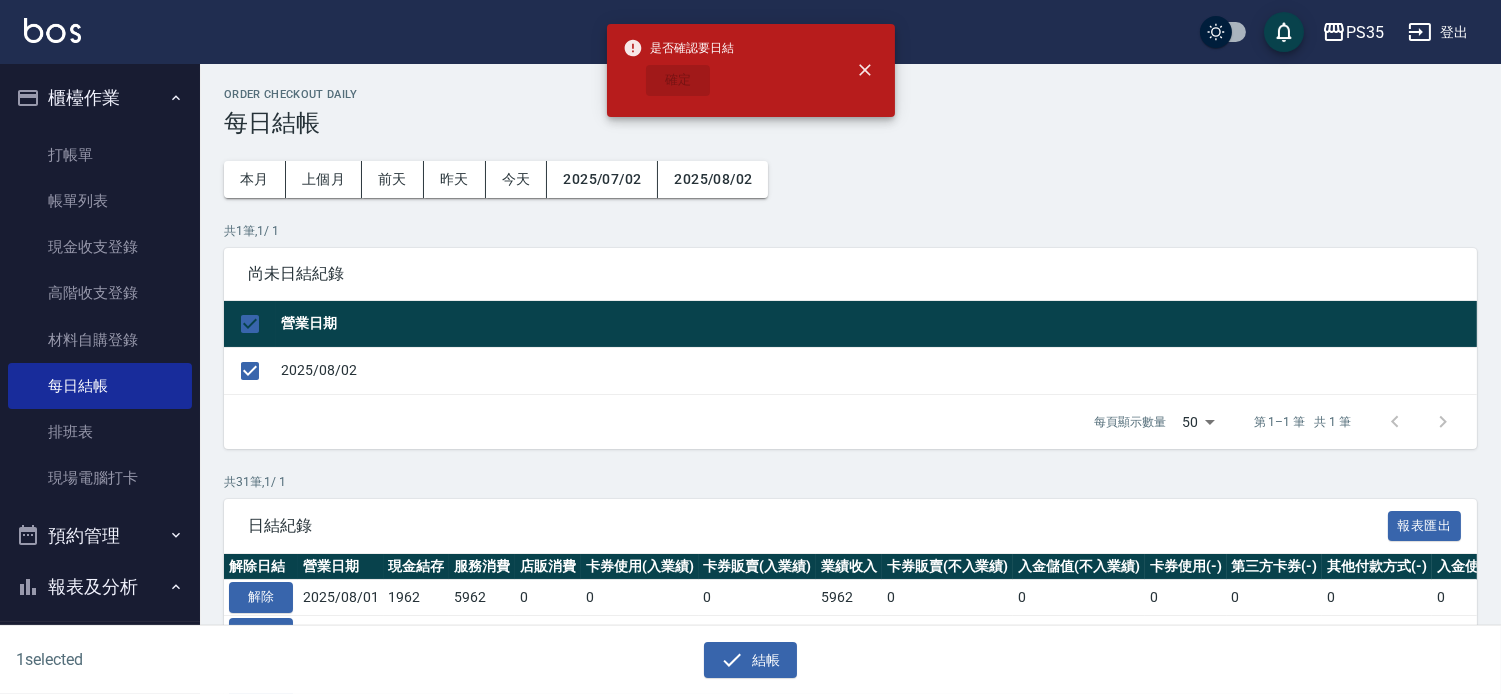 checkbox on "false" 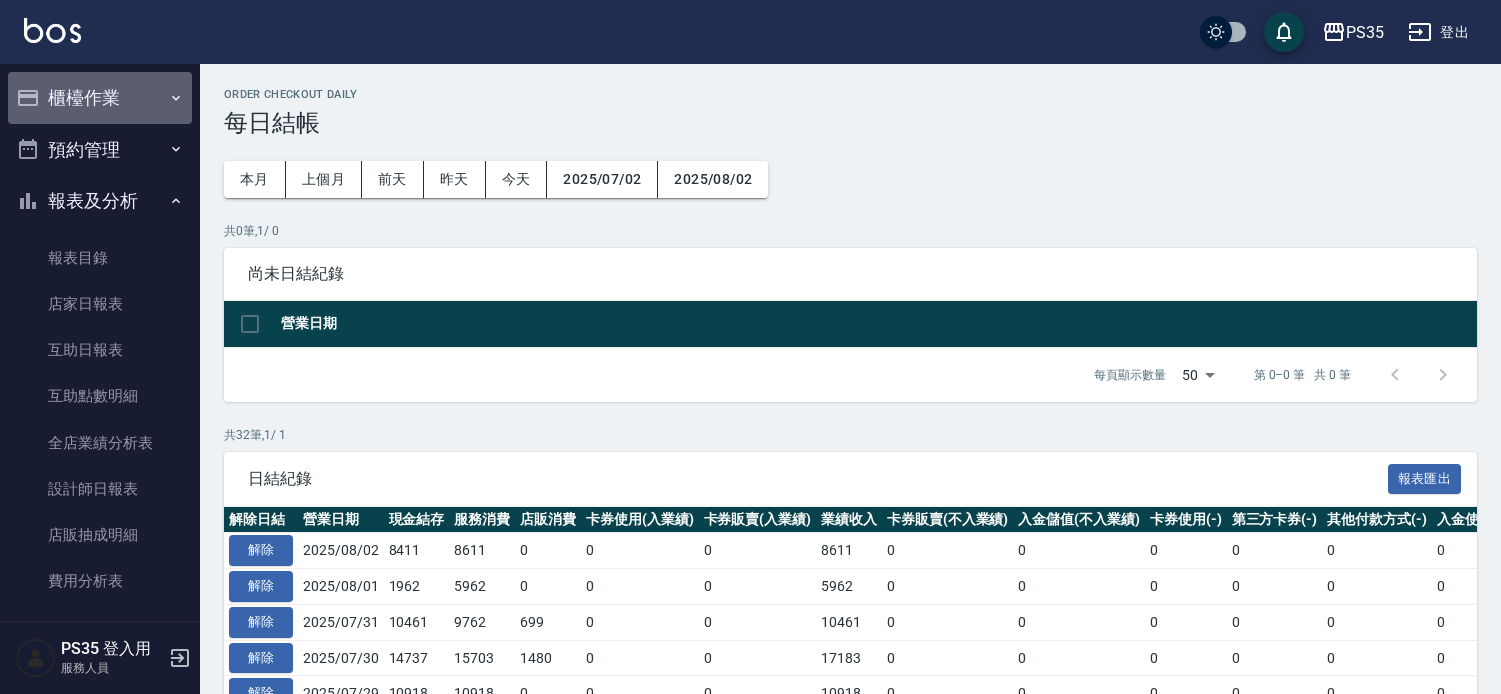 click on "櫃檯作業" at bounding box center (100, 98) 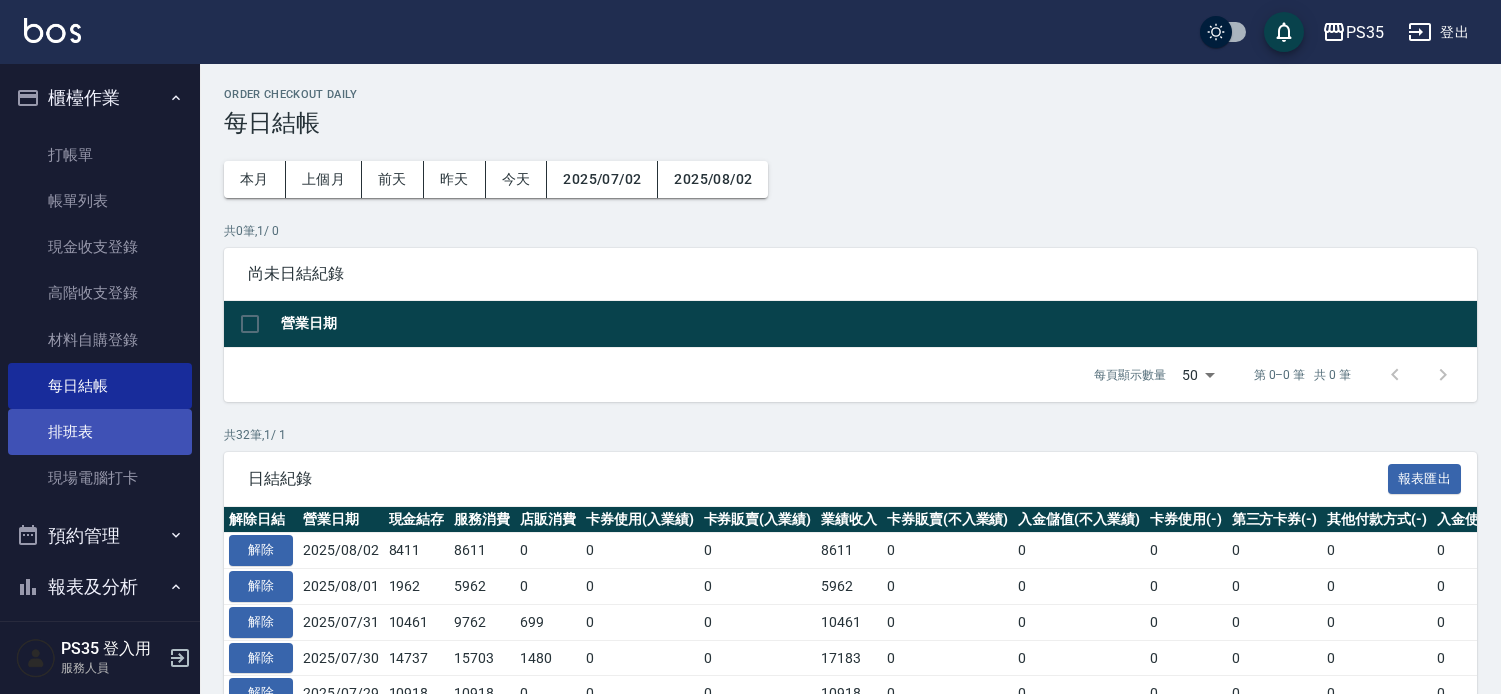 scroll, scrollTop: 0, scrollLeft: 0, axis: both 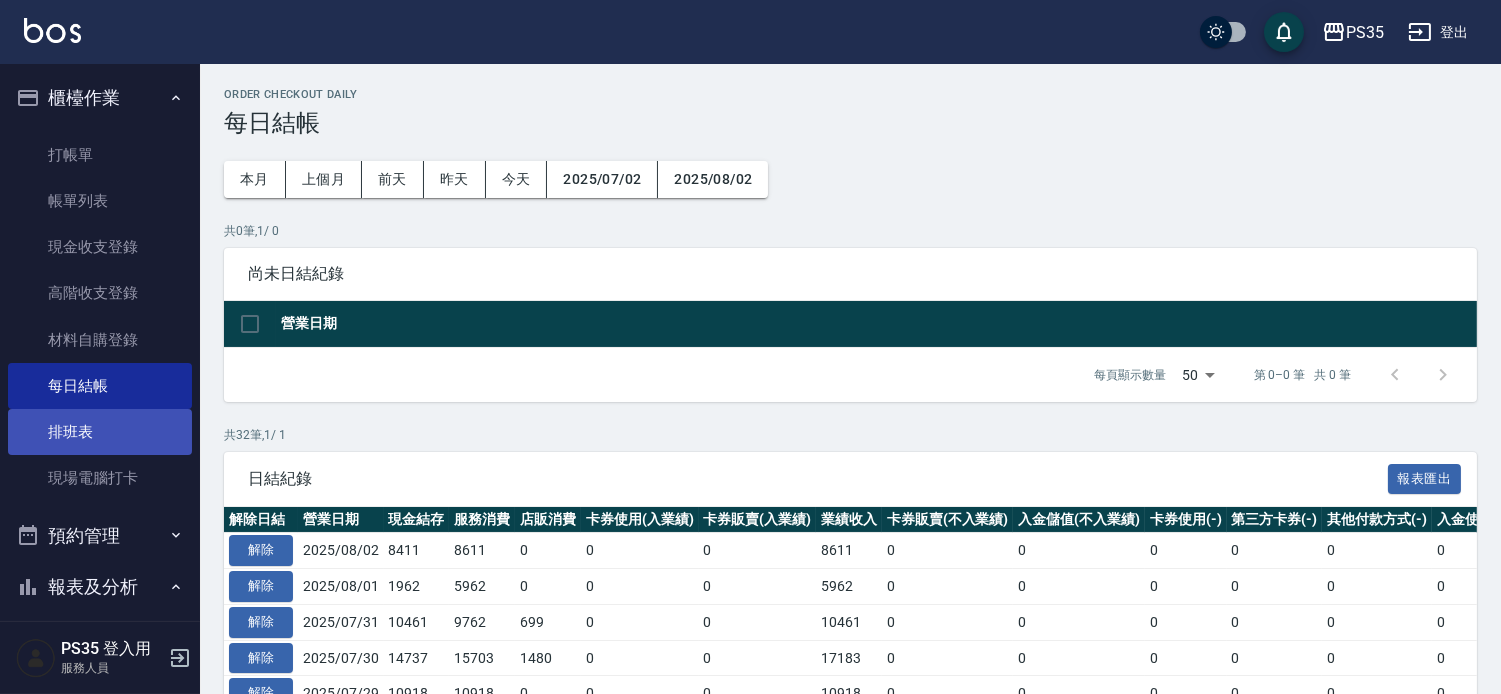 click on "每日結帳" at bounding box center (100, 386) 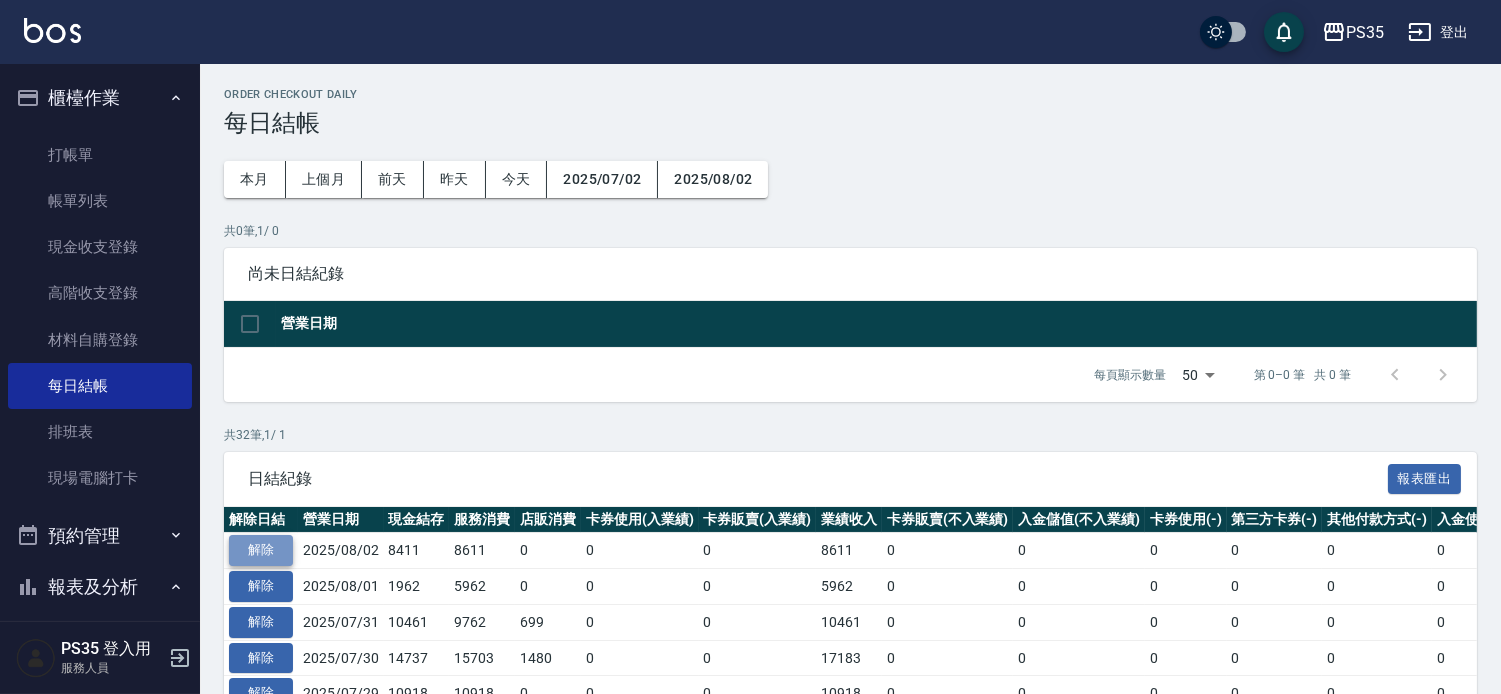 click on "解除" at bounding box center (261, 550) 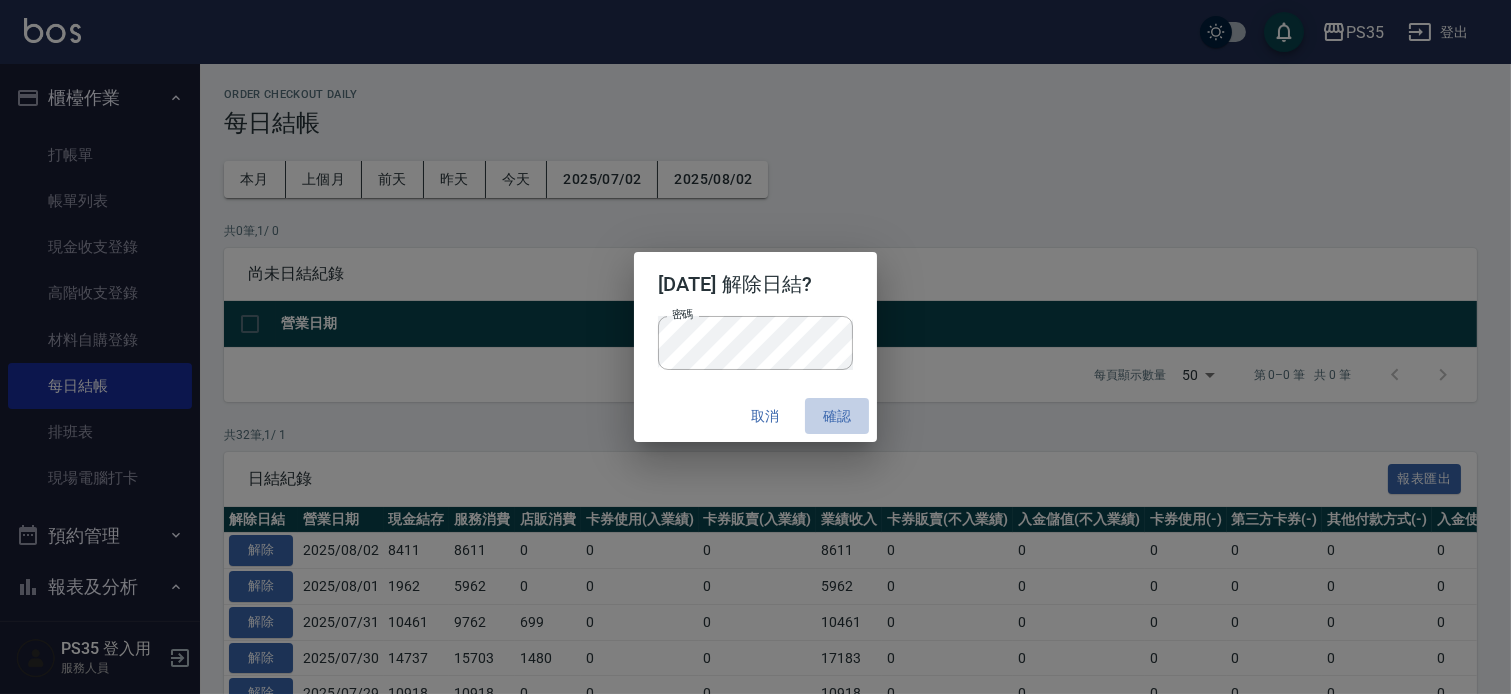 click on "確認" at bounding box center [837, 416] 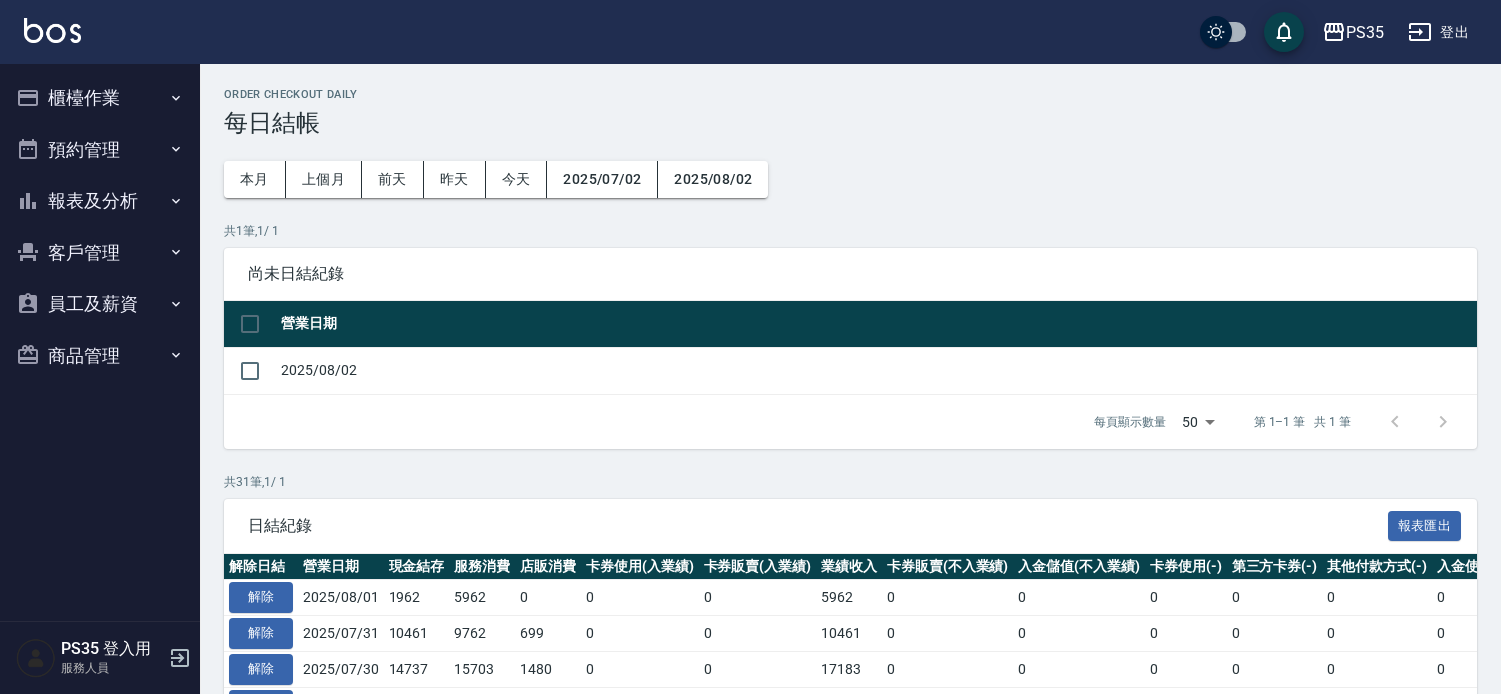 scroll, scrollTop: 0, scrollLeft: 0, axis: both 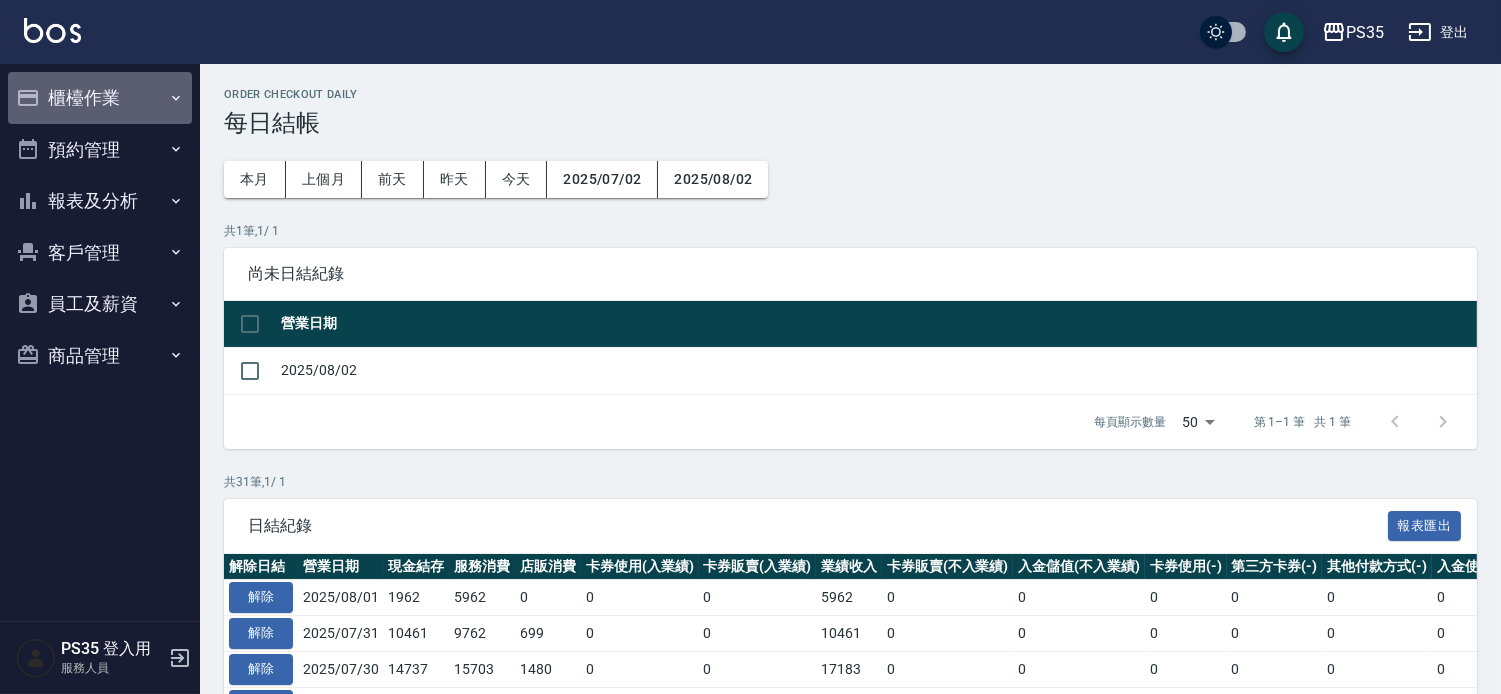click on "櫃檯作業" at bounding box center [100, 98] 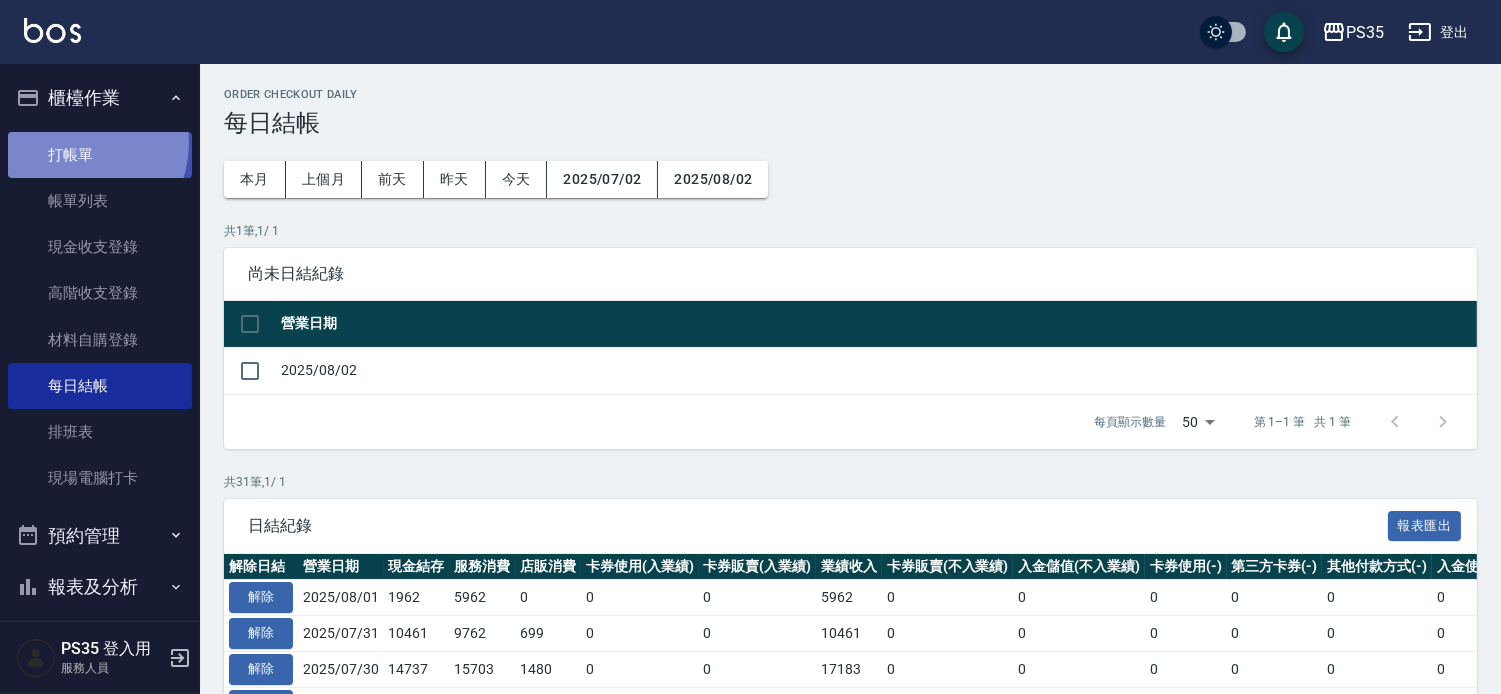 click on "打帳單" at bounding box center [100, 155] 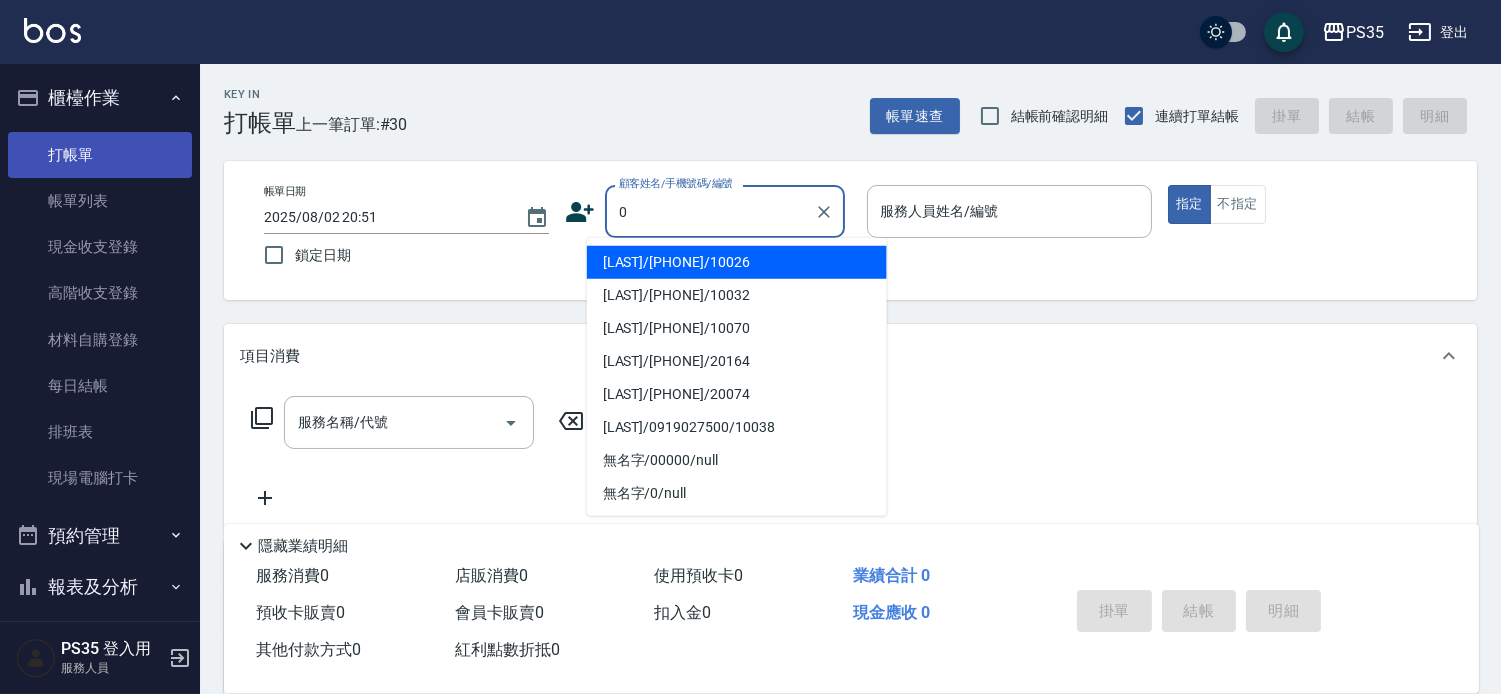 type on "0" 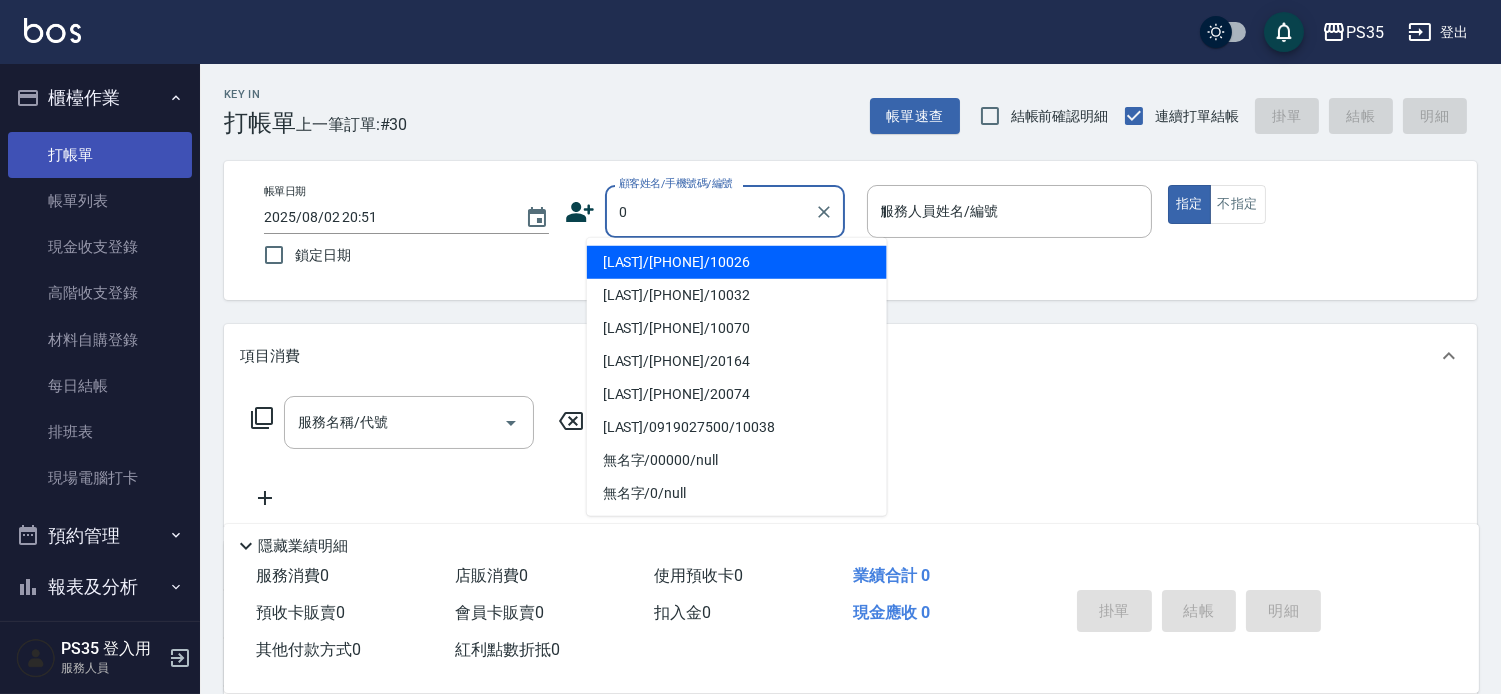type on "10" 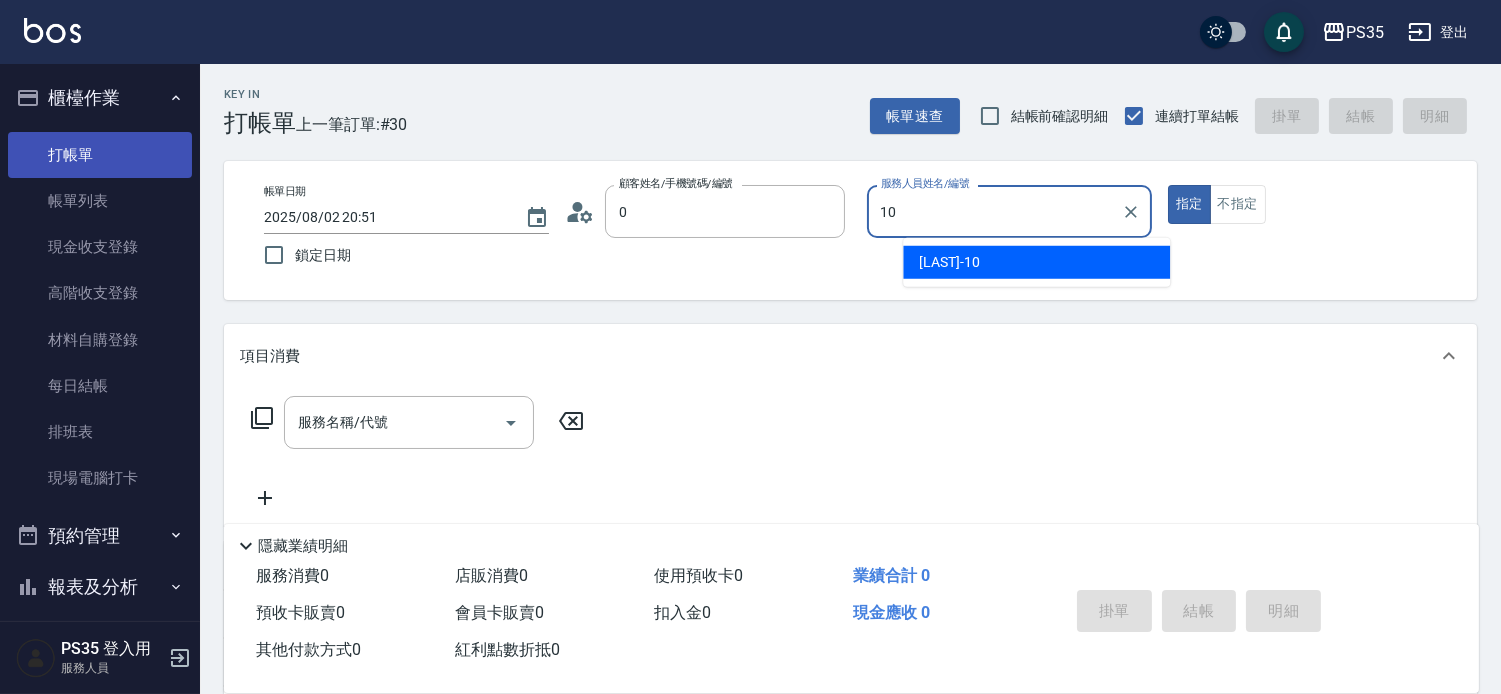 type on "[LAST]/[PHONE]/10026" 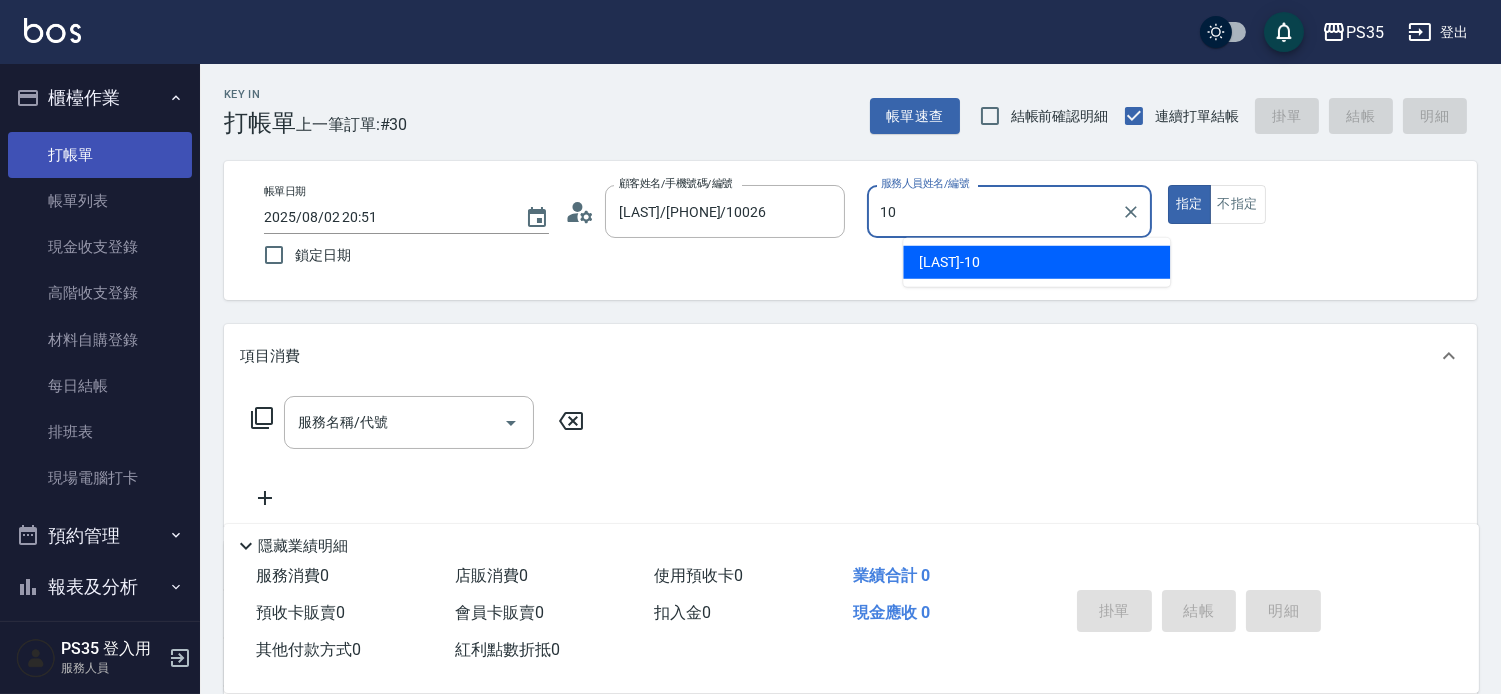 type on "10" 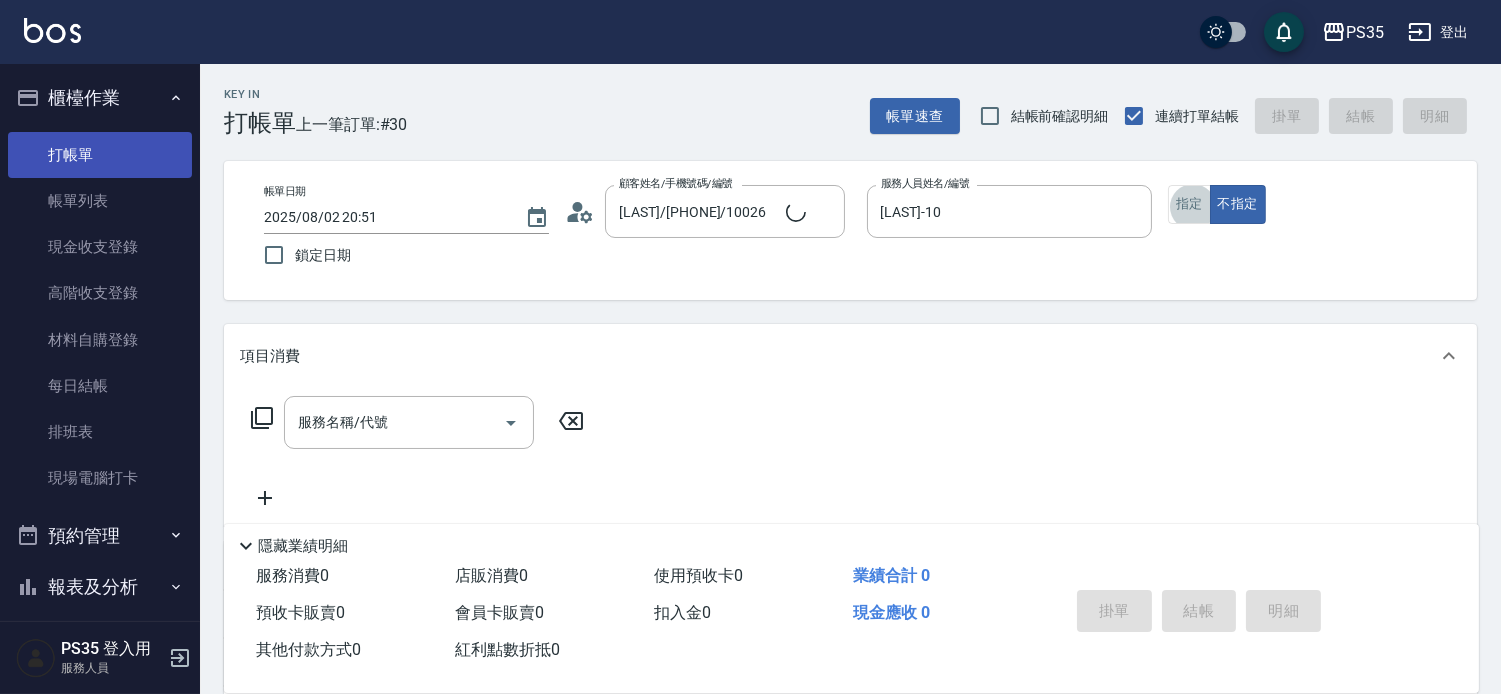type on "無名字/0/null" 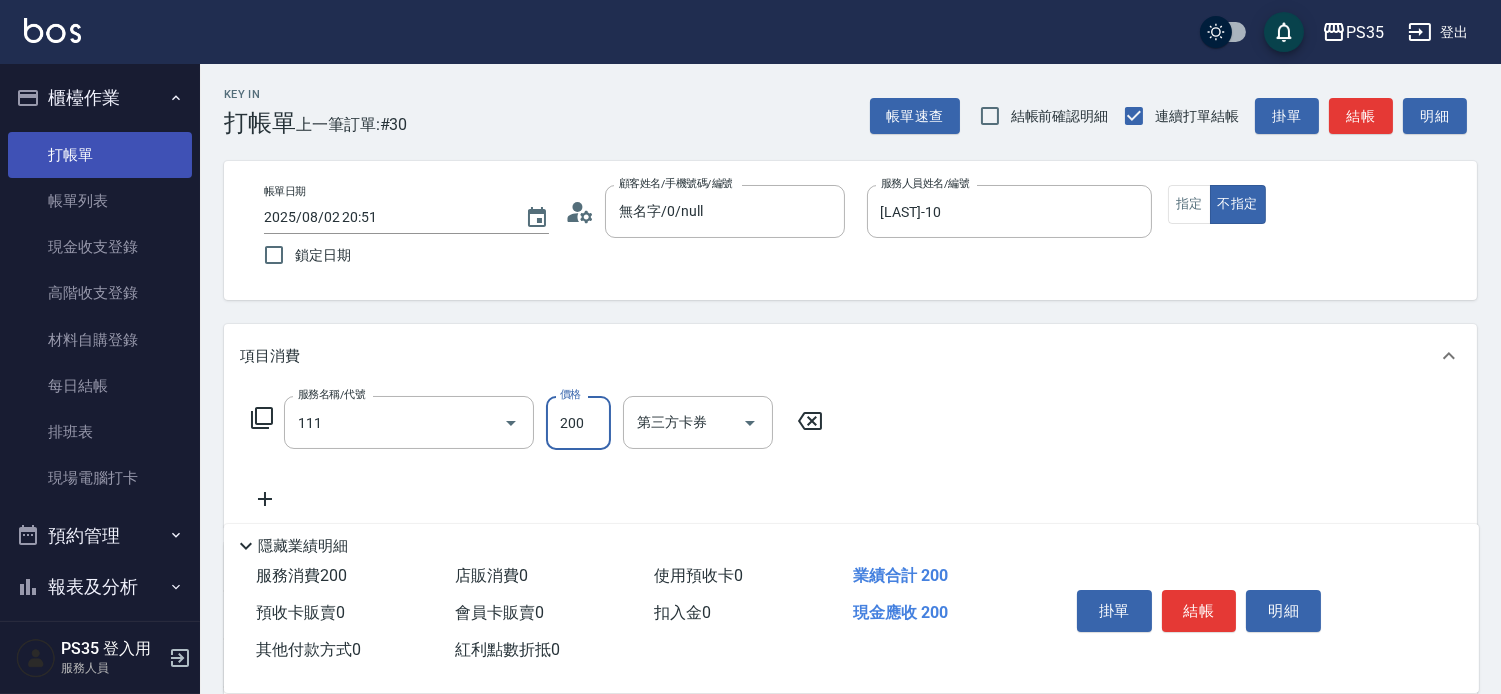 type on "200(111)" 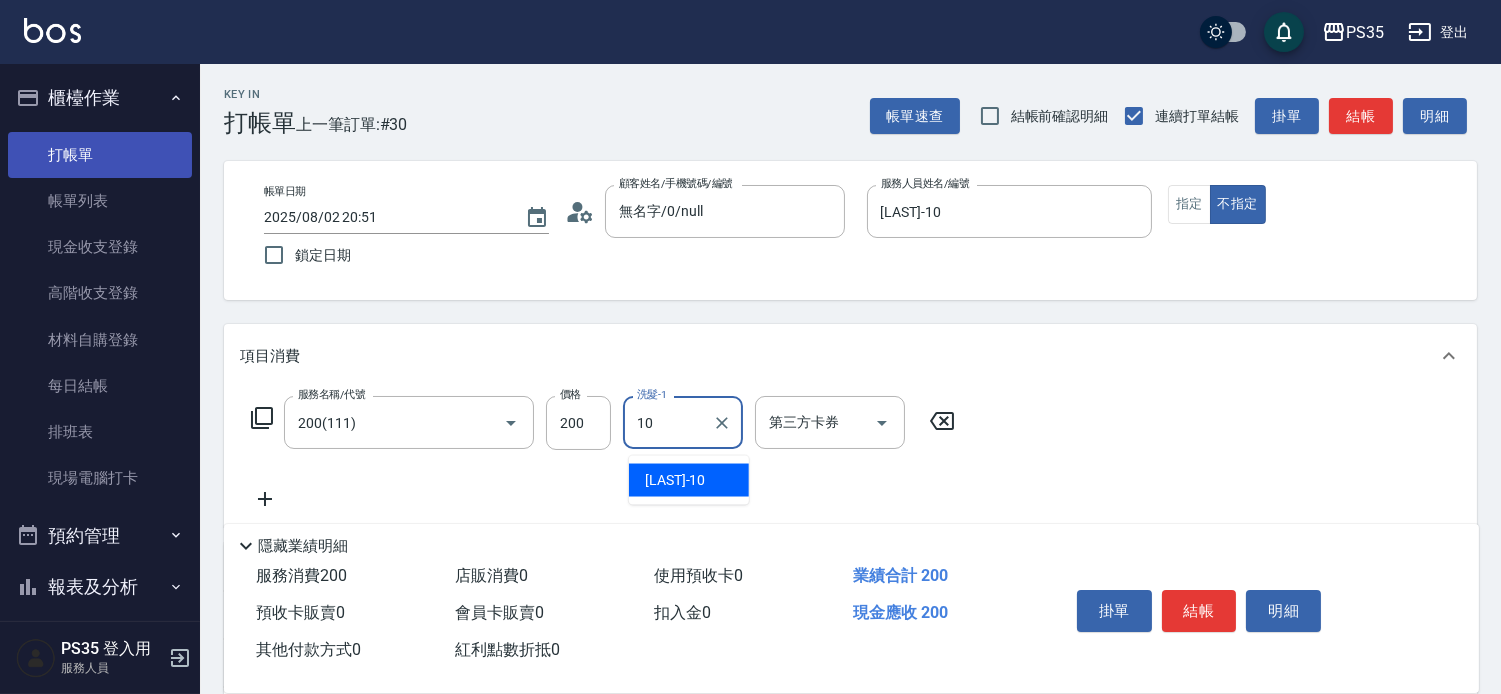 type on "[LAST]-10" 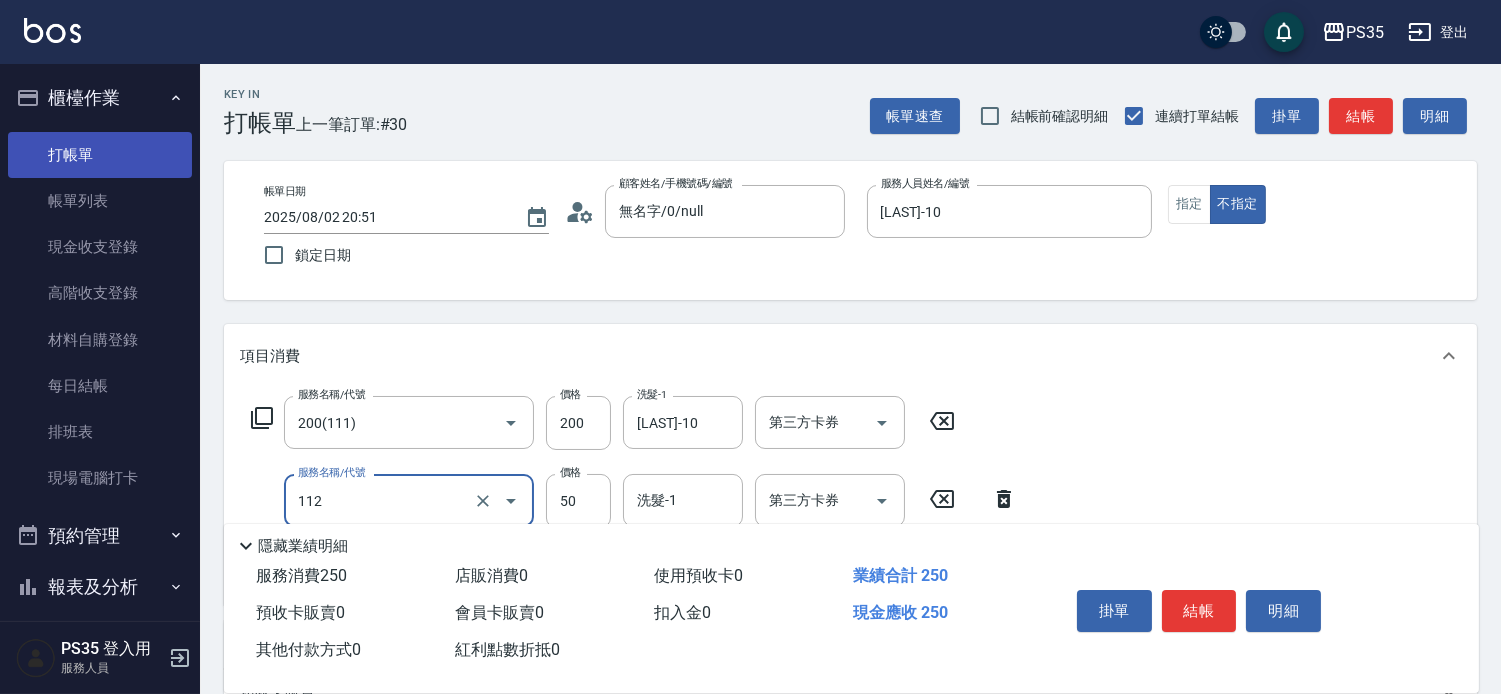 scroll, scrollTop: 111, scrollLeft: 0, axis: vertical 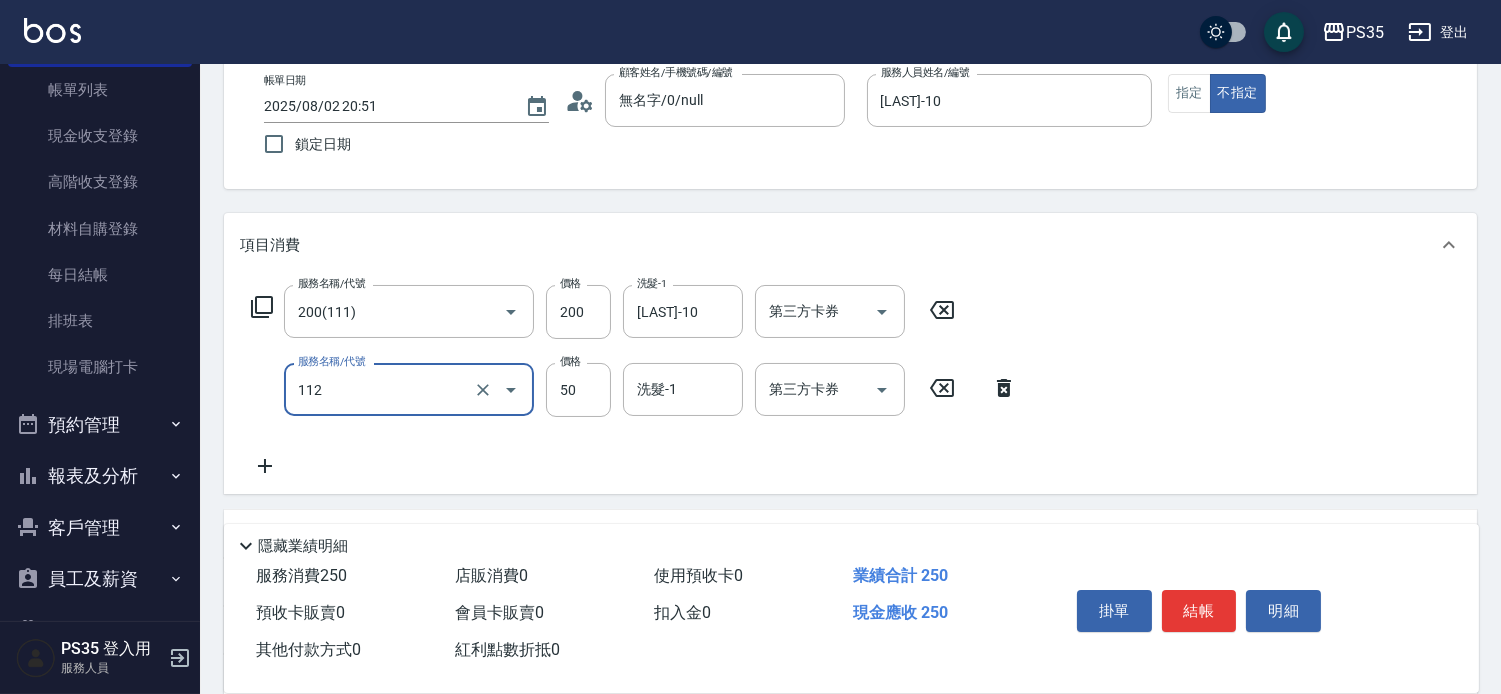 type on "精油50(112)" 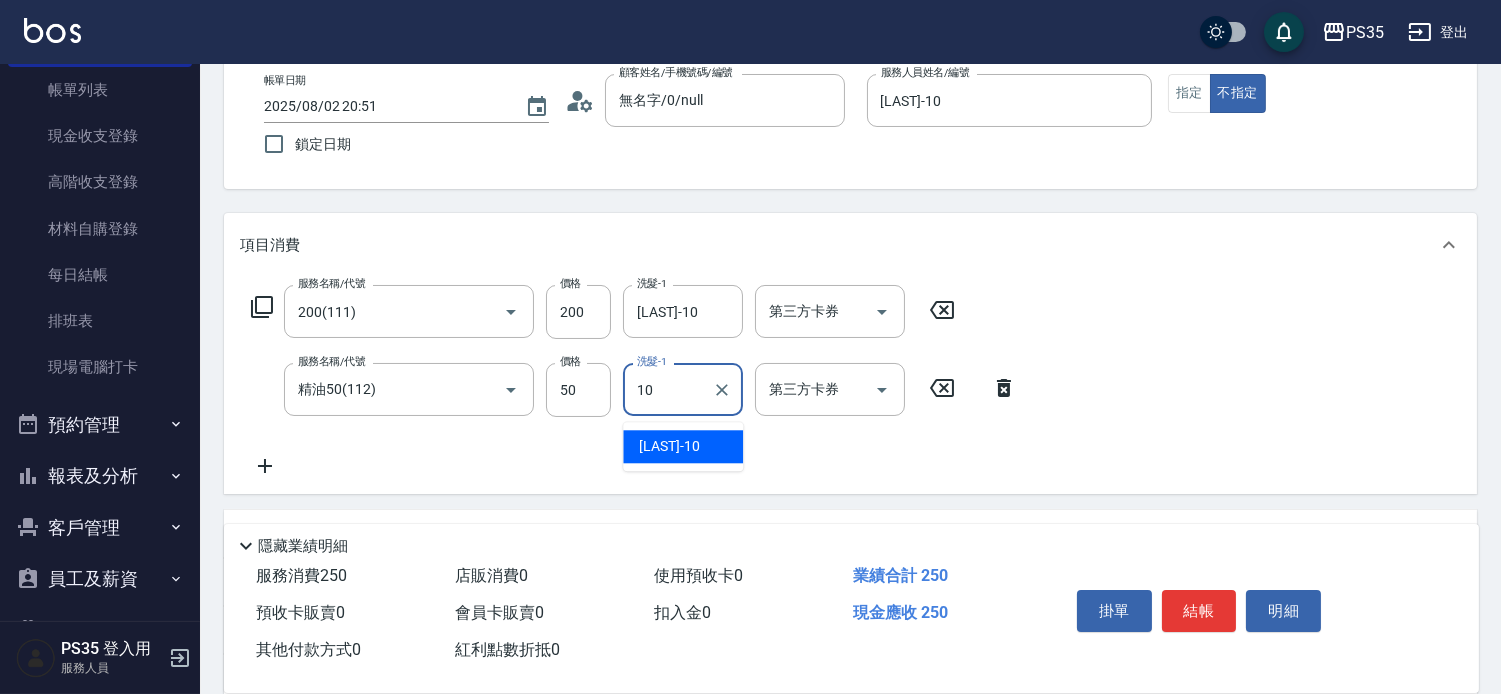 type on "[LAST]-10" 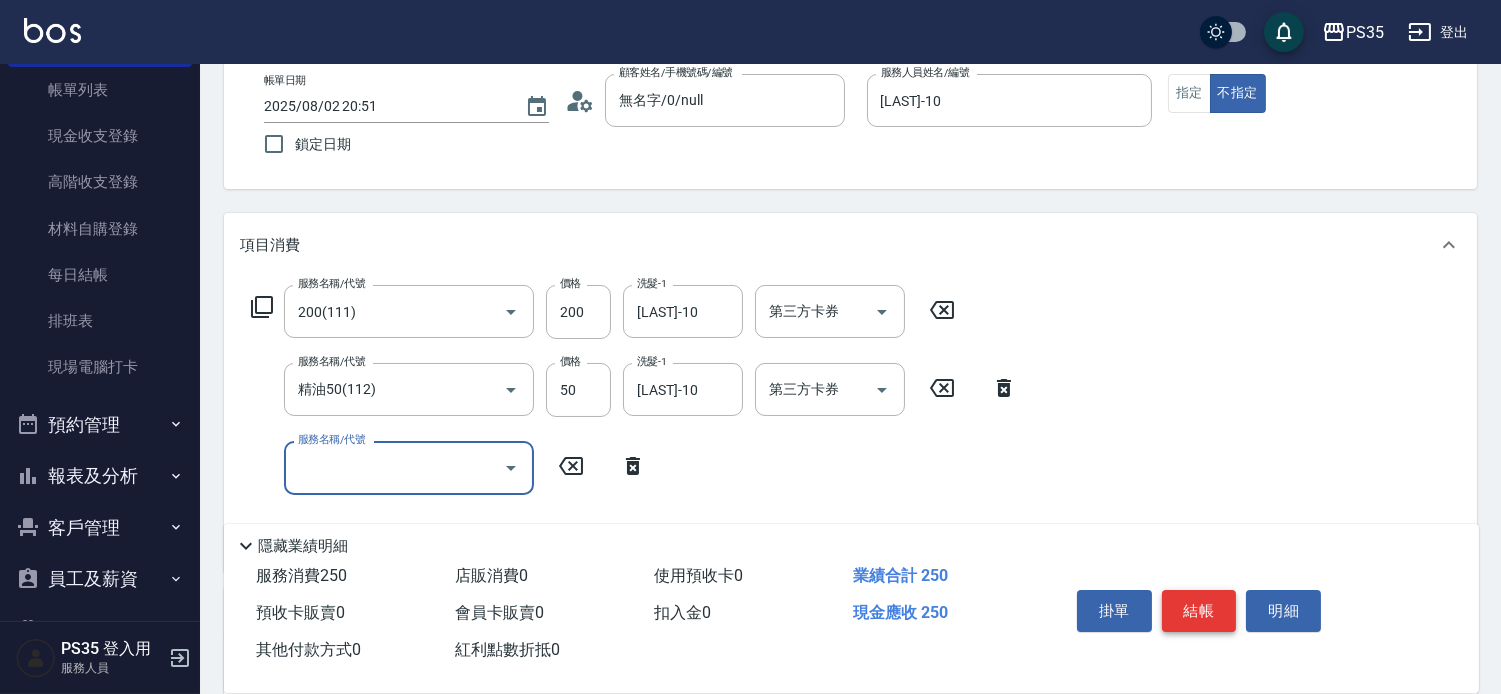 click on "結帳" at bounding box center (1199, 611) 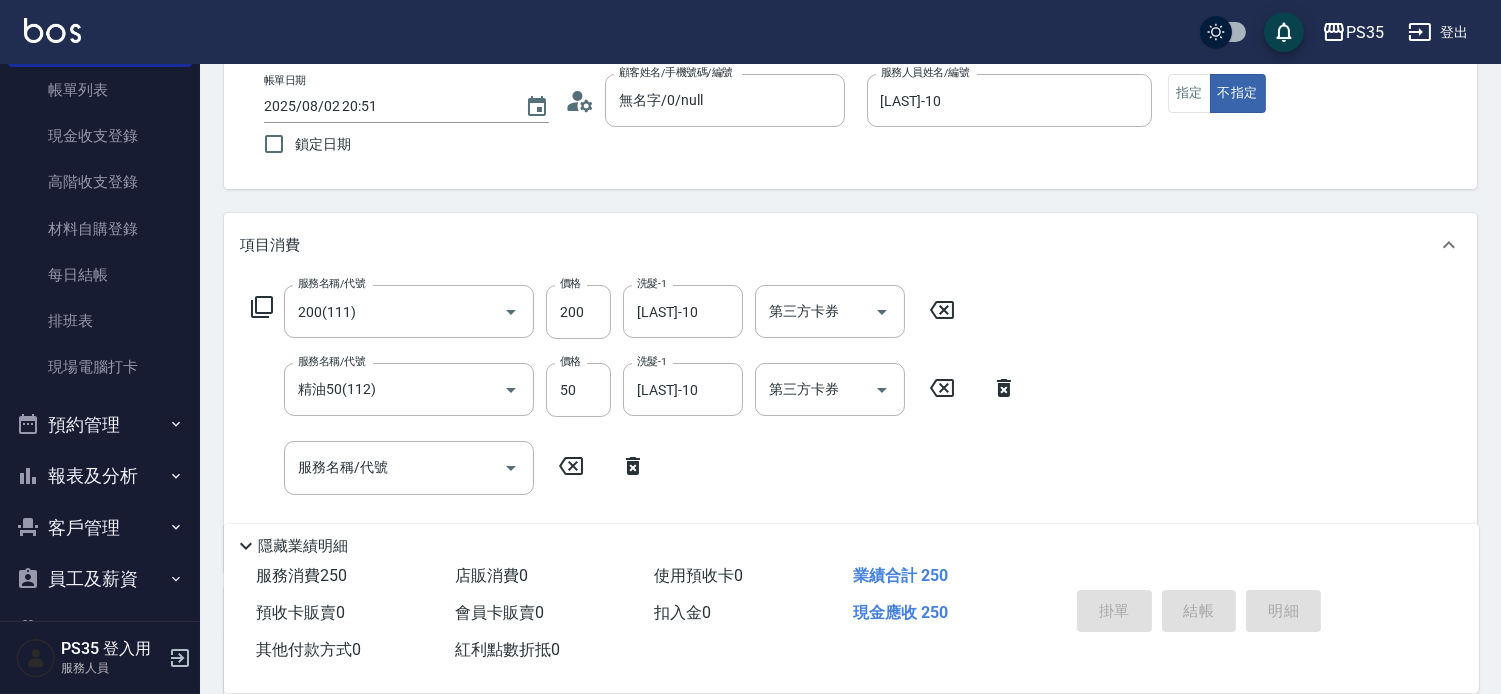 type 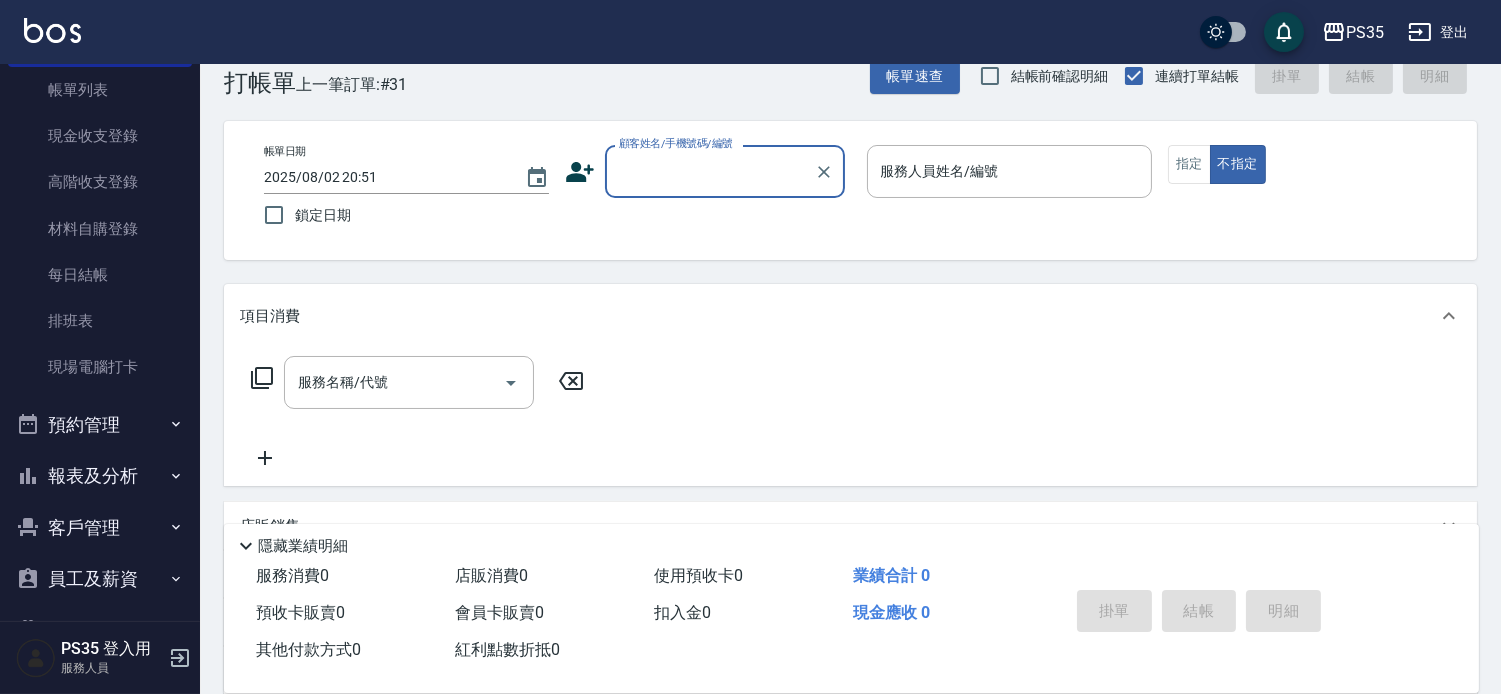 scroll, scrollTop: 0, scrollLeft: 0, axis: both 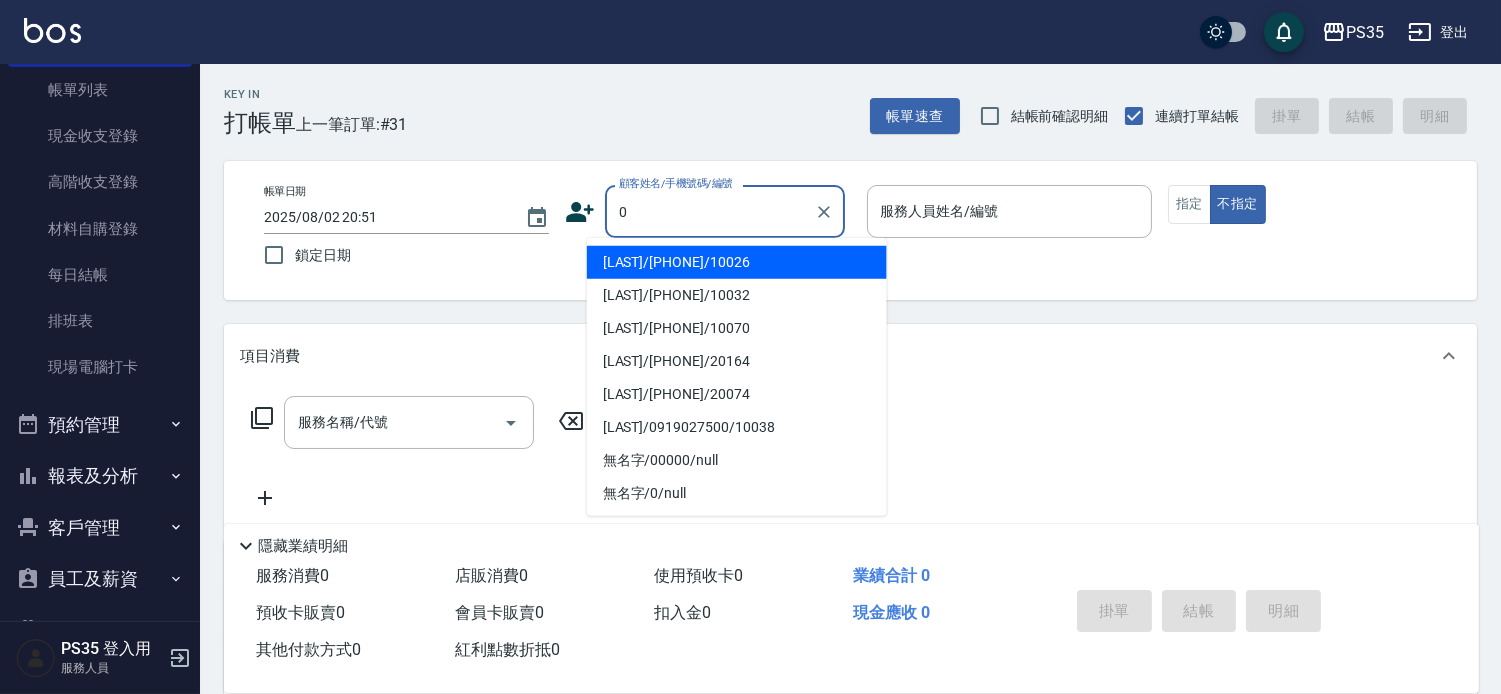 type on "[LAST]/[PHONE]/10026" 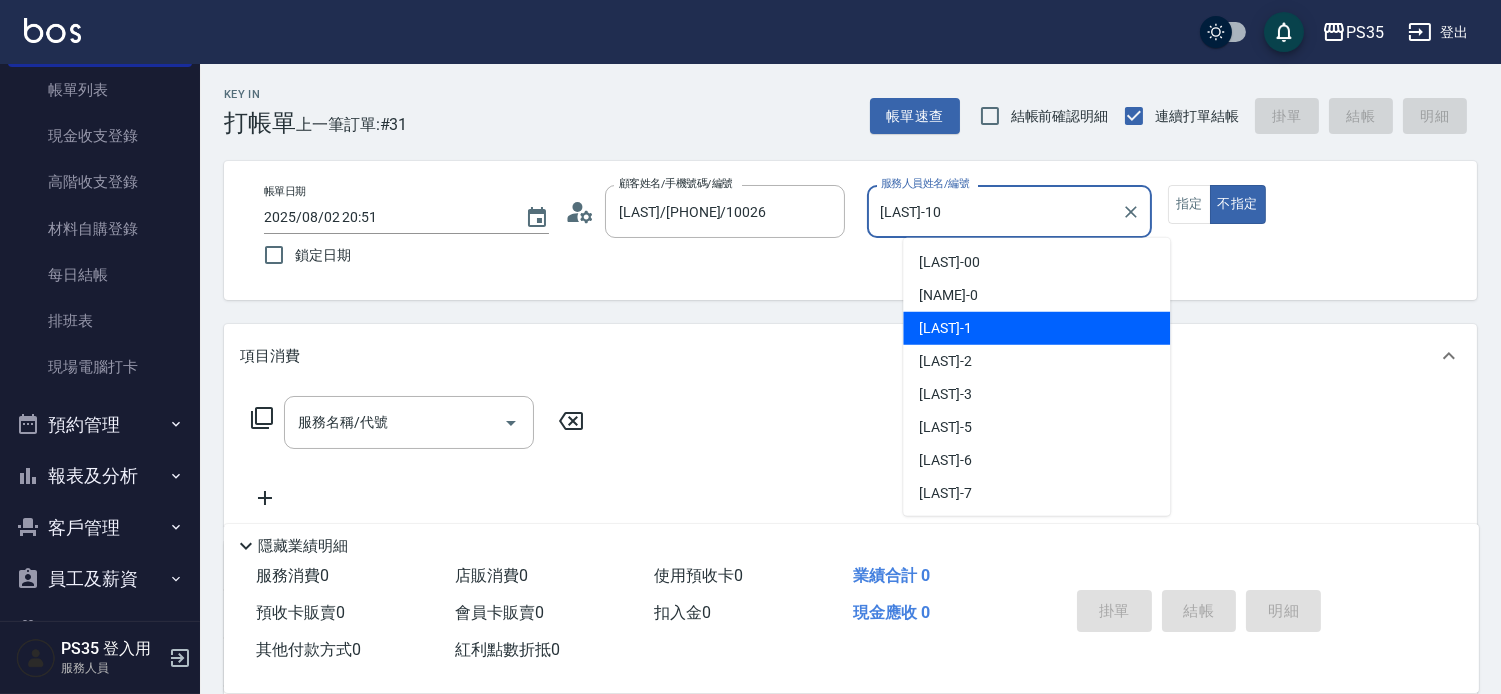 scroll, scrollTop: 60, scrollLeft: 0, axis: vertical 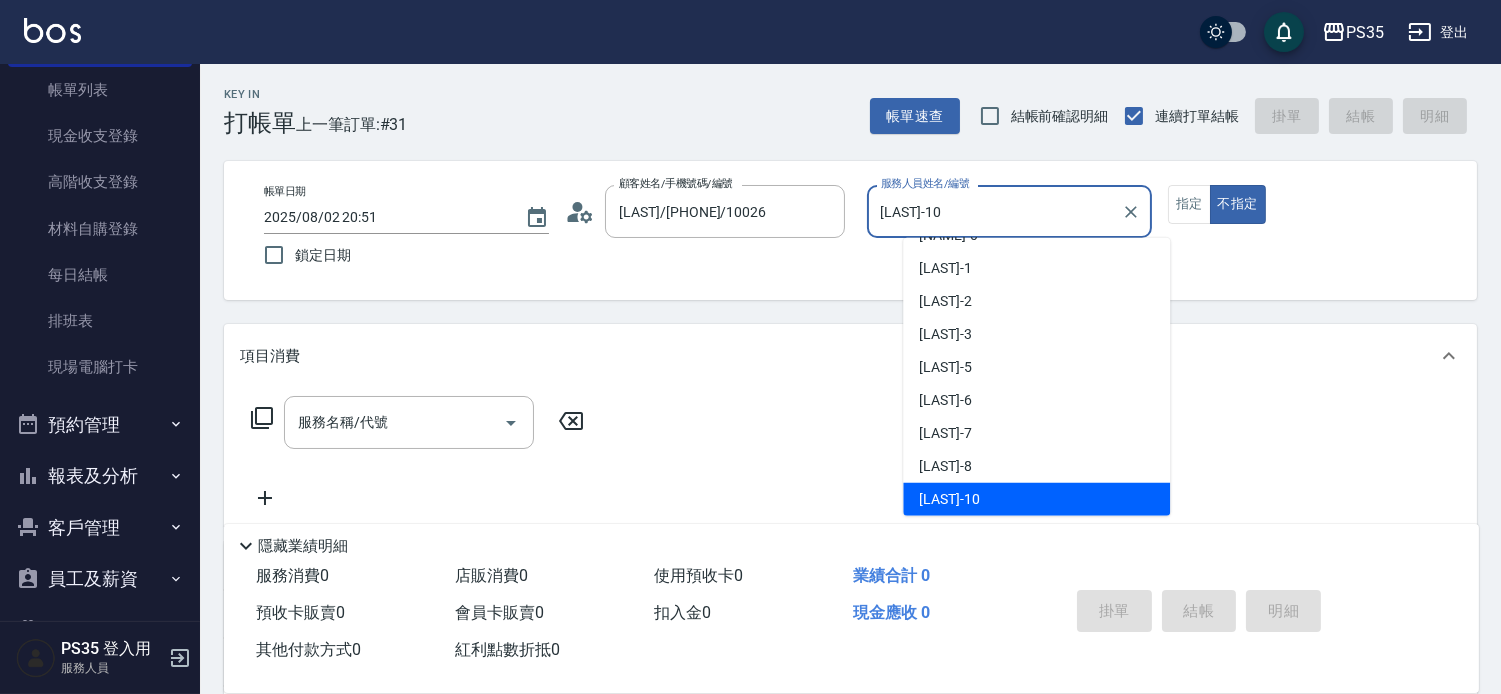 type on "[LAST]-10" 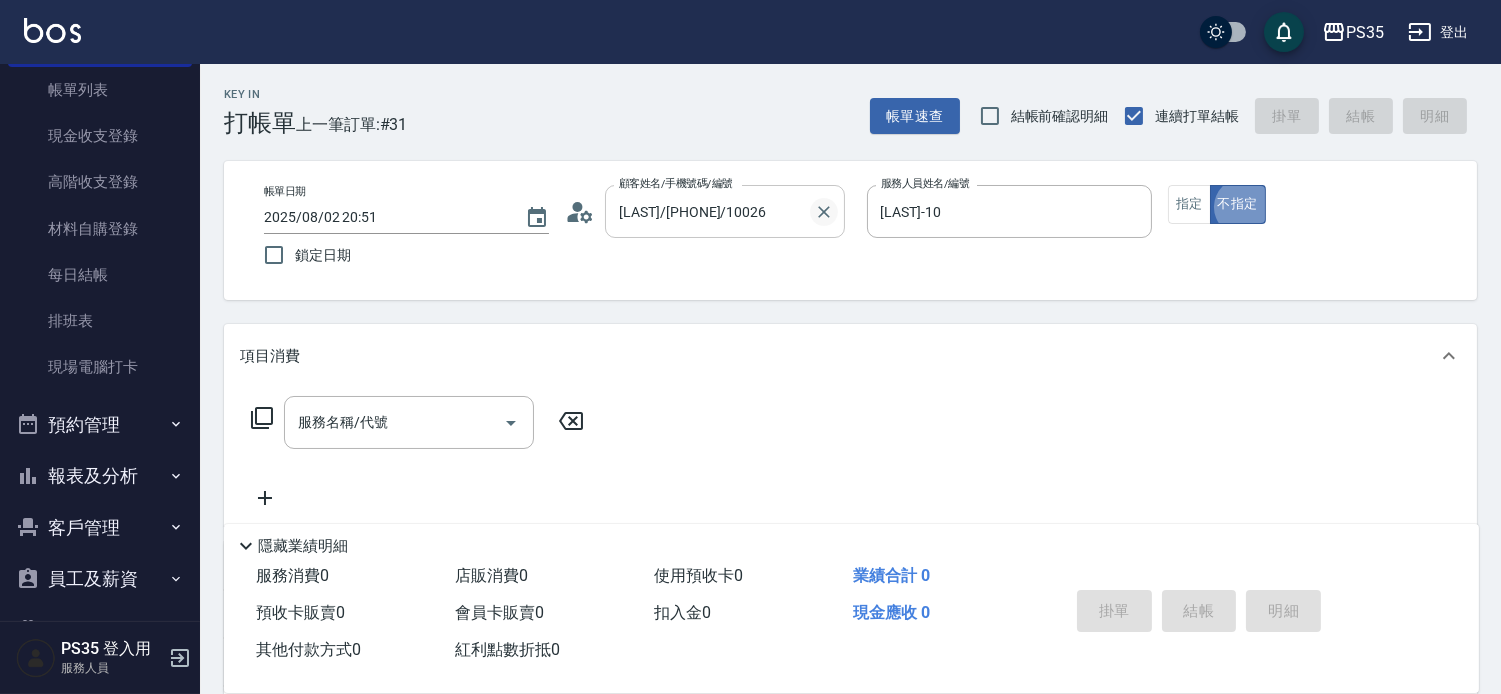 click at bounding box center (824, 212) 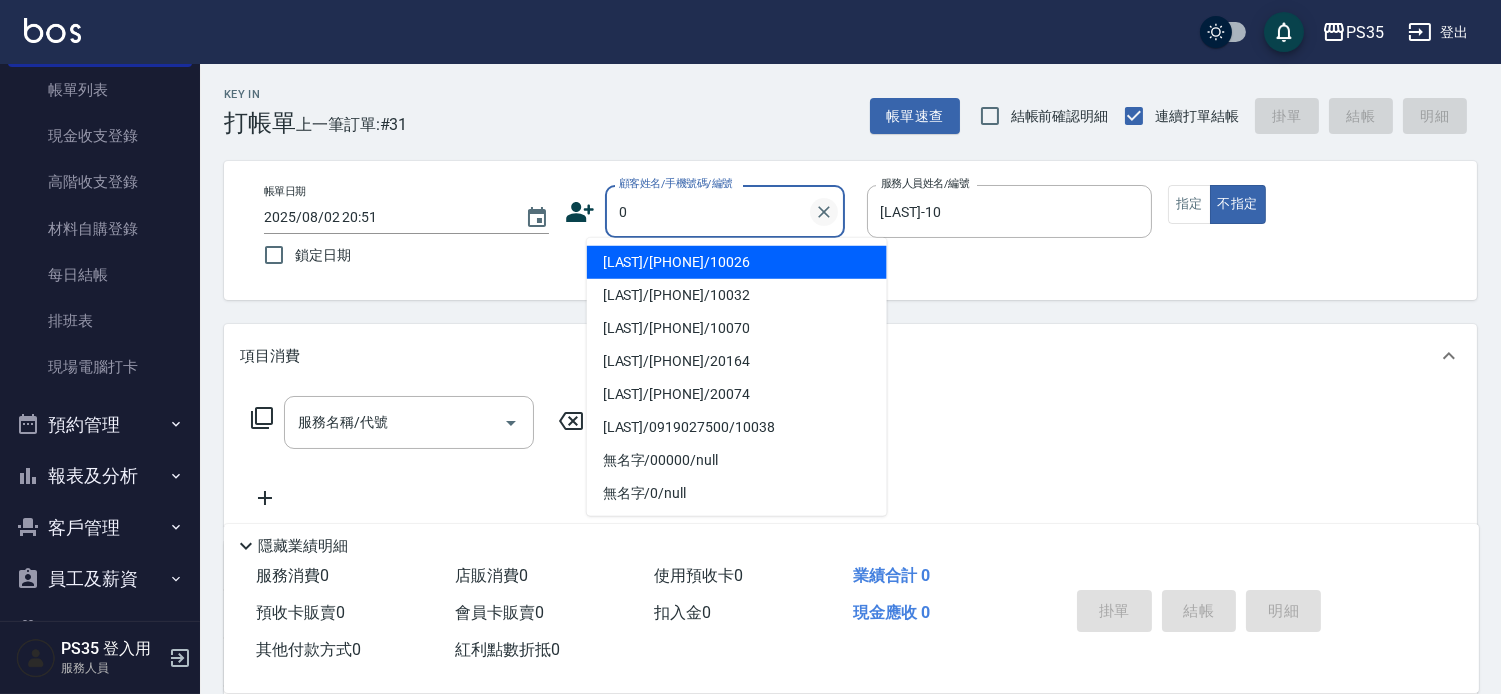type on "[LAST]/[PHONE]/10026" 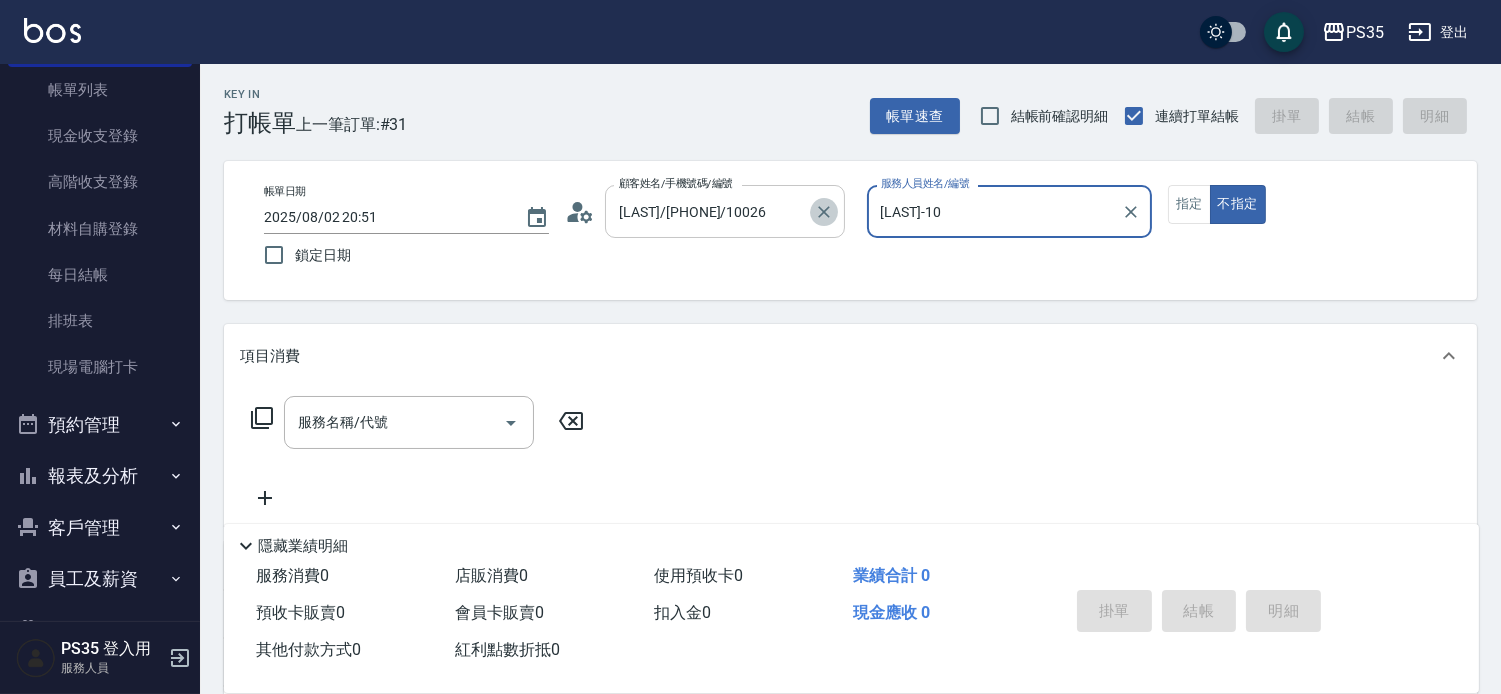 click 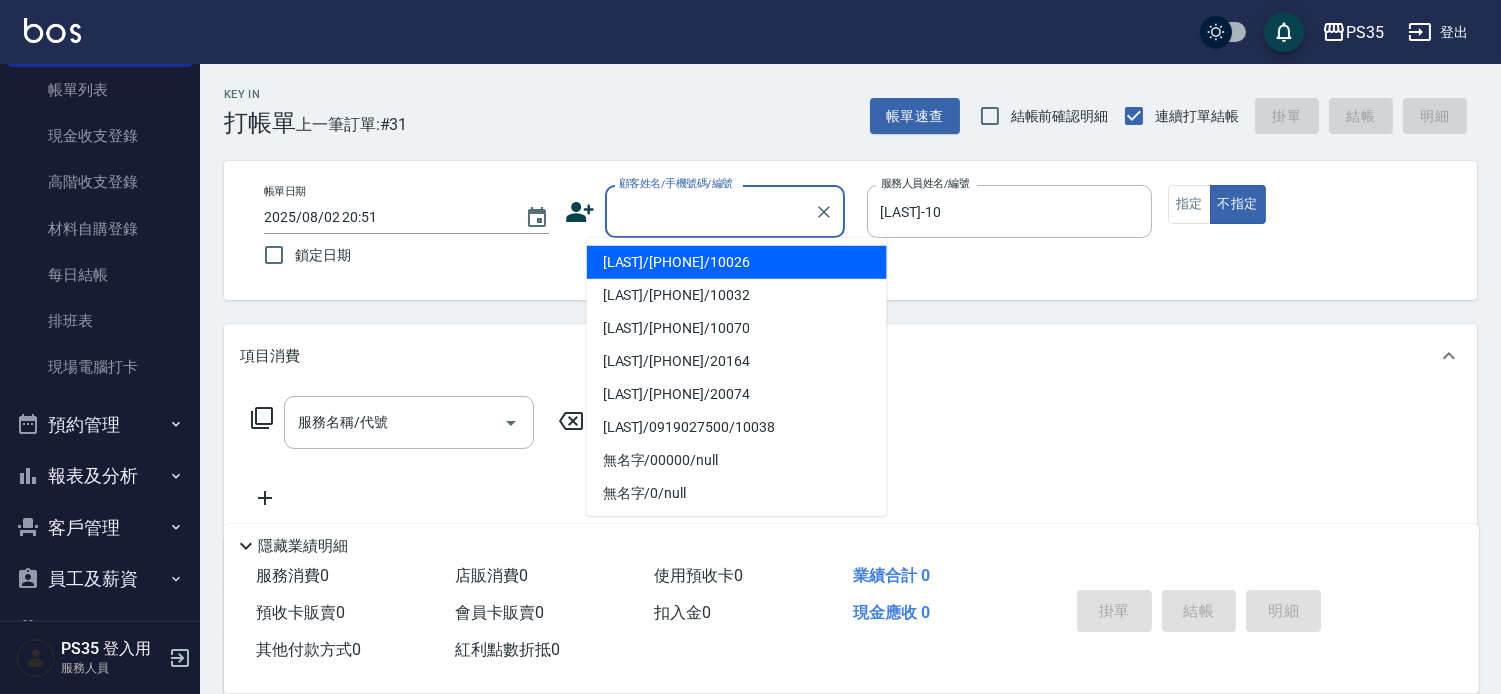 drag, startPoint x: 703, startPoint y: 221, endPoint x: 683, endPoint y: 220, distance: 20.024984 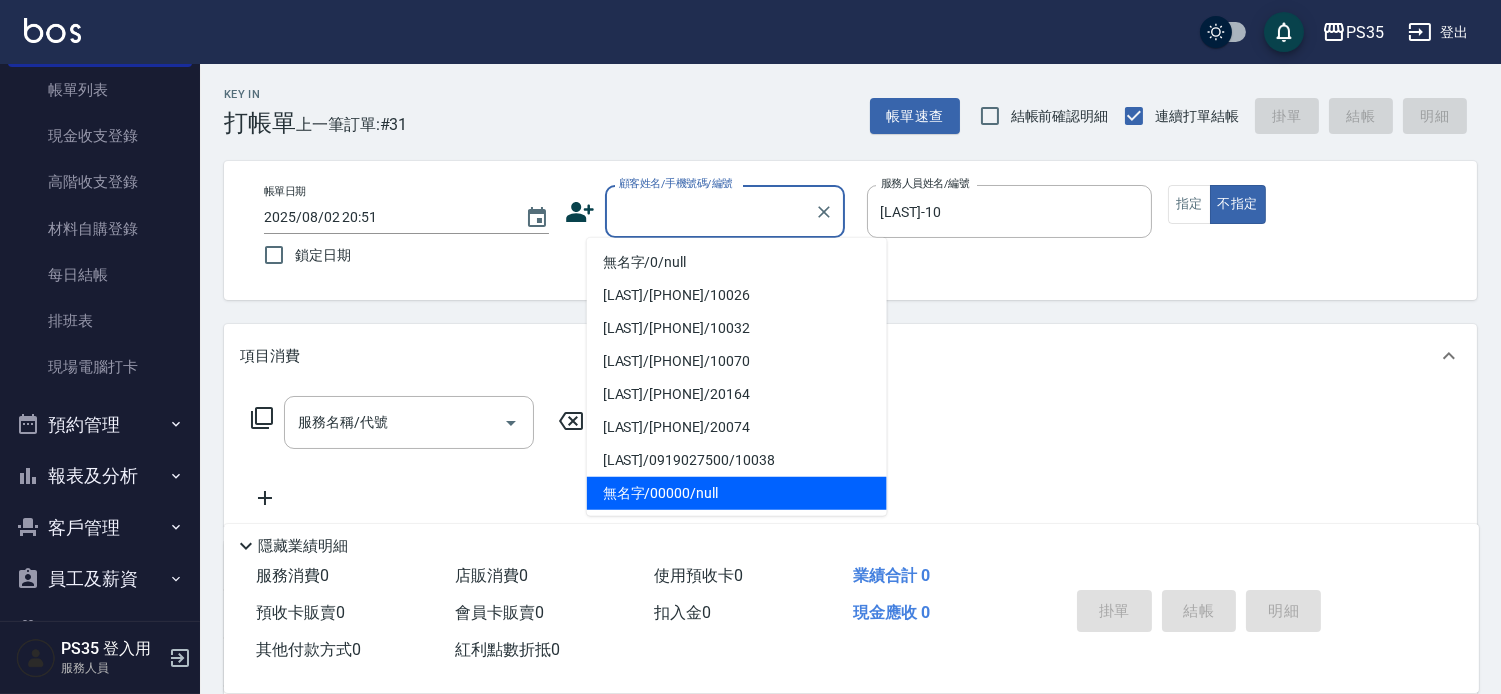 click on "無名字/00000/null" at bounding box center [737, 493] 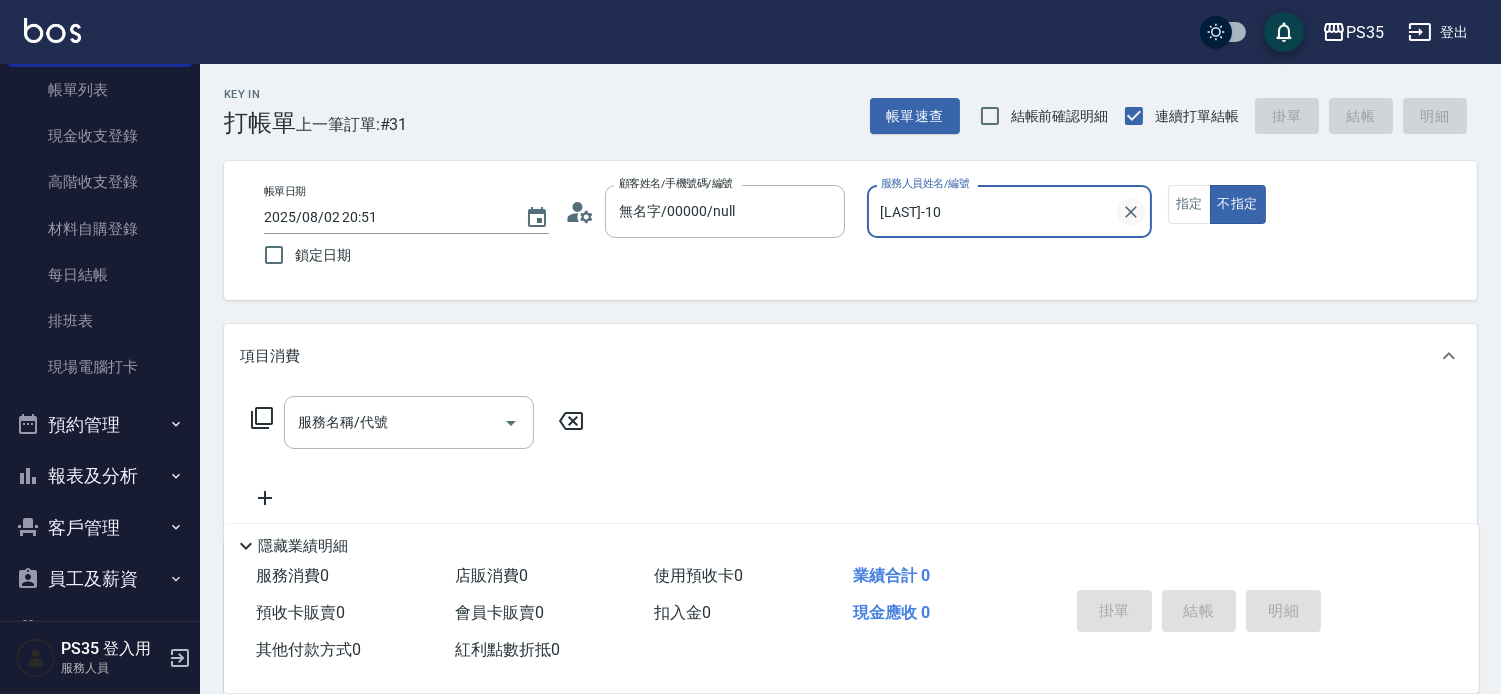 click 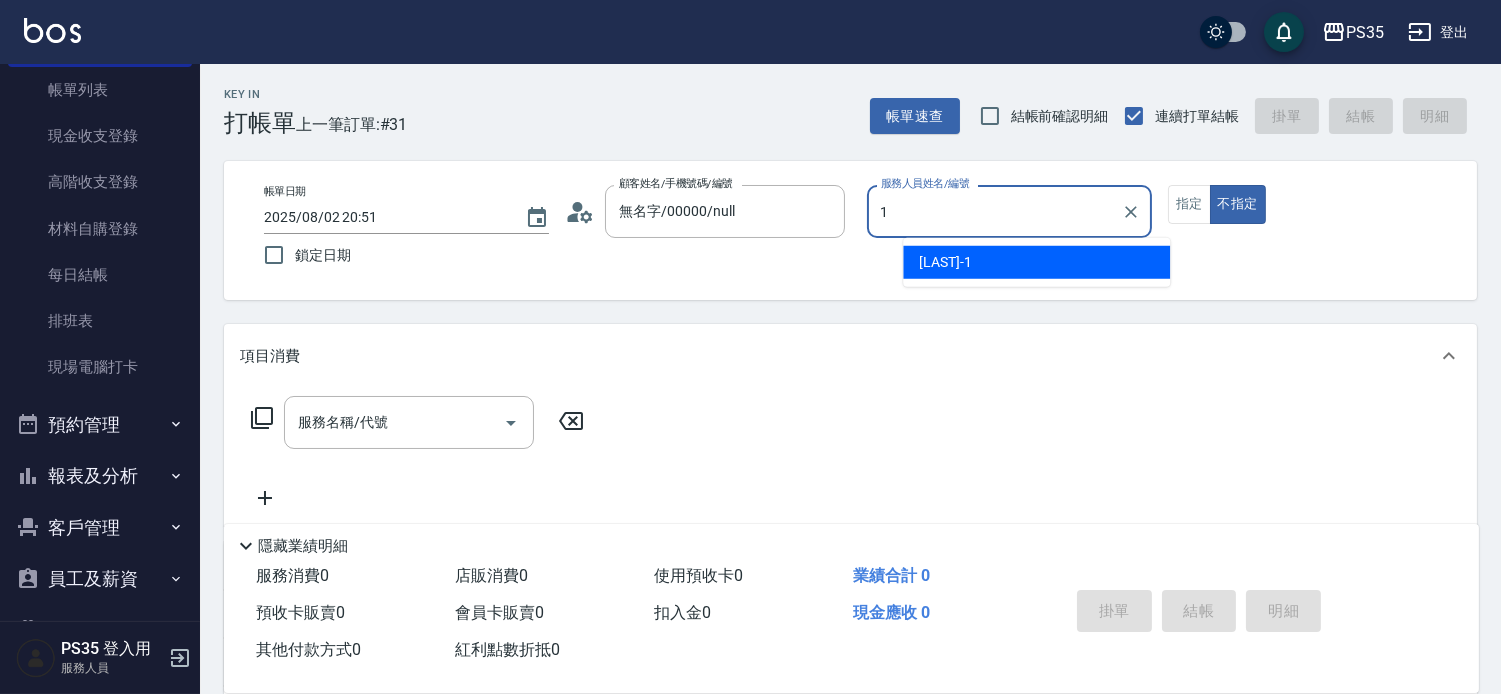 type on "[LAST]-1" 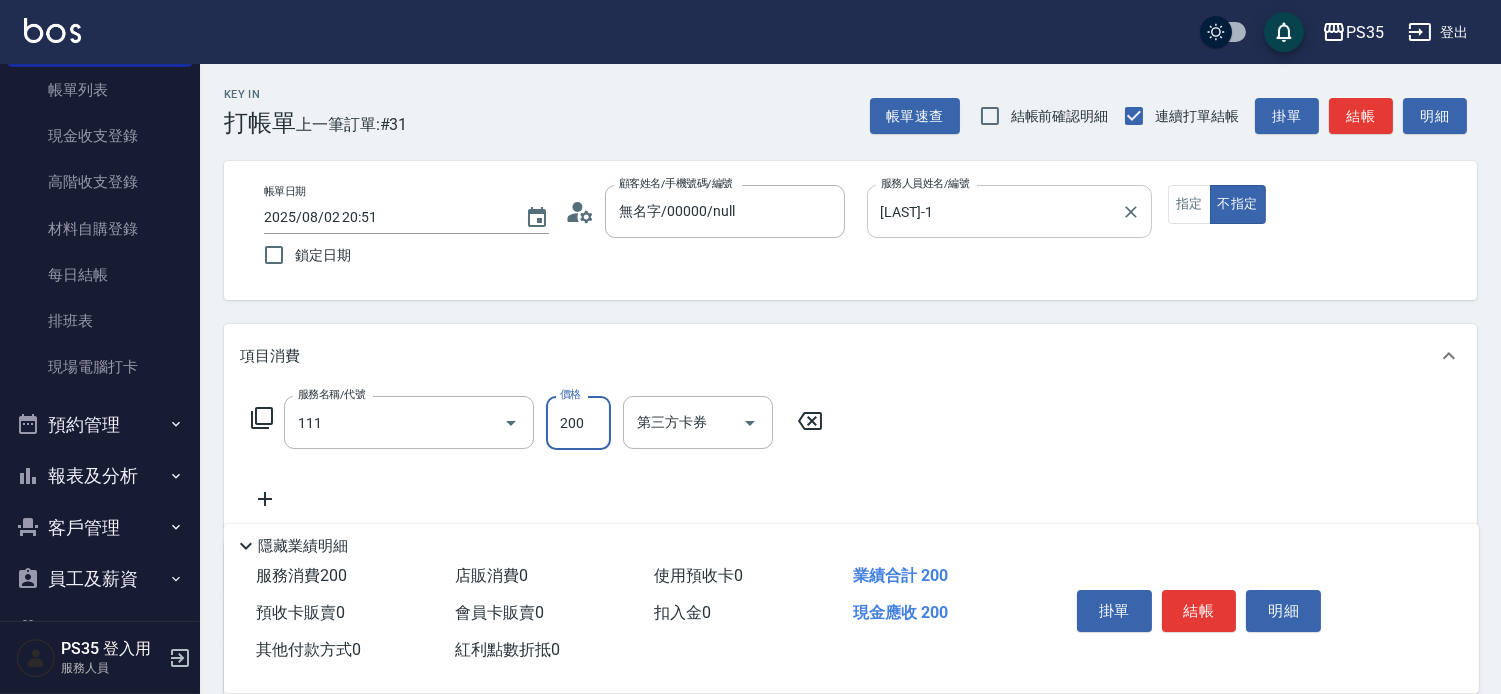 type on "200(111)" 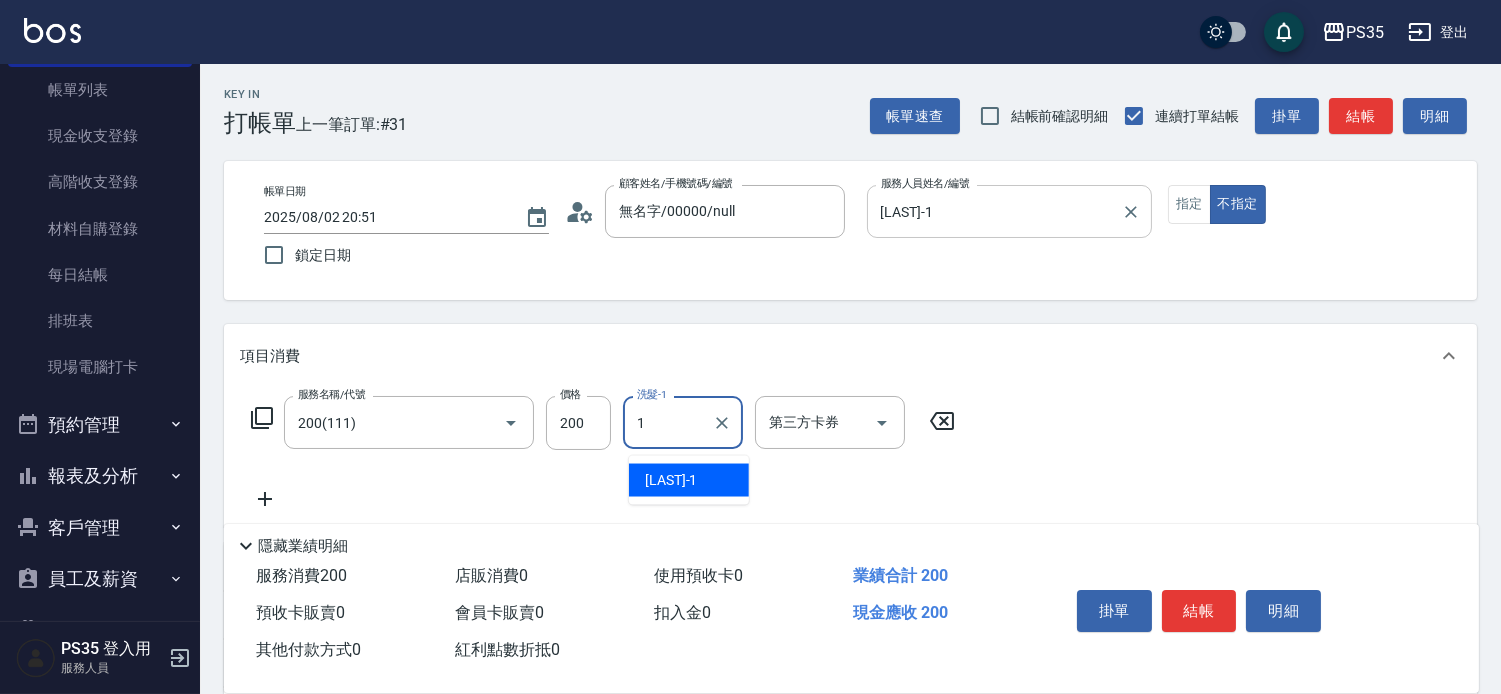 type on "[LAST]-1" 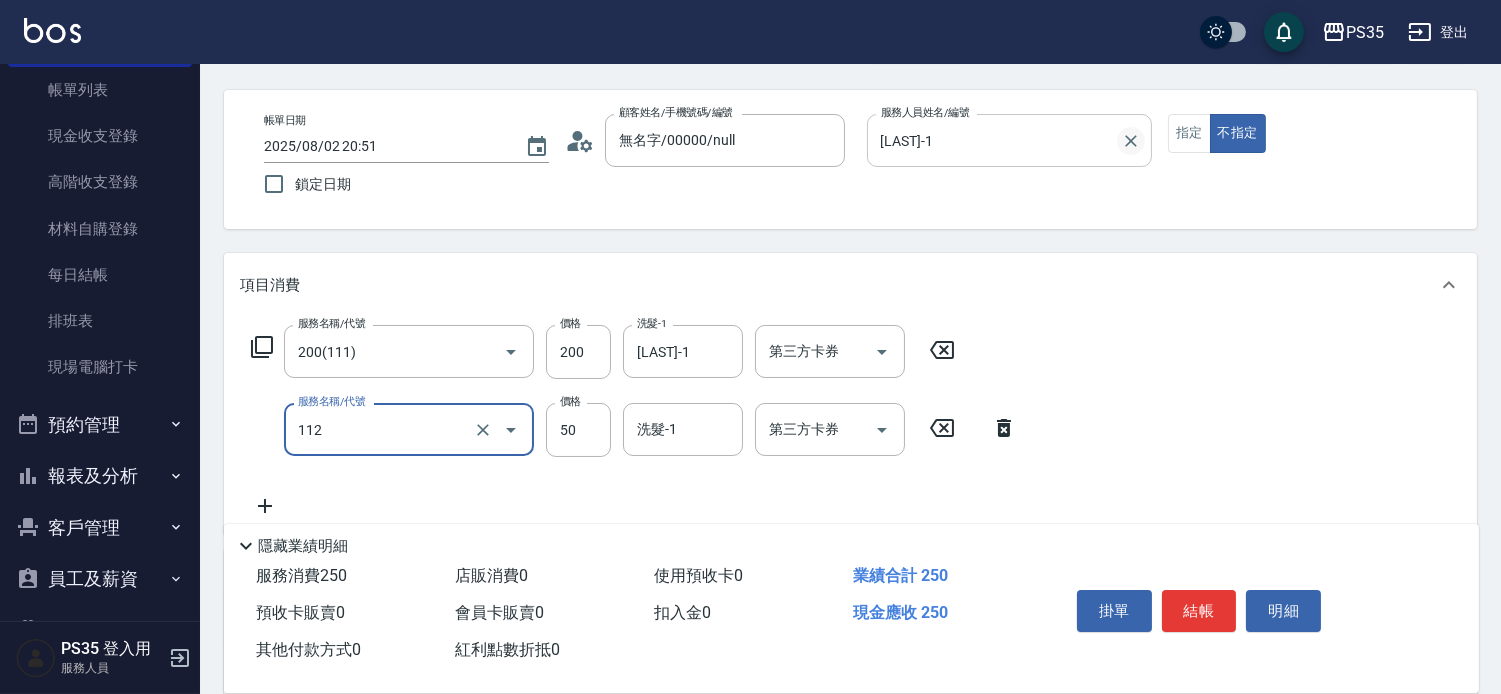 scroll, scrollTop: 111, scrollLeft: 0, axis: vertical 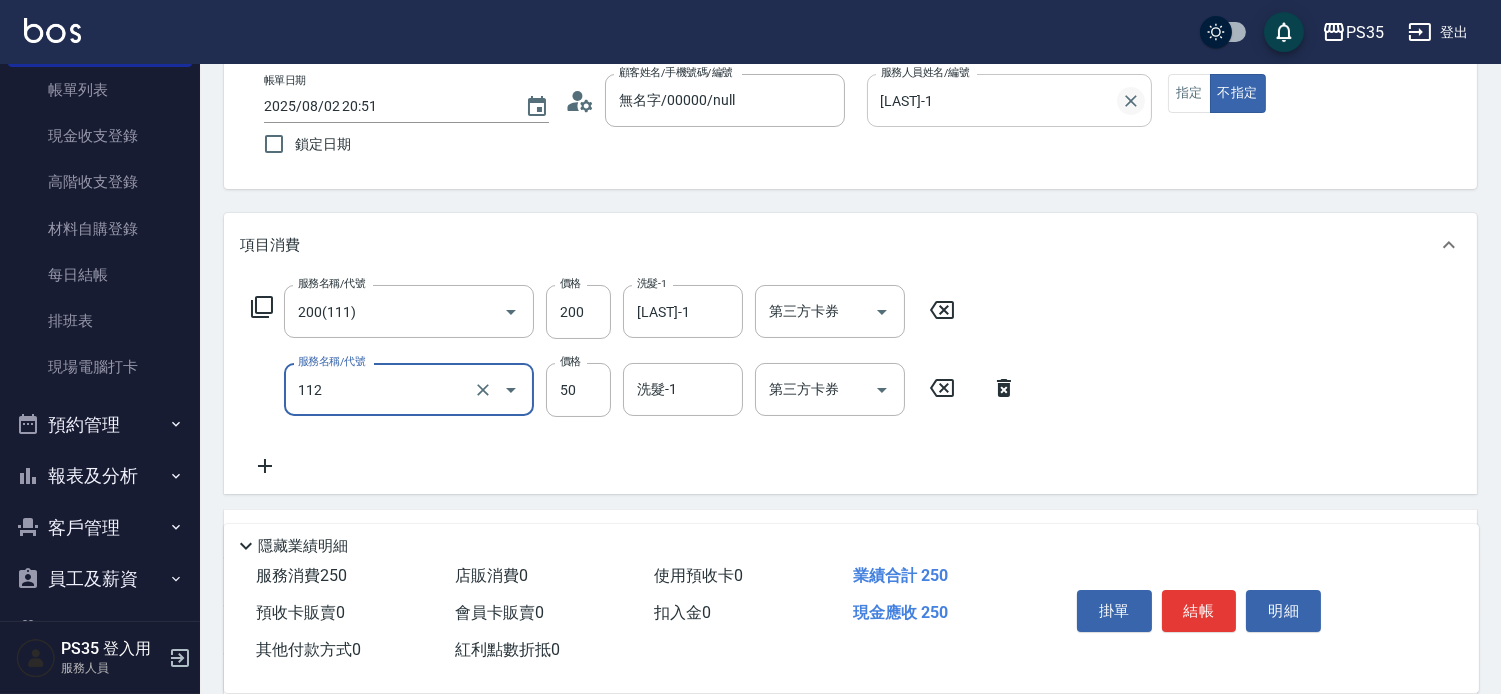 type on "精油50(112)" 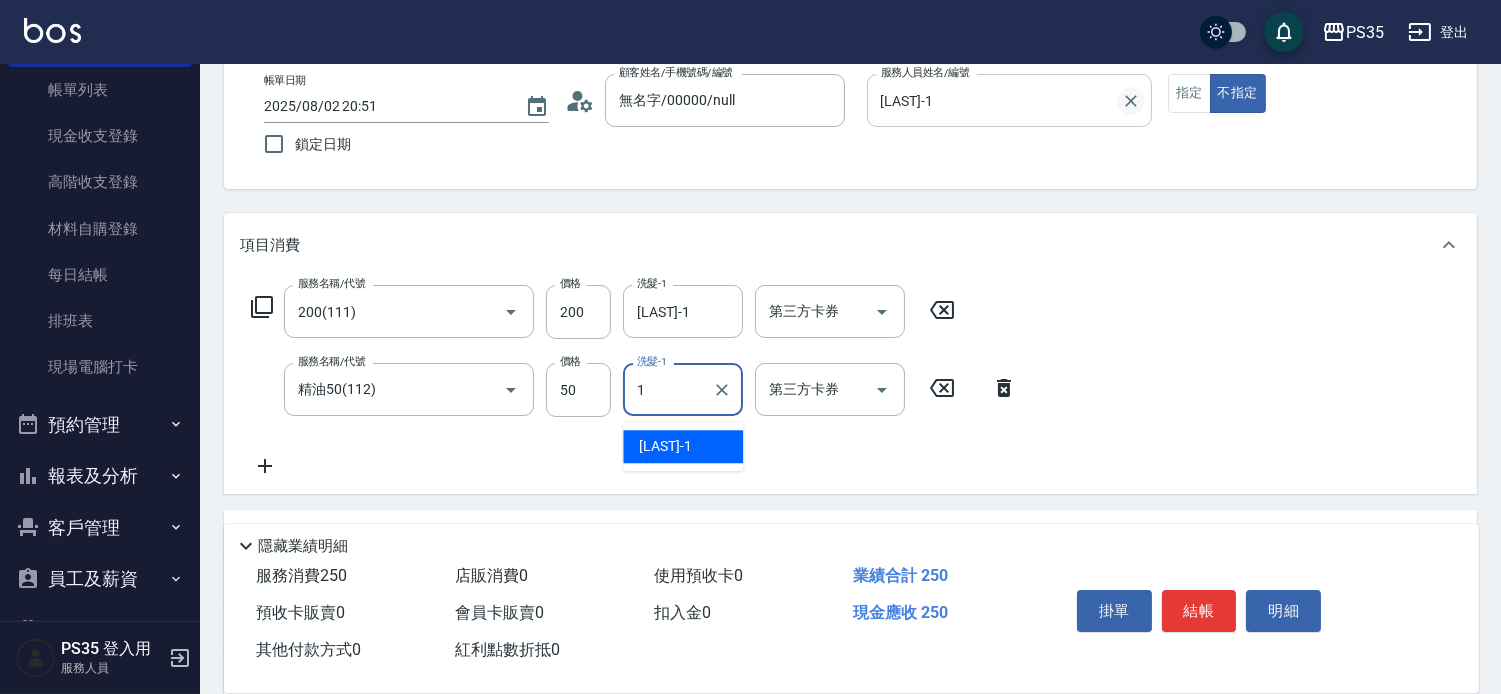 type on "[LAST]-1" 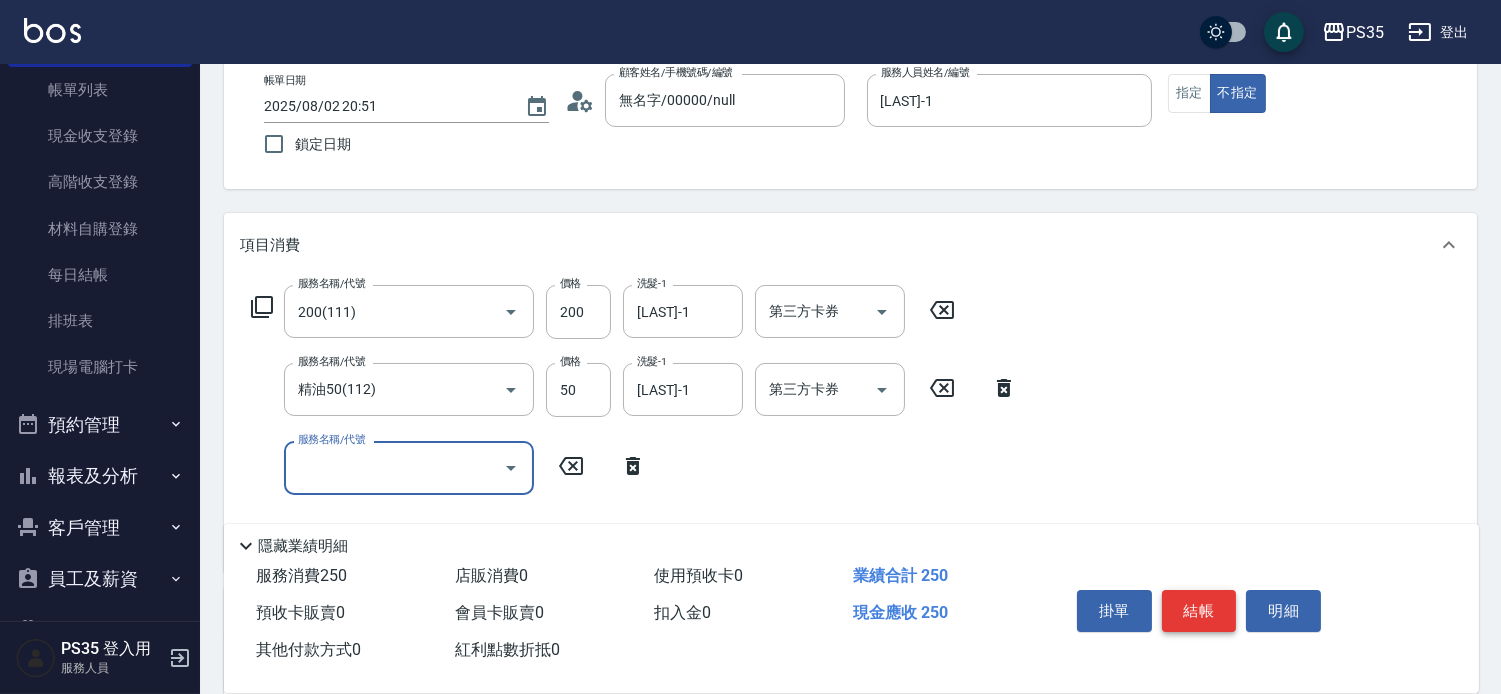 click on "結帳" at bounding box center (1199, 611) 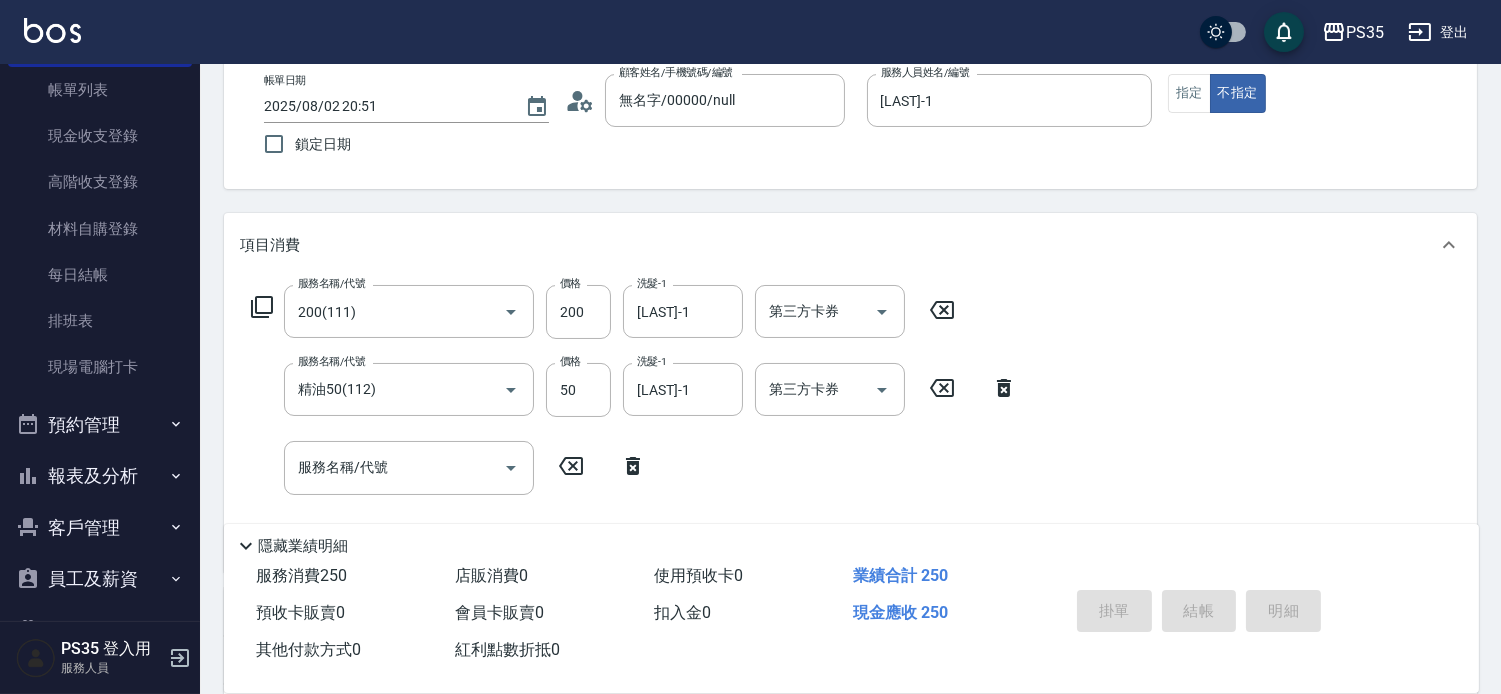 type on "2025/08/02 20:52" 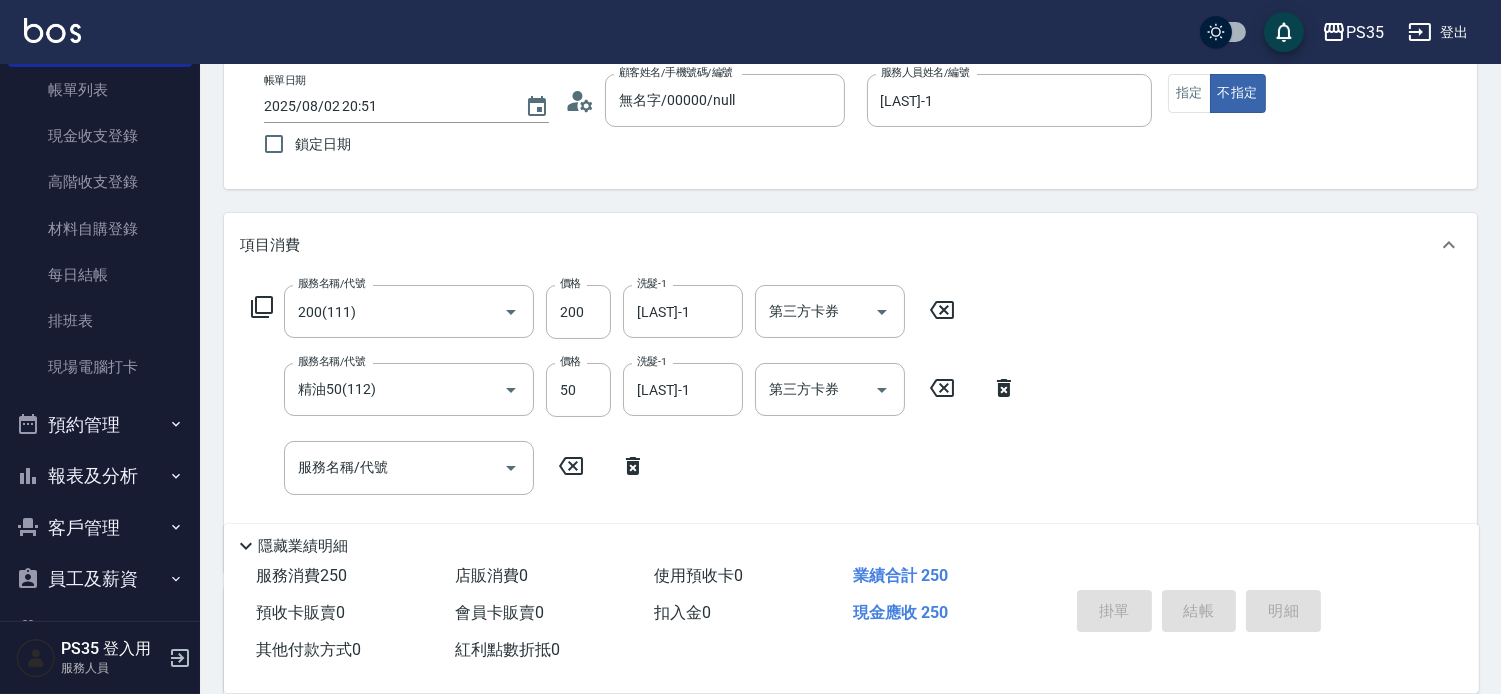 type 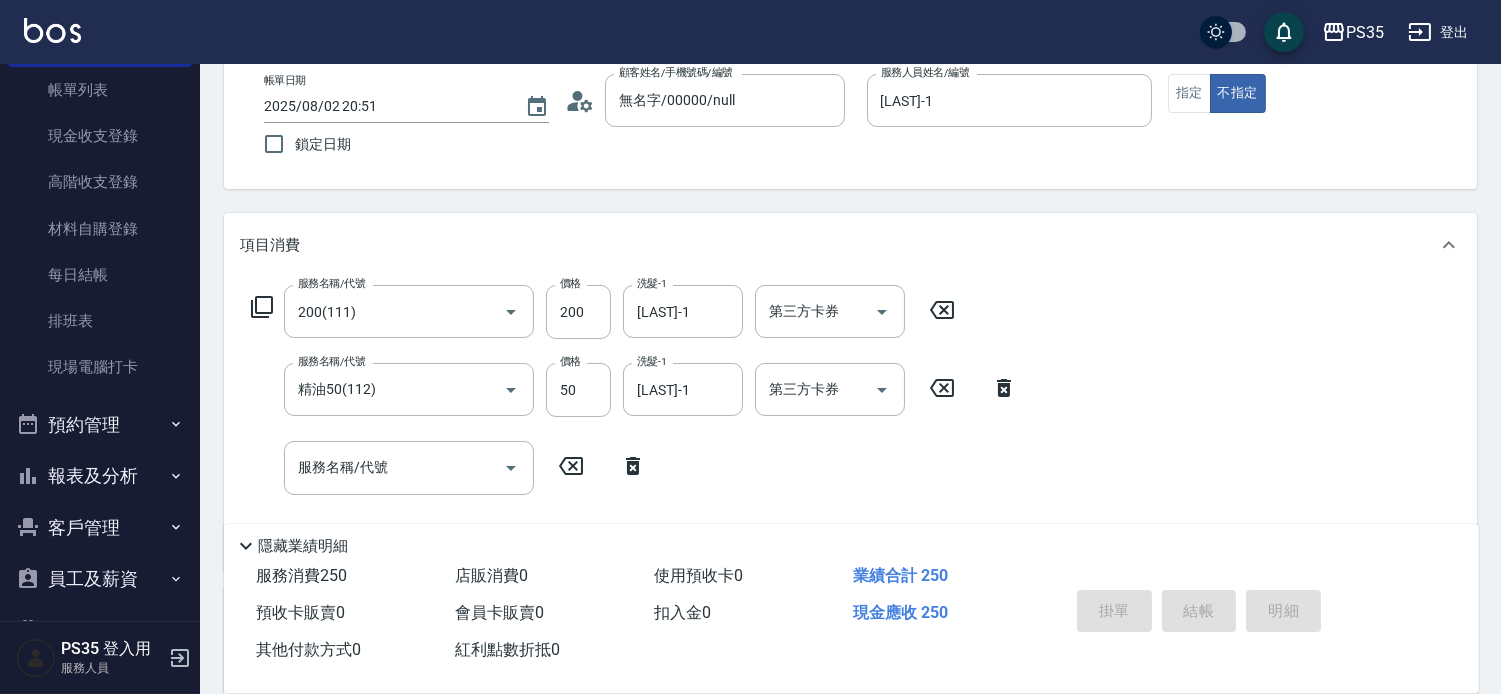 type 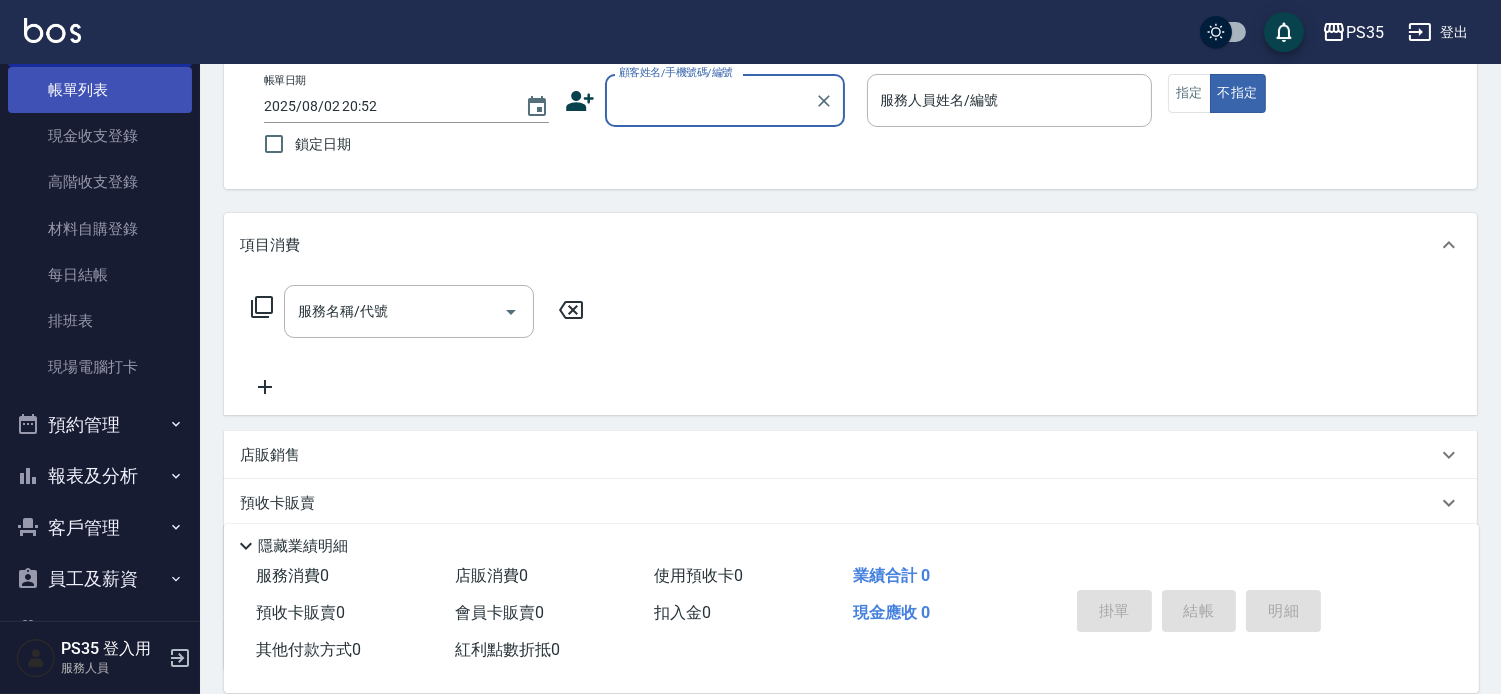 click on "帳單列表" at bounding box center (100, 90) 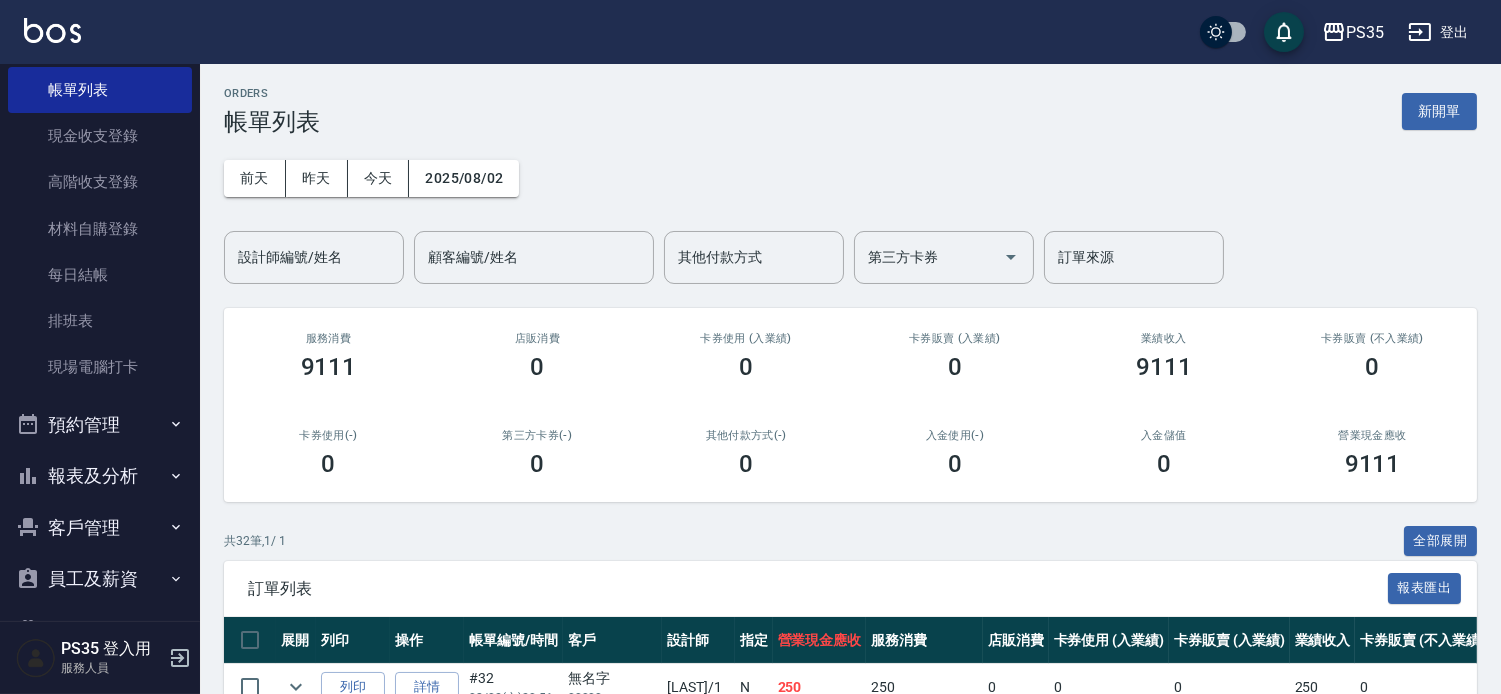 scroll, scrollTop: 444, scrollLeft: 0, axis: vertical 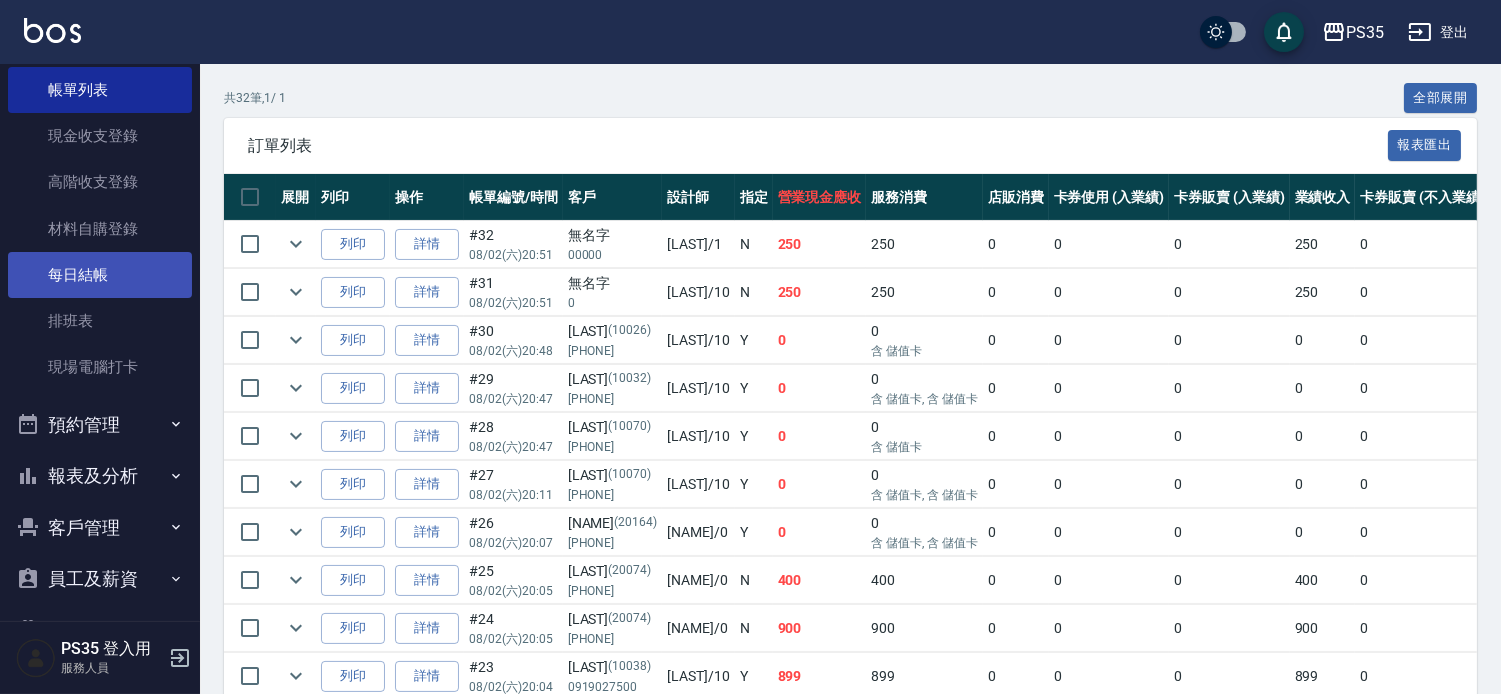 click on "每日結帳" at bounding box center (100, 275) 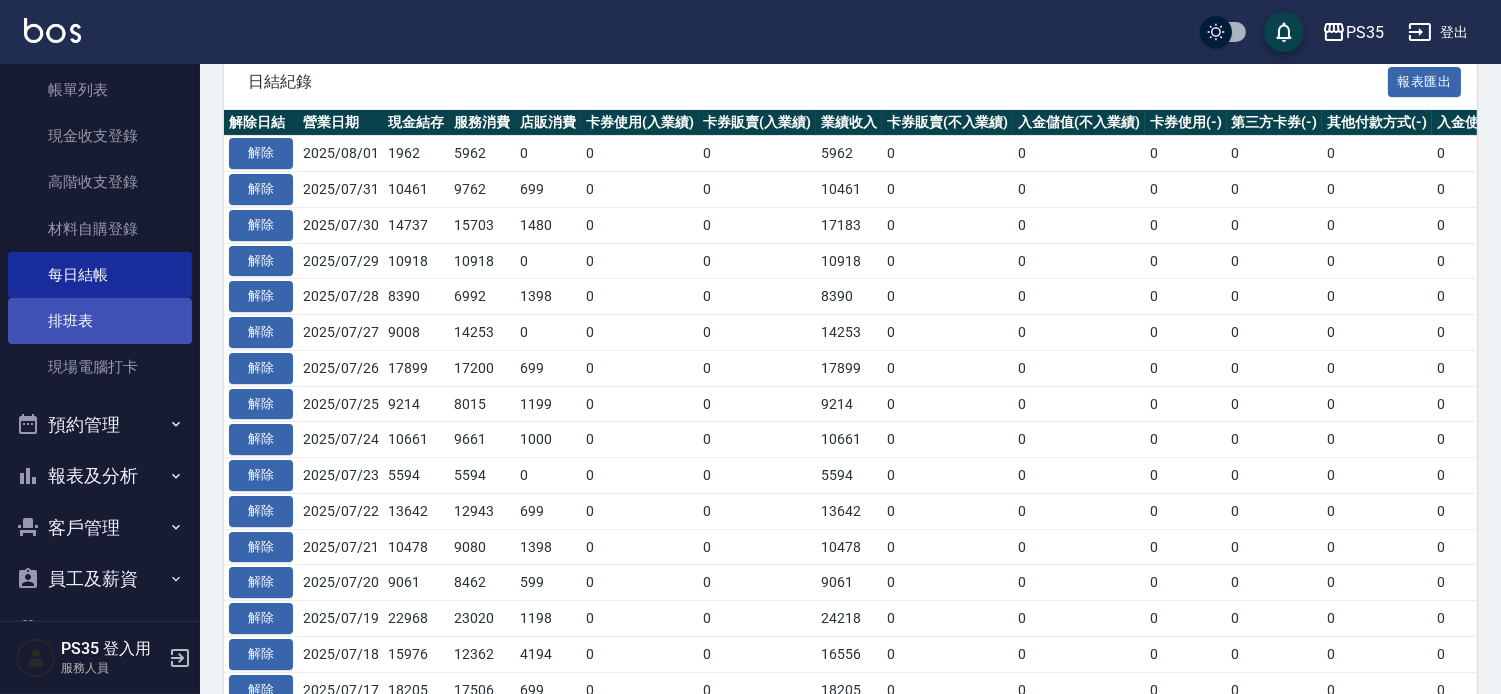 scroll, scrollTop: 0, scrollLeft: 0, axis: both 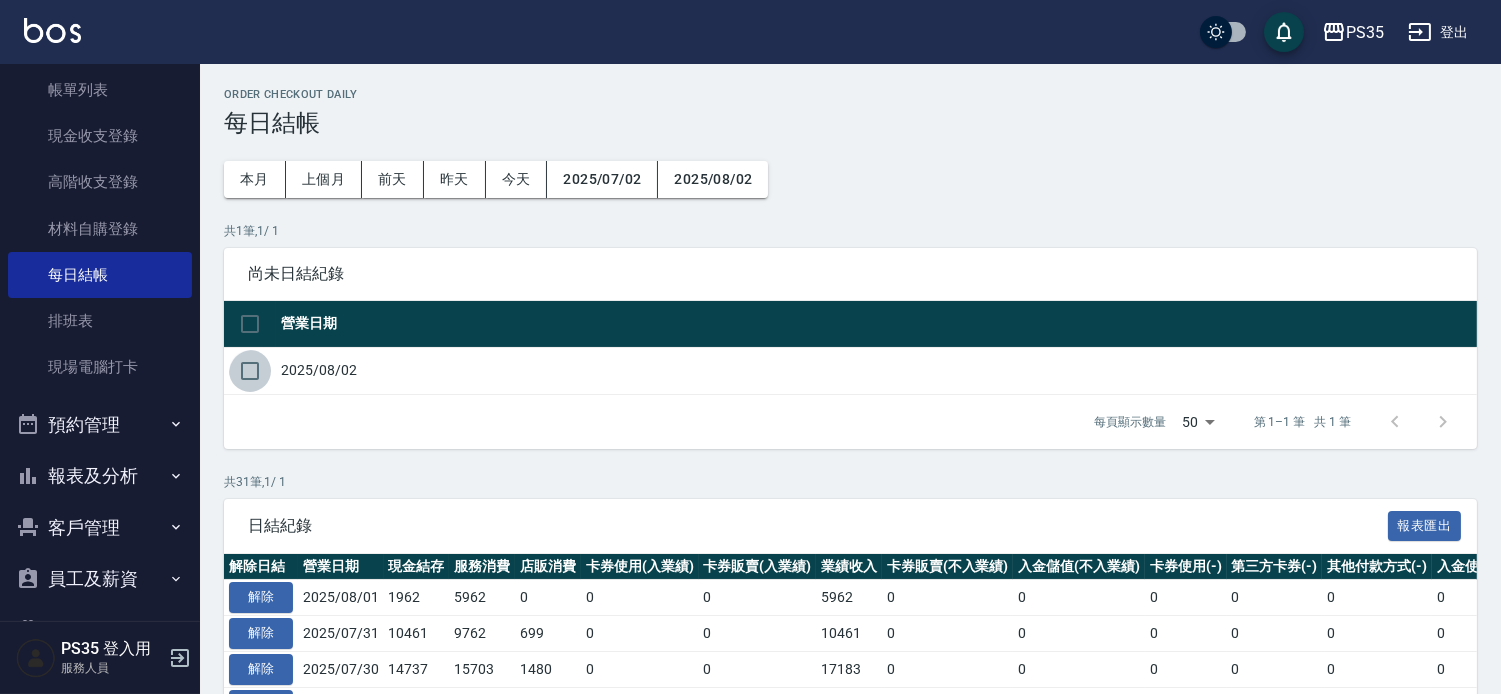 click at bounding box center (250, 371) 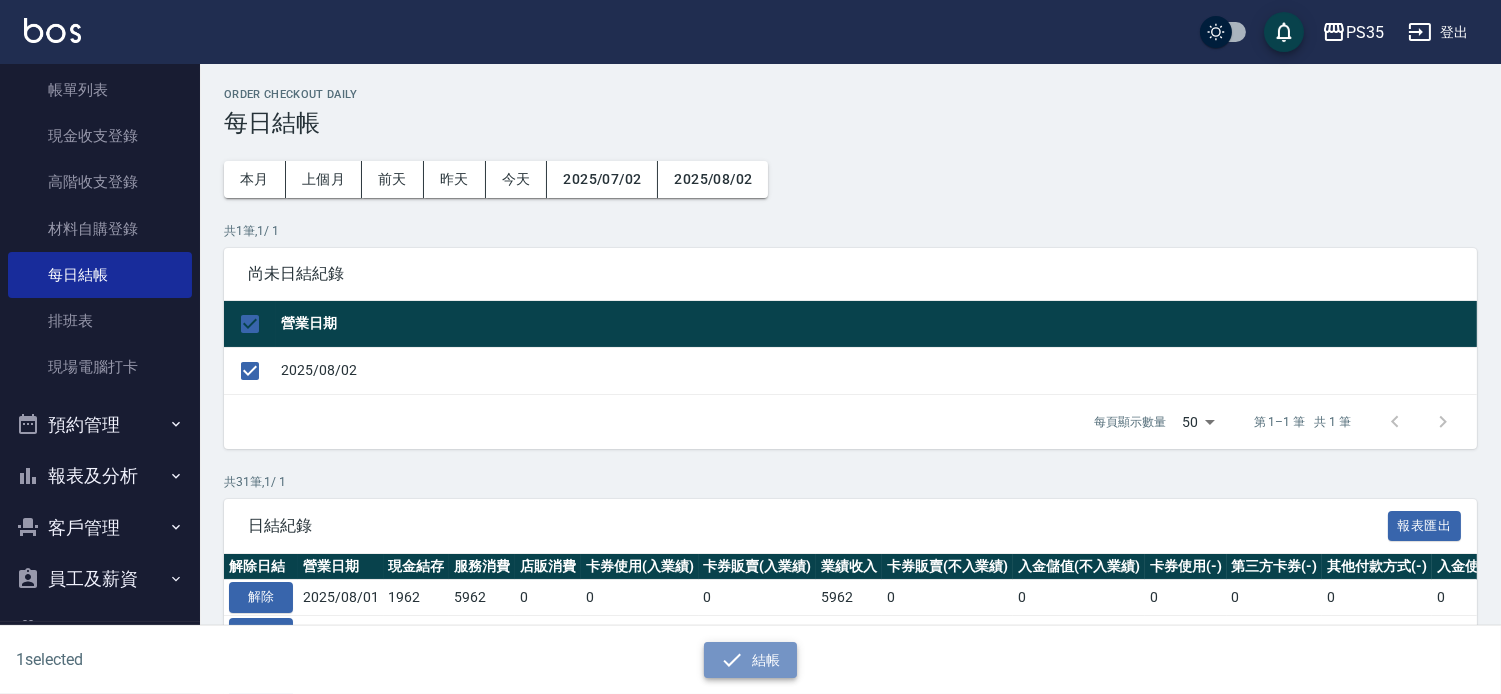 click on "結帳" at bounding box center (750, 660) 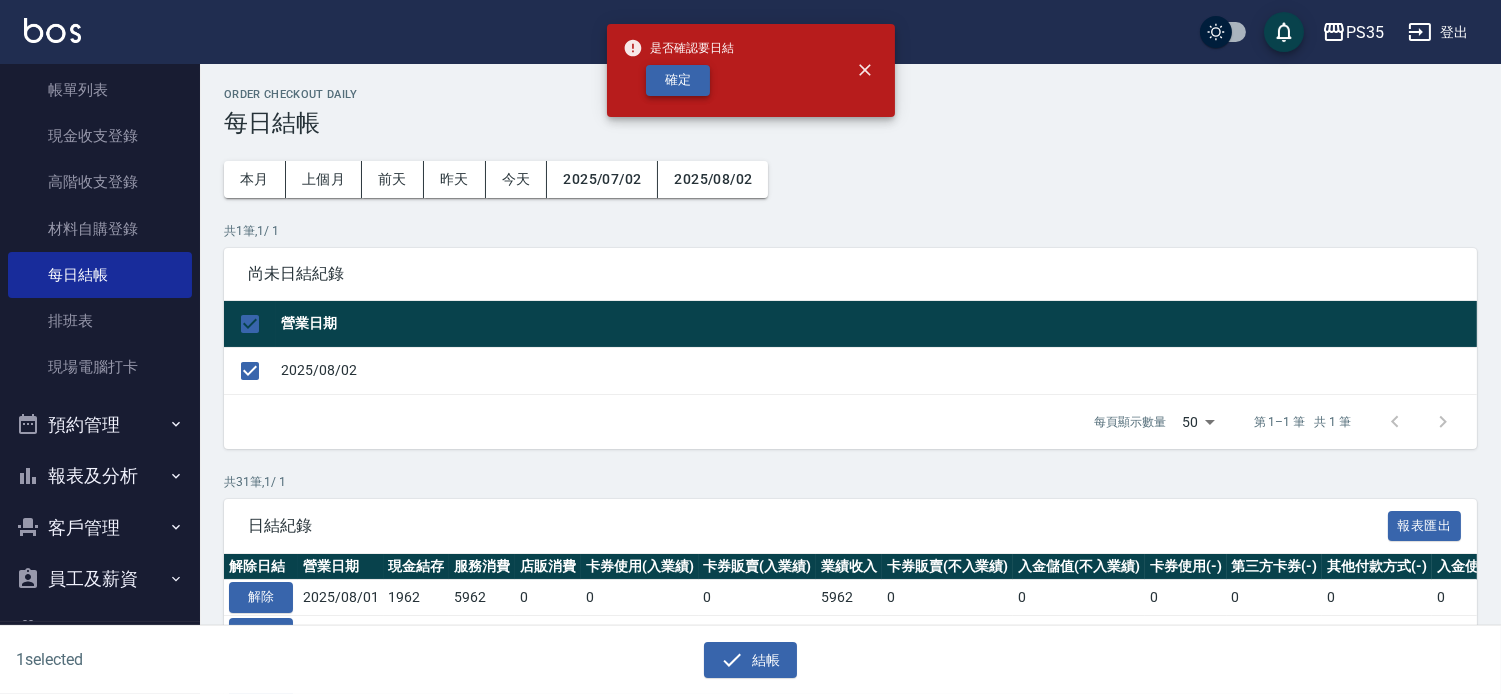 click on "確定" at bounding box center (678, 80) 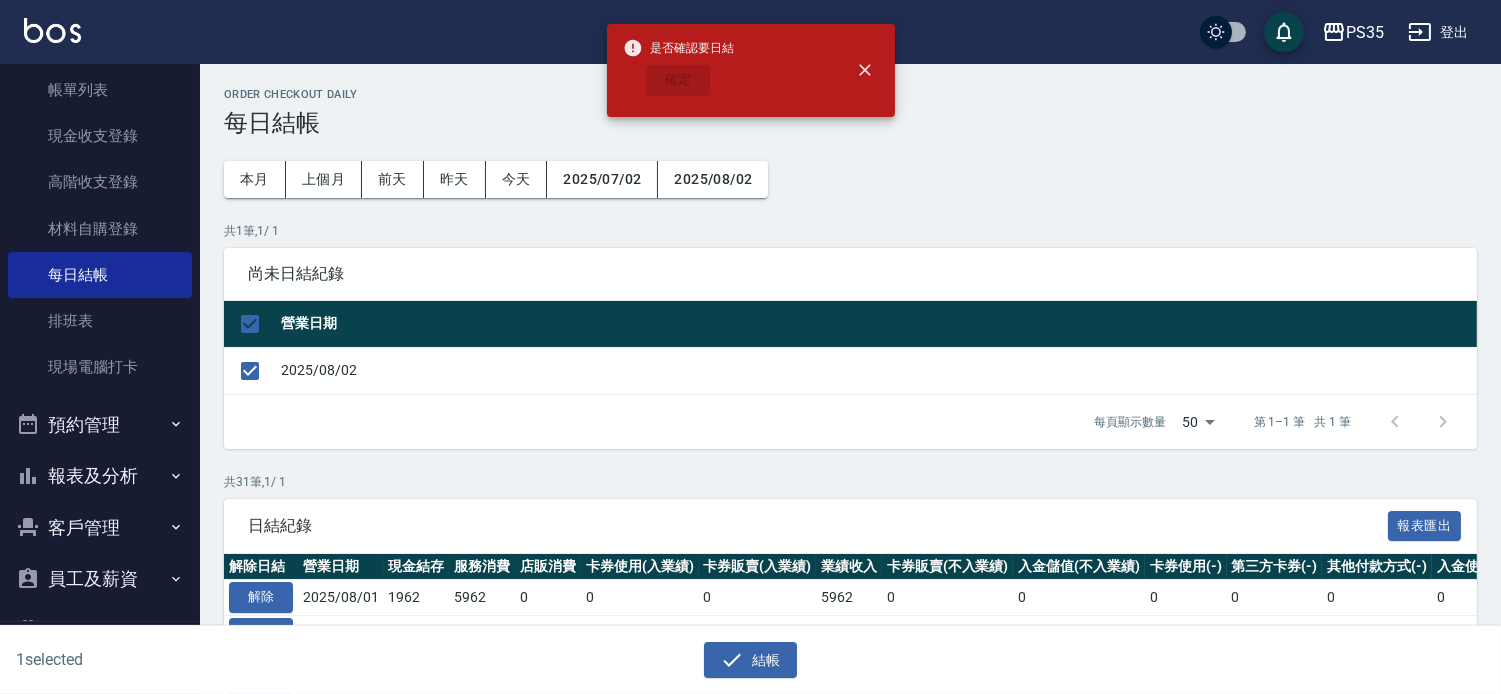 checkbox on "false" 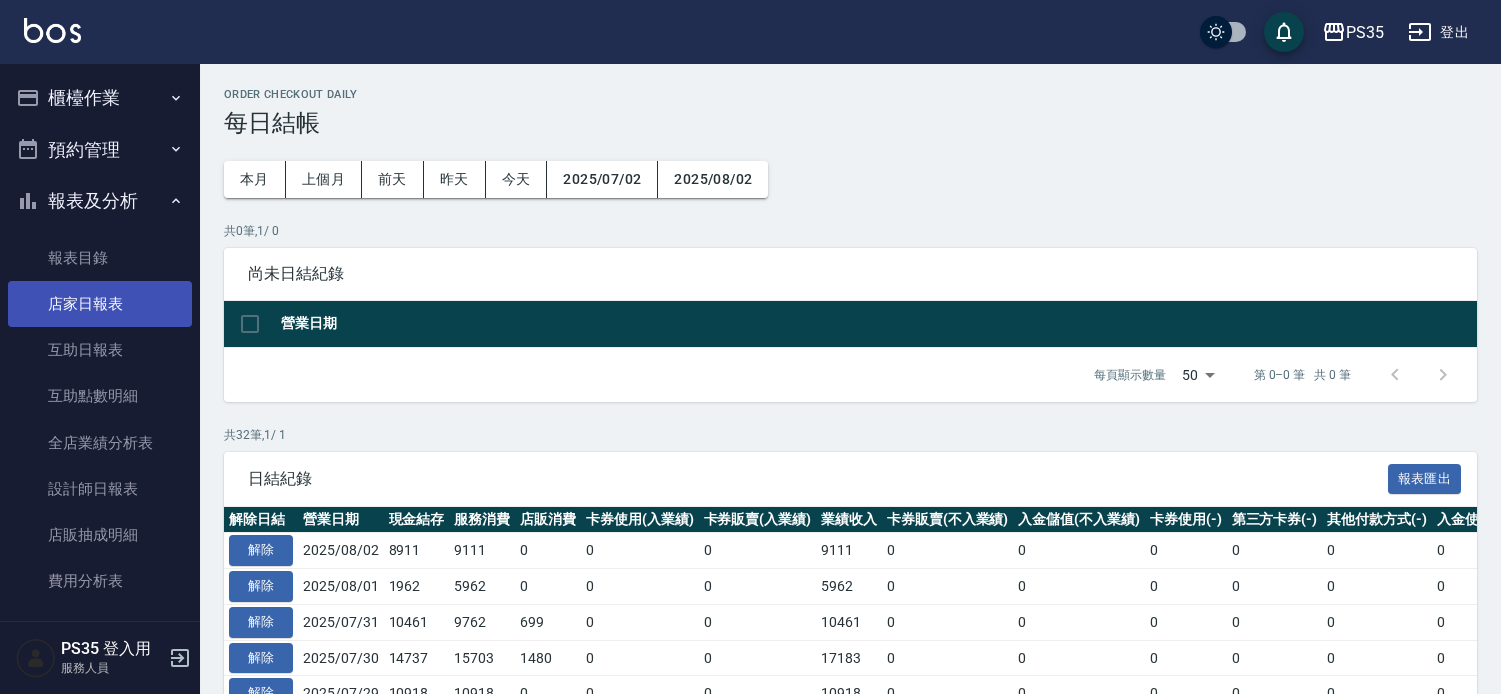 scroll, scrollTop: 0, scrollLeft: 0, axis: both 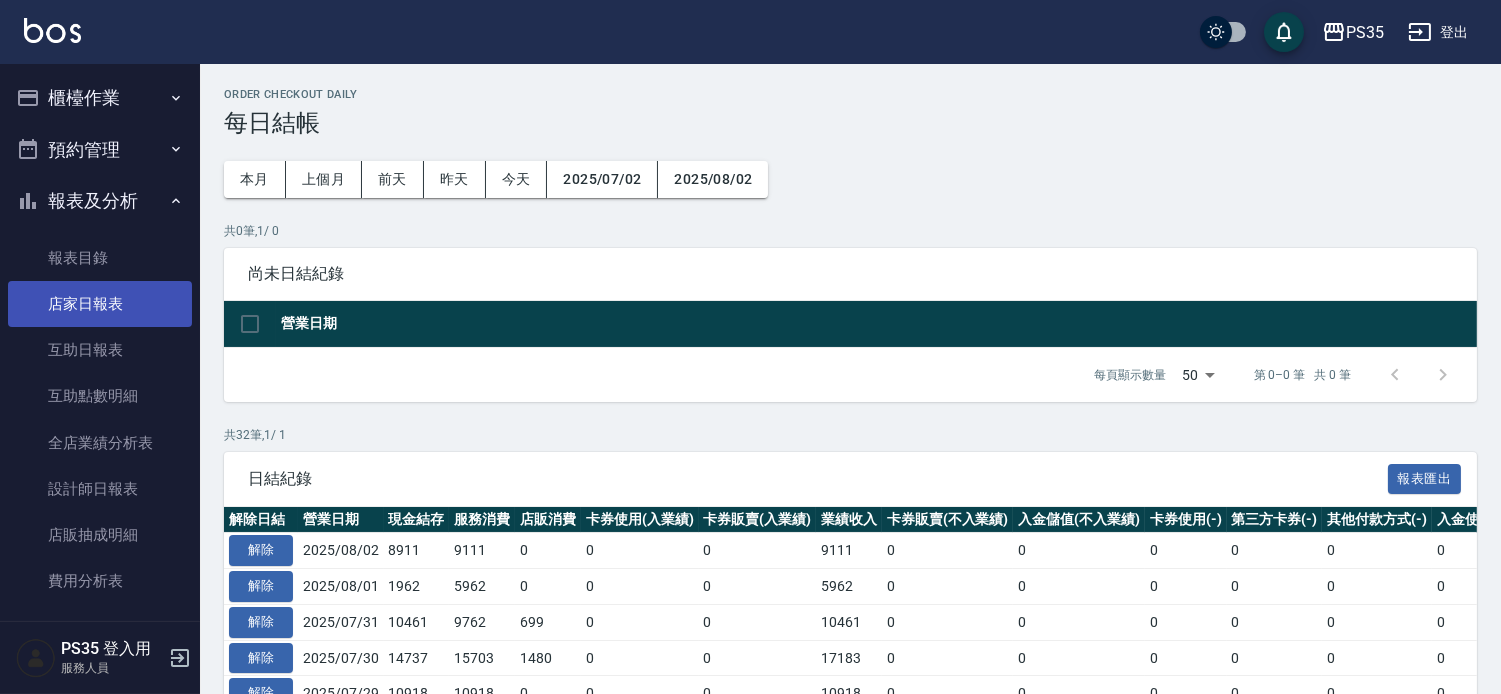 click on "店家日報表" at bounding box center [100, 304] 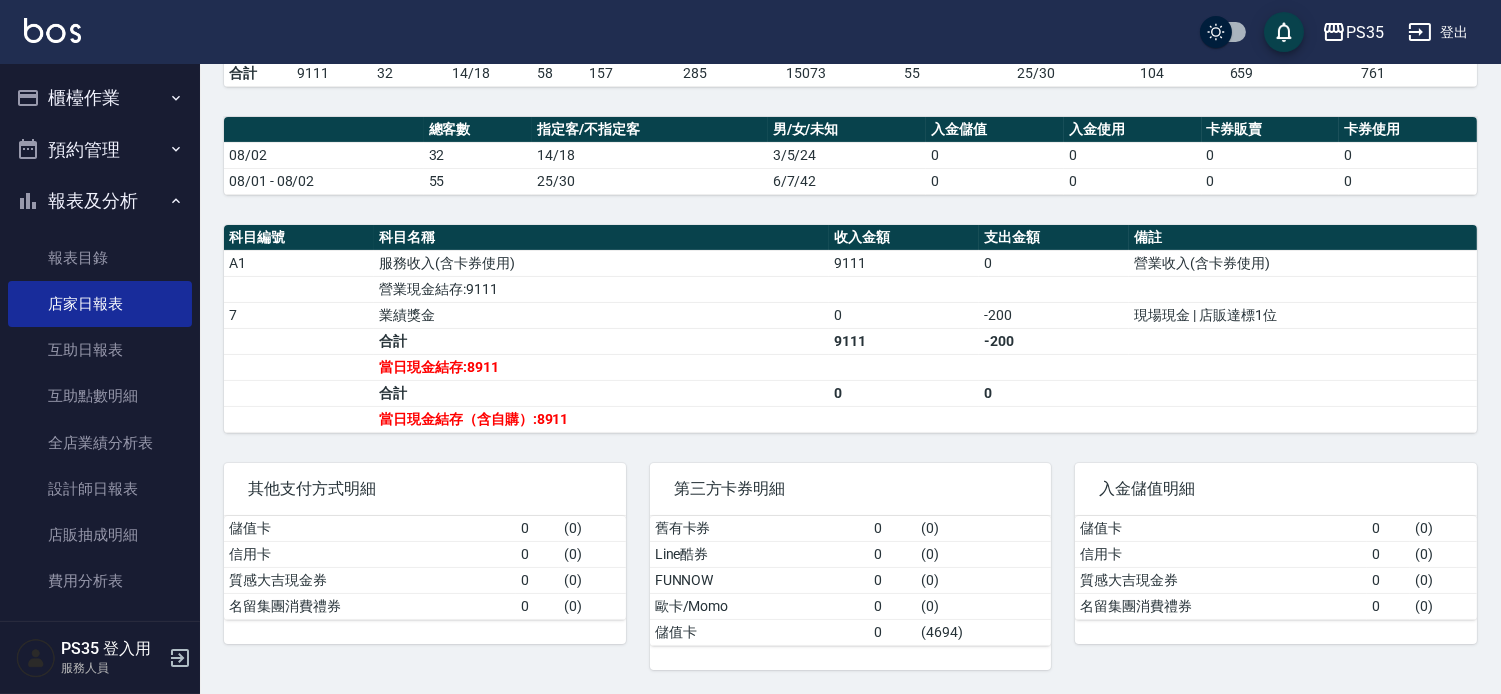 scroll, scrollTop: 466, scrollLeft: 0, axis: vertical 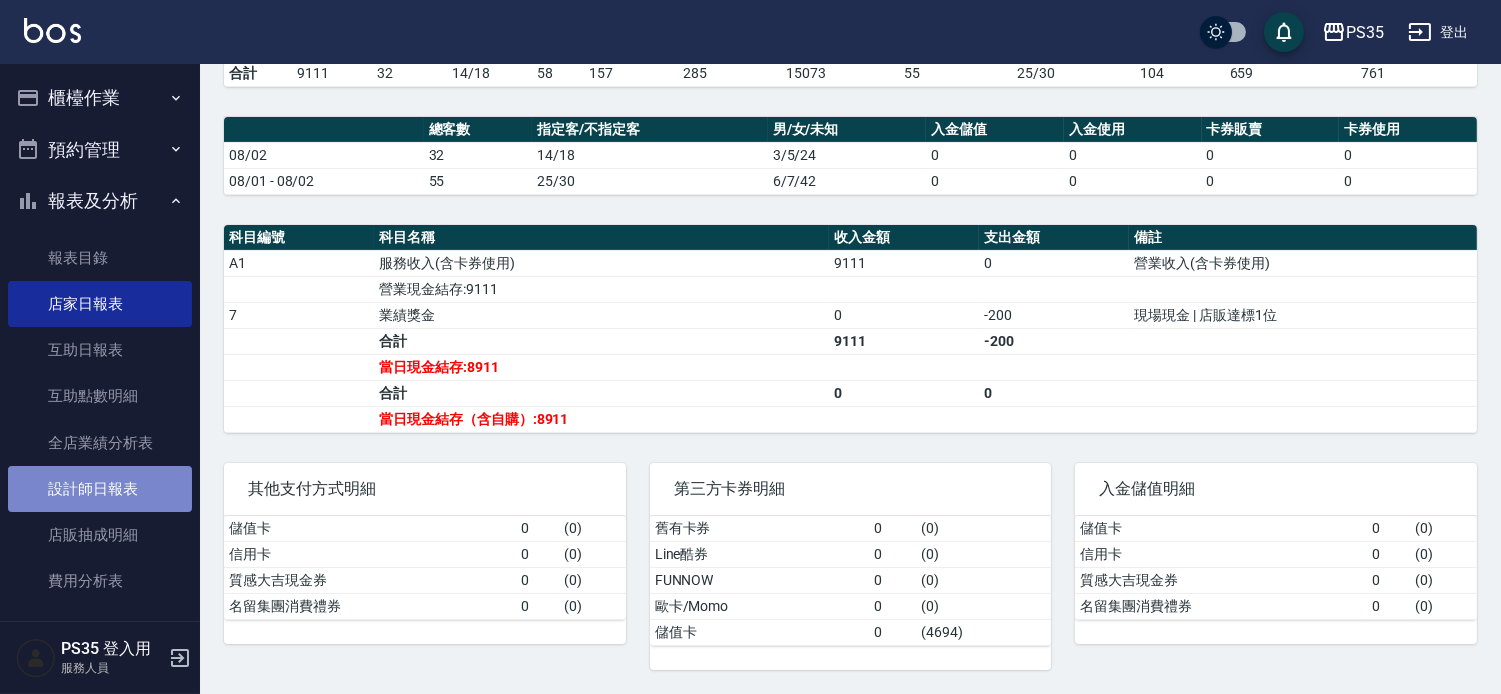 click on "設計師日報表" at bounding box center [100, 489] 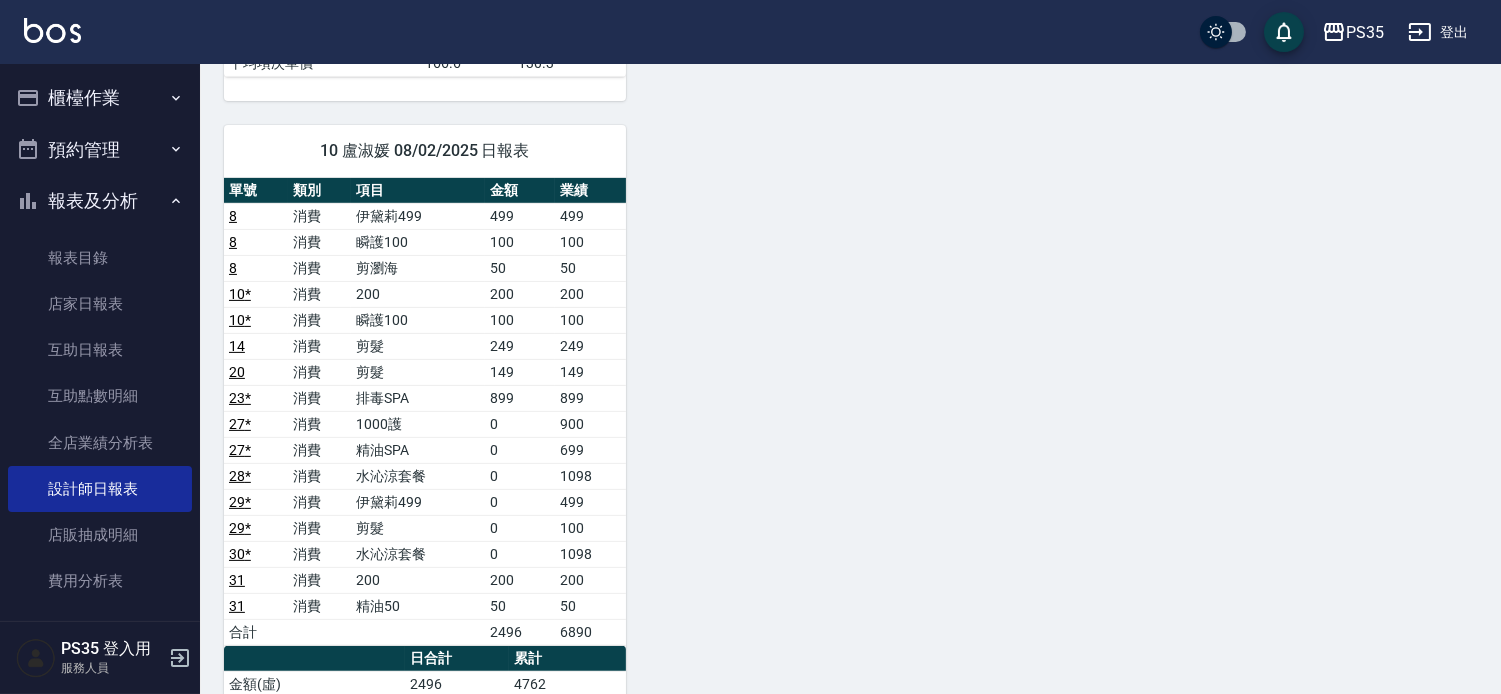 scroll, scrollTop: 1111, scrollLeft: 0, axis: vertical 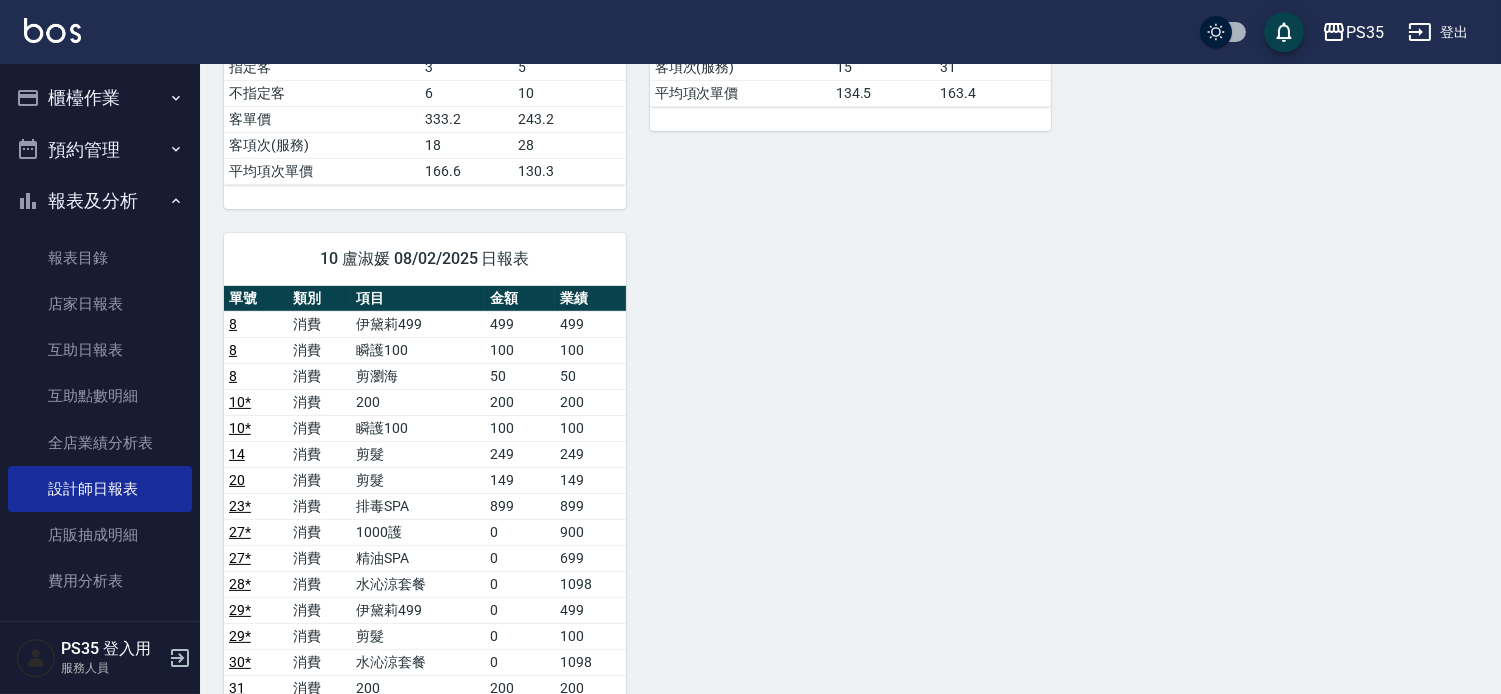 click on "櫃檯作業" at bounding box center [100, 98] 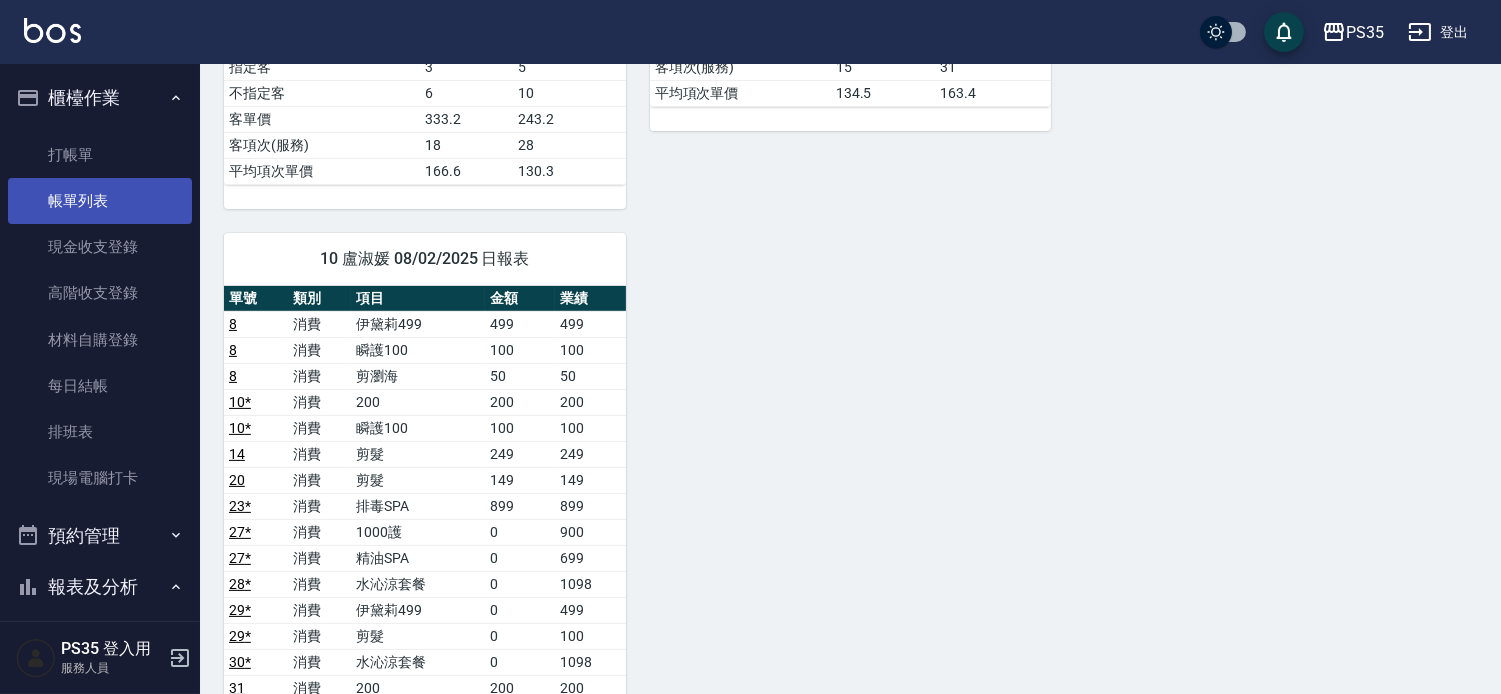 click on "帳單列表" at bounding box center (100, 201) 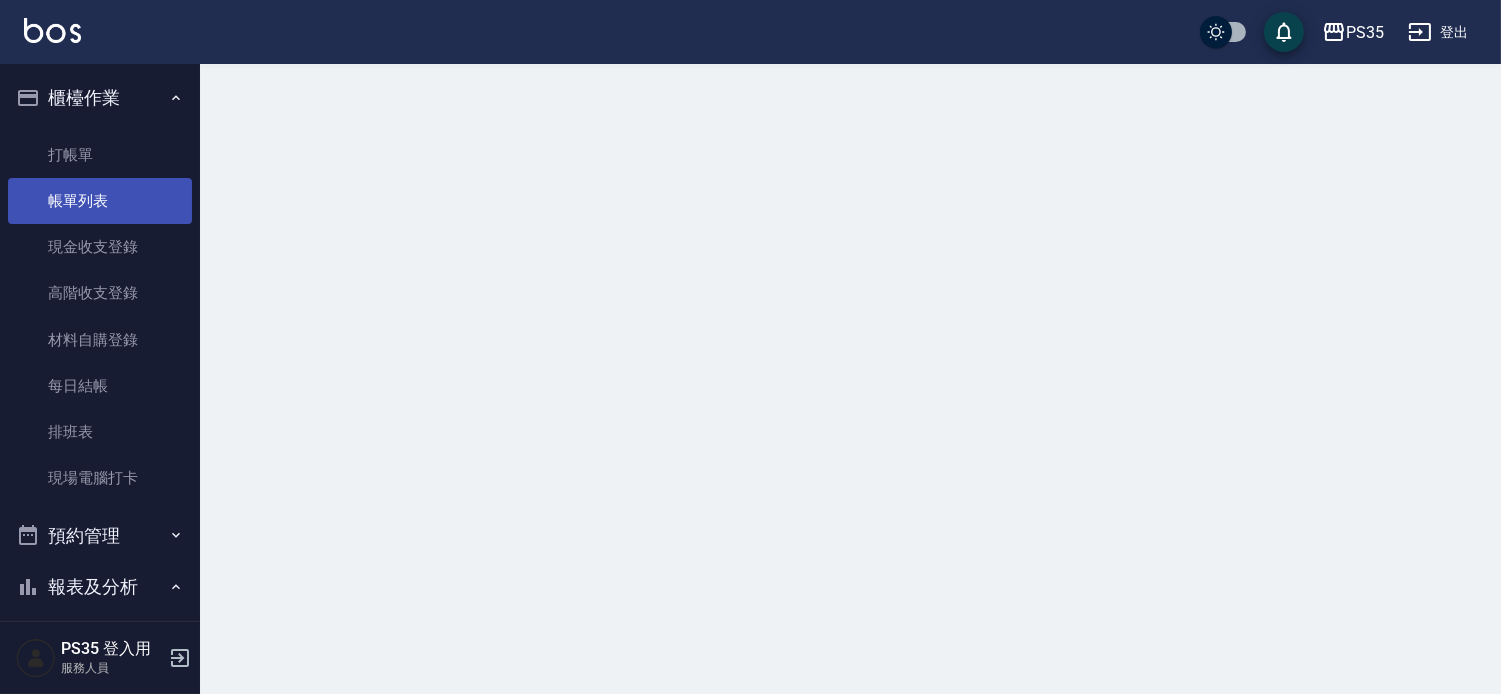 scroll, scrollTop: 0, scrollLeft: 0, axis: both 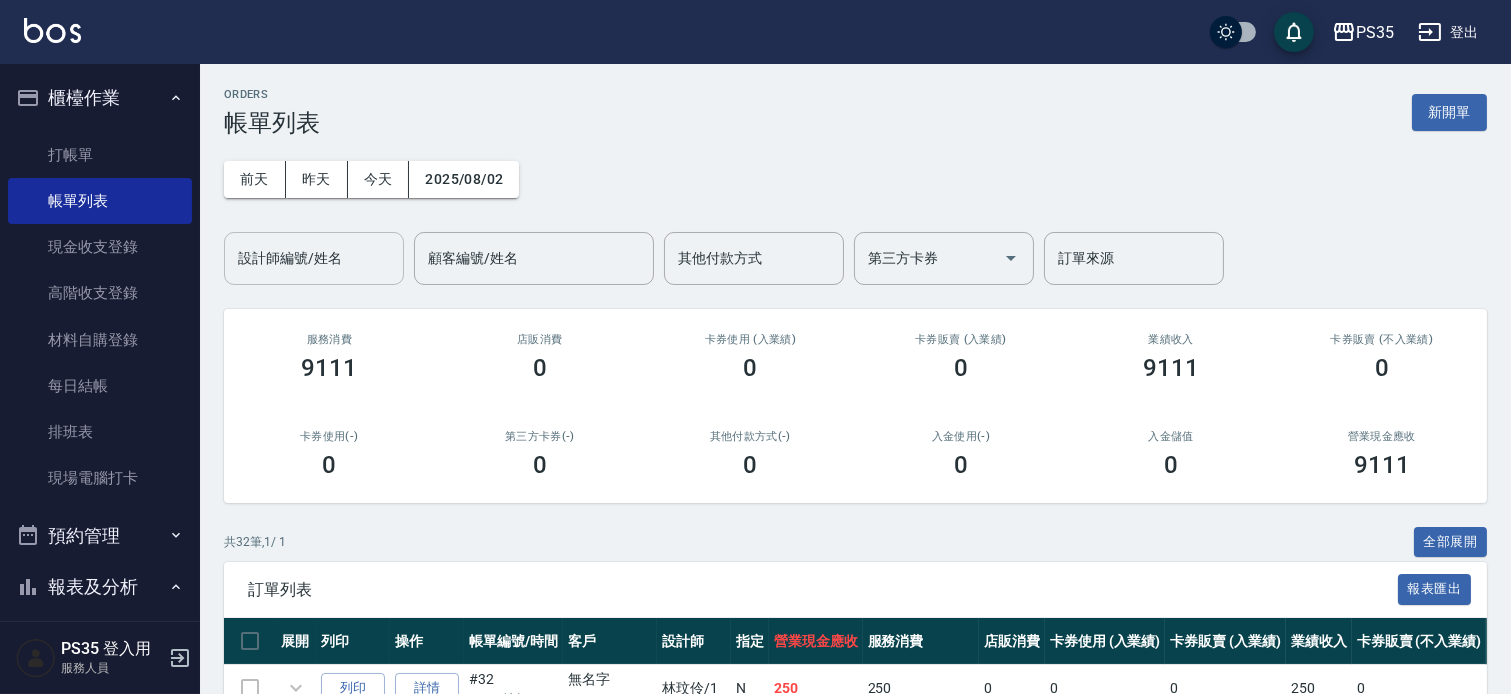 click on "設計師編號/姓名" at bounding box center (314, 258) 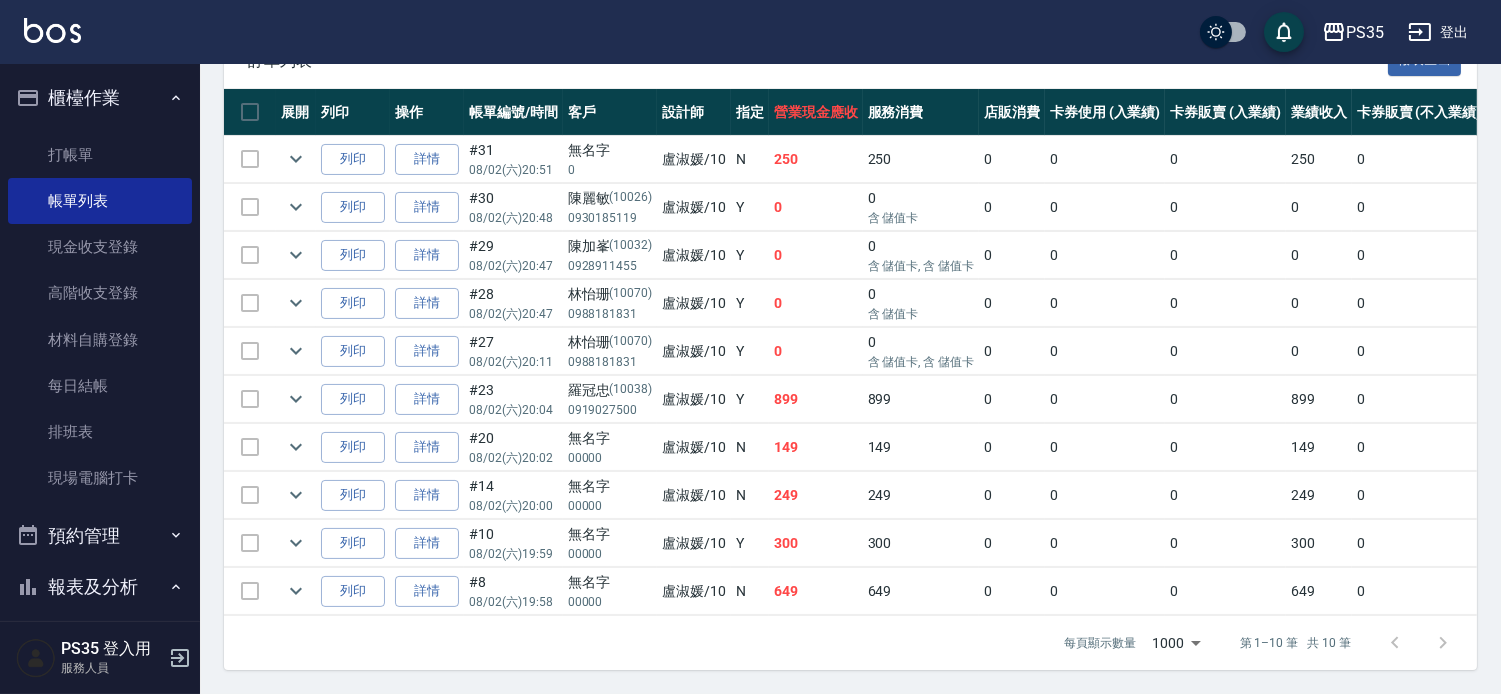 scroll, scrollTop: 632, scrollLeft: 0, axis: vertical 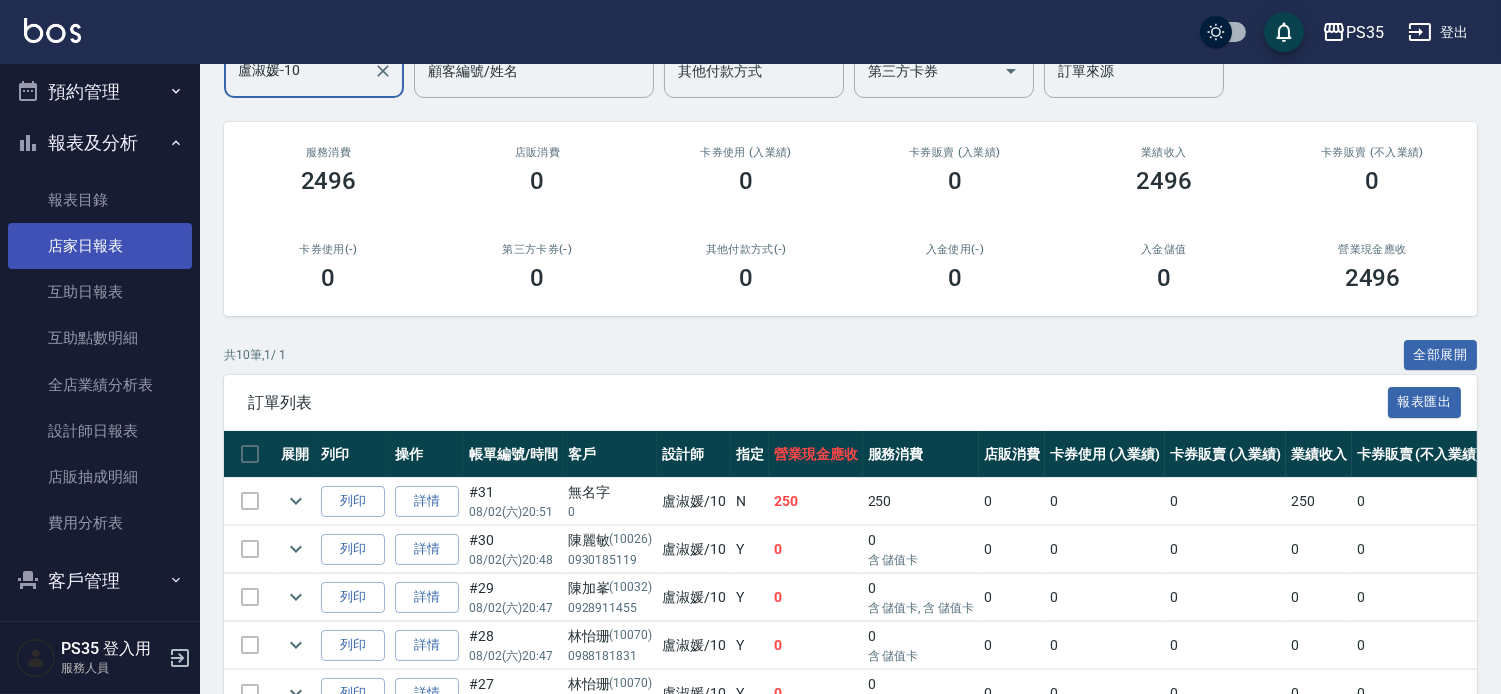 type on "[LAST]-10" 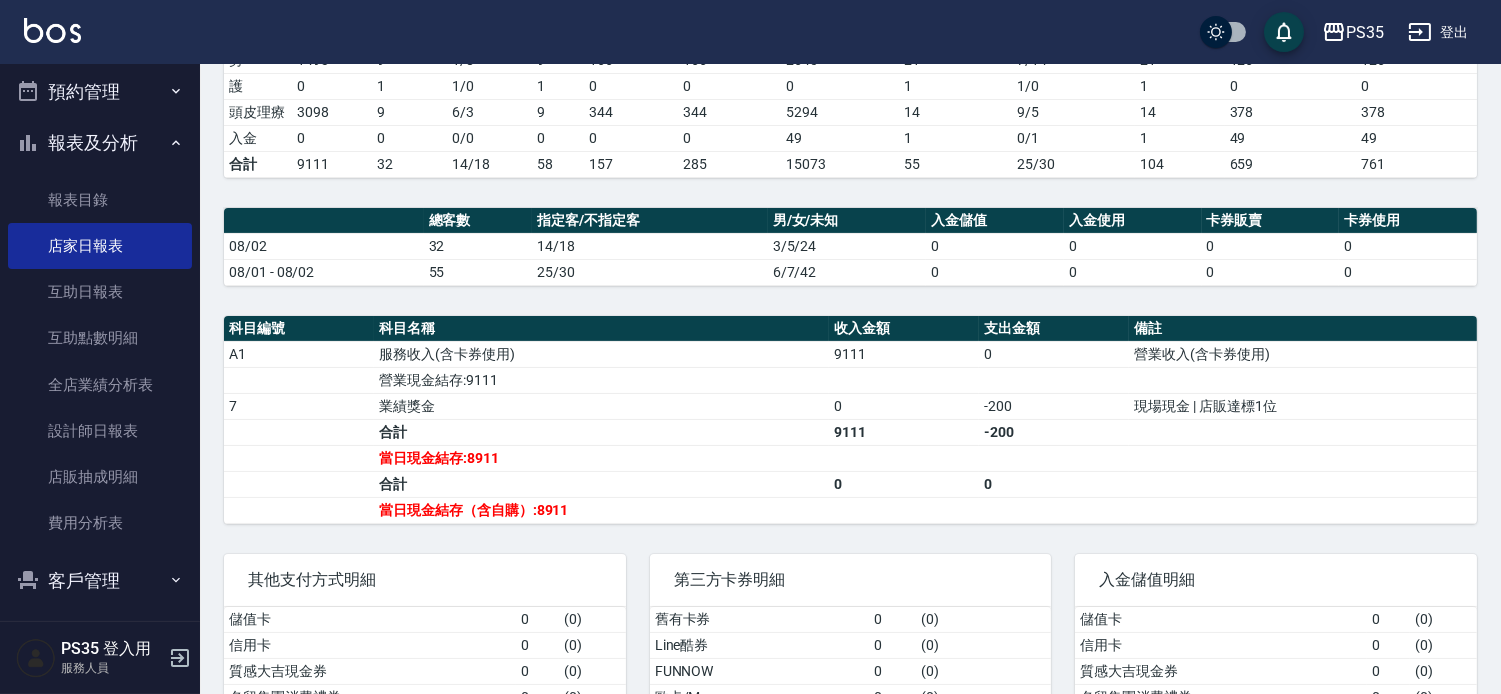 scroll, scrollTop: 466, scrollLeft: 0, axis: vertical 